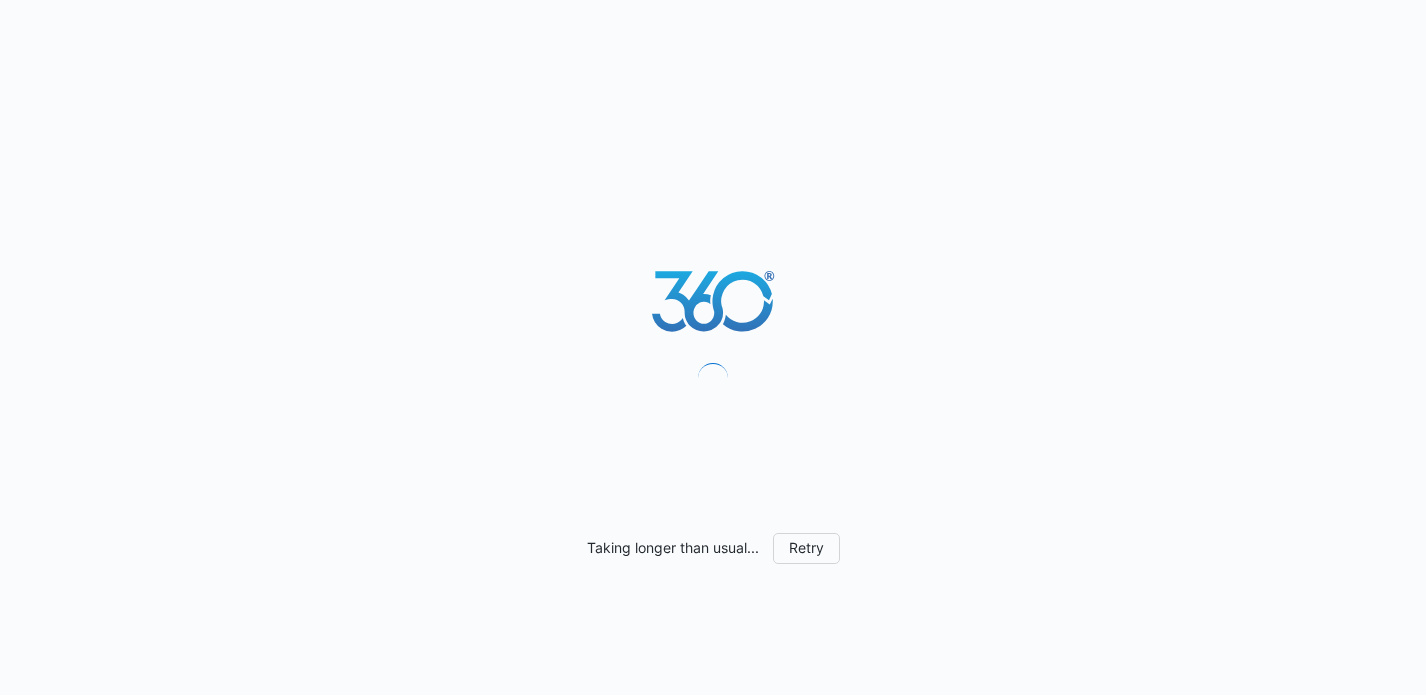 scroll, scrollTop: 0, scrollLeft: 0, axis: both 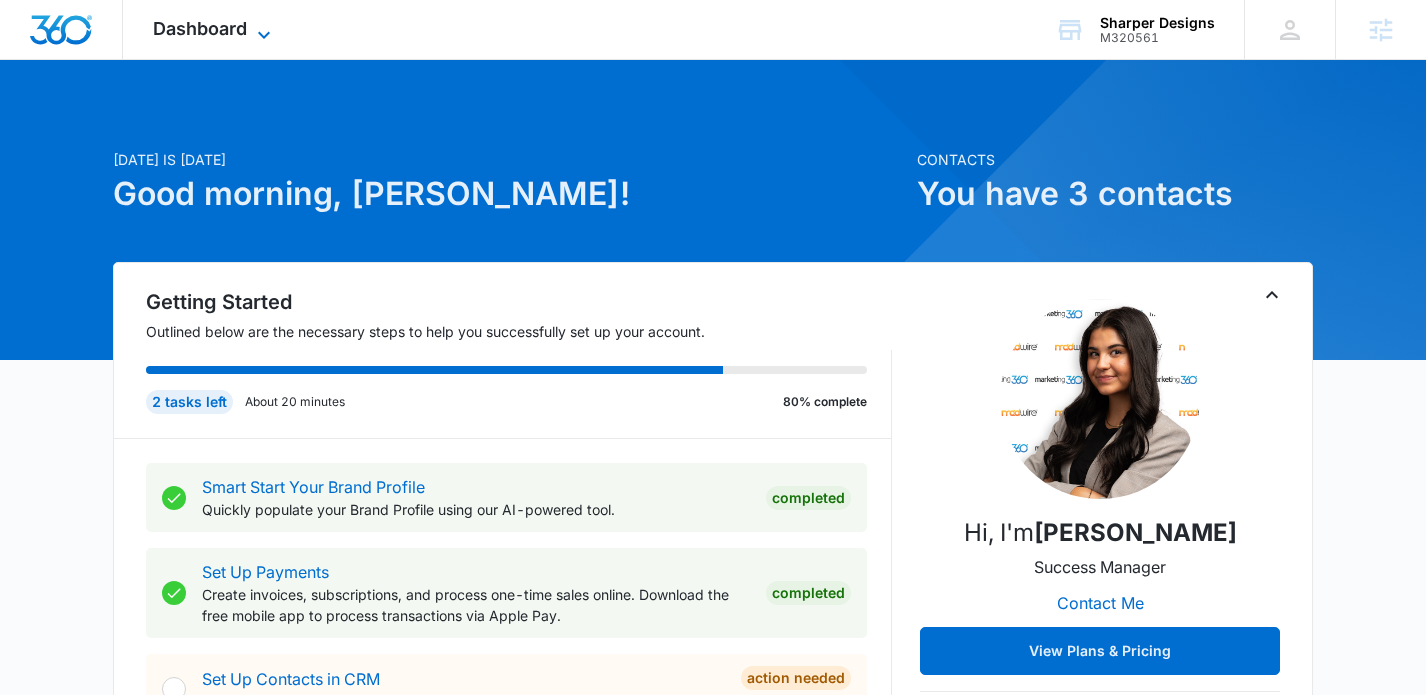 click on "Dashboard" at bounding box center [200, 28] 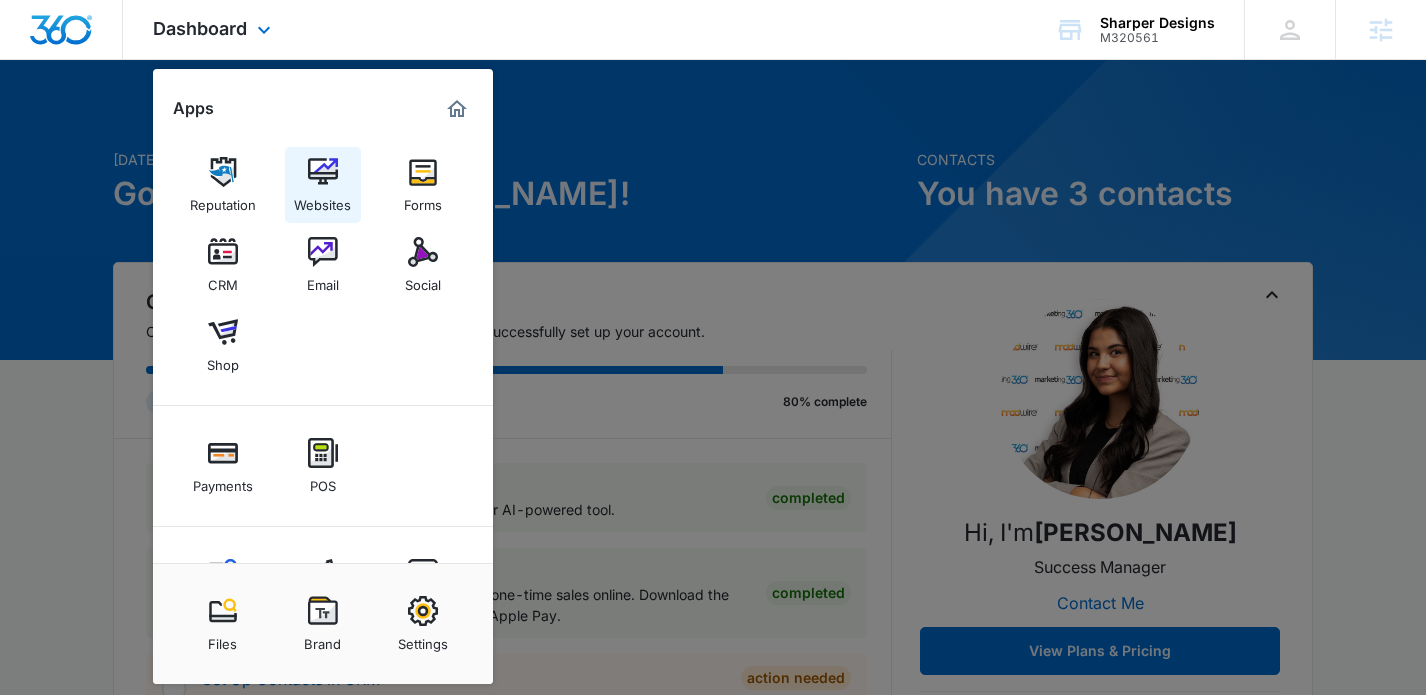 click at bounding box center [323, 172] 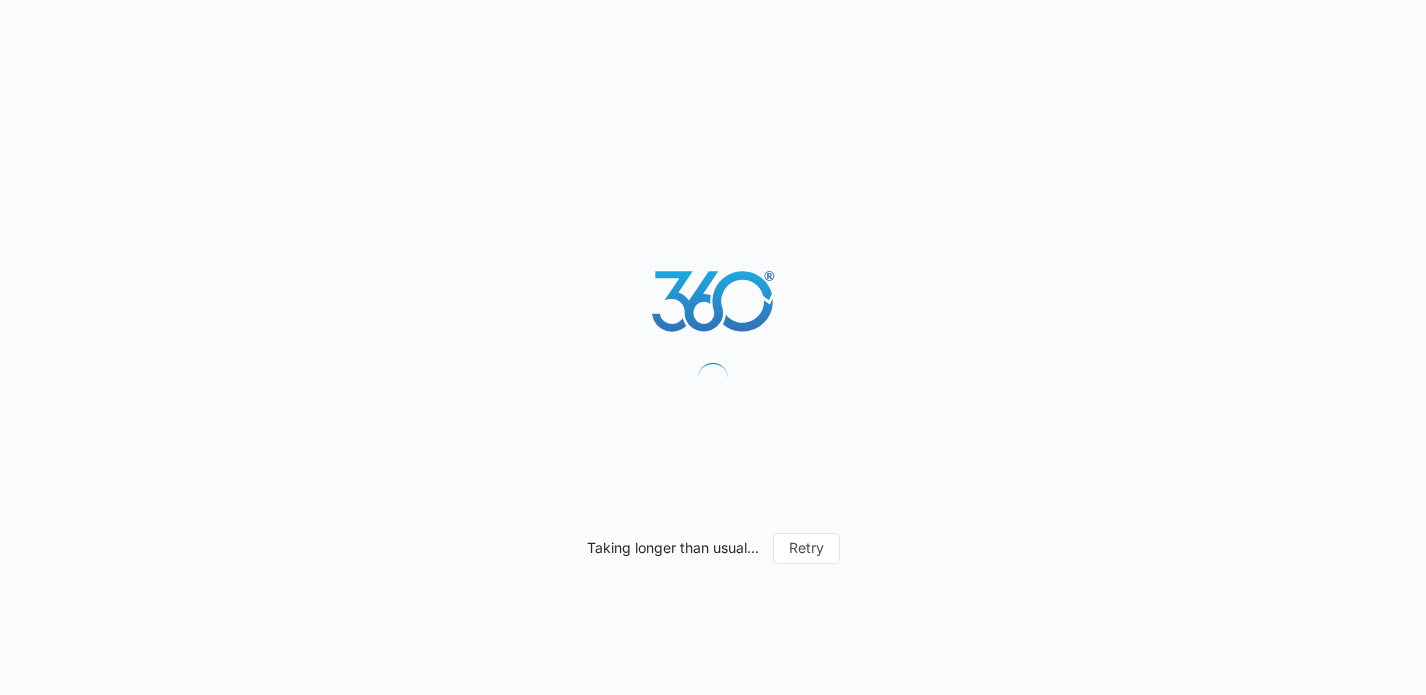 scroll, scrollTop: 0, scrollLeft: 0, axis: both 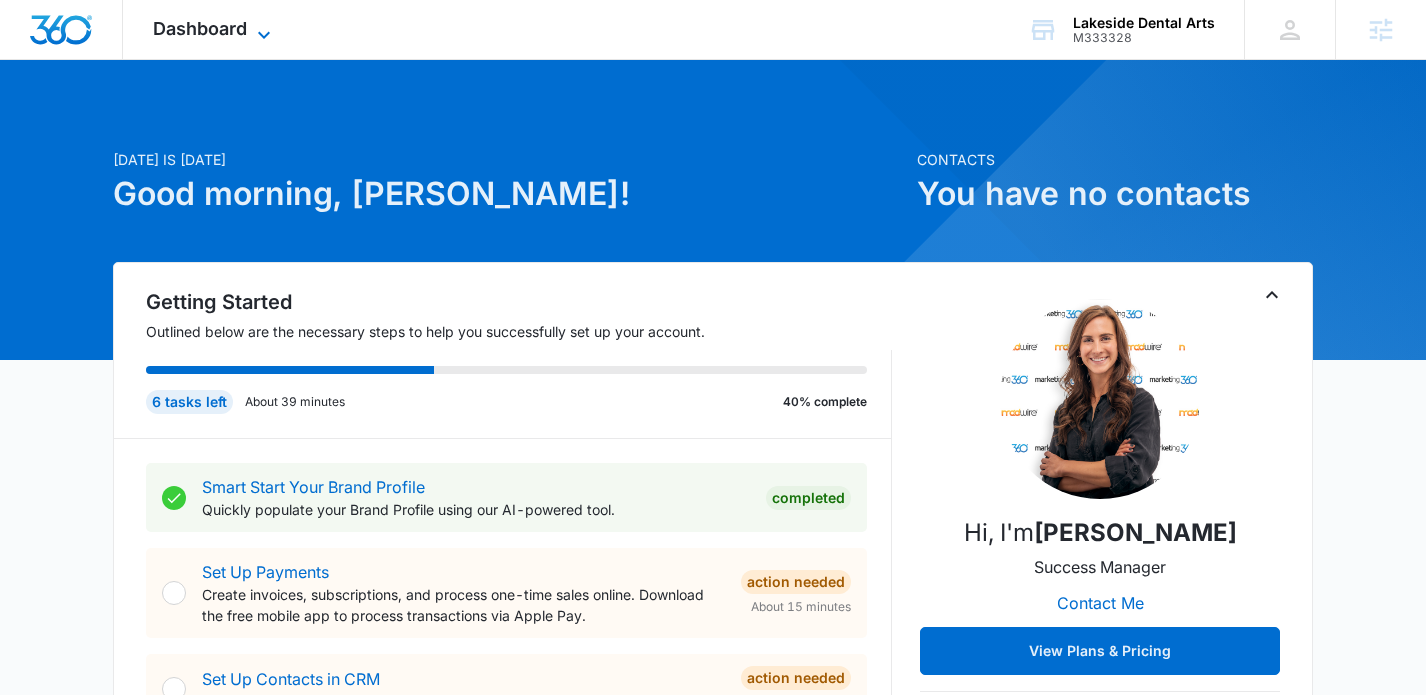 click on "Dashboard" at bounding box center [200, 28] 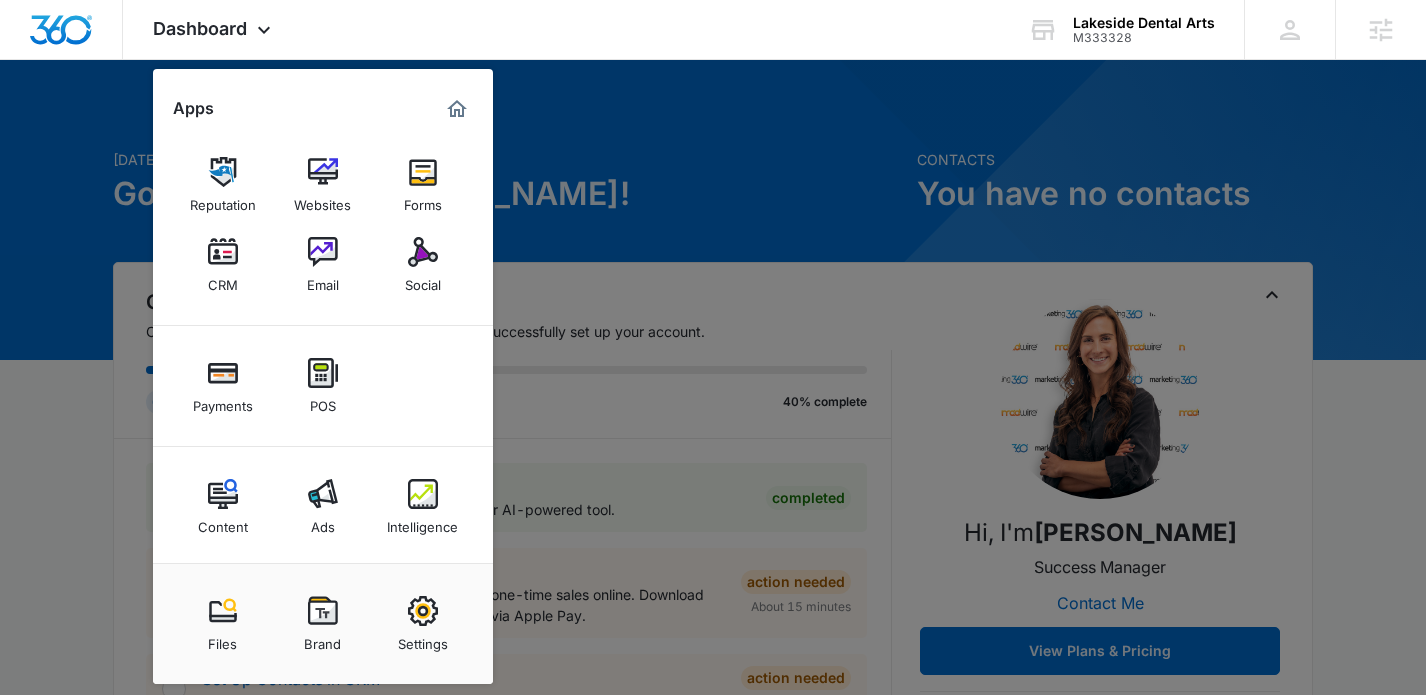 click at bounding box center (713, 347) 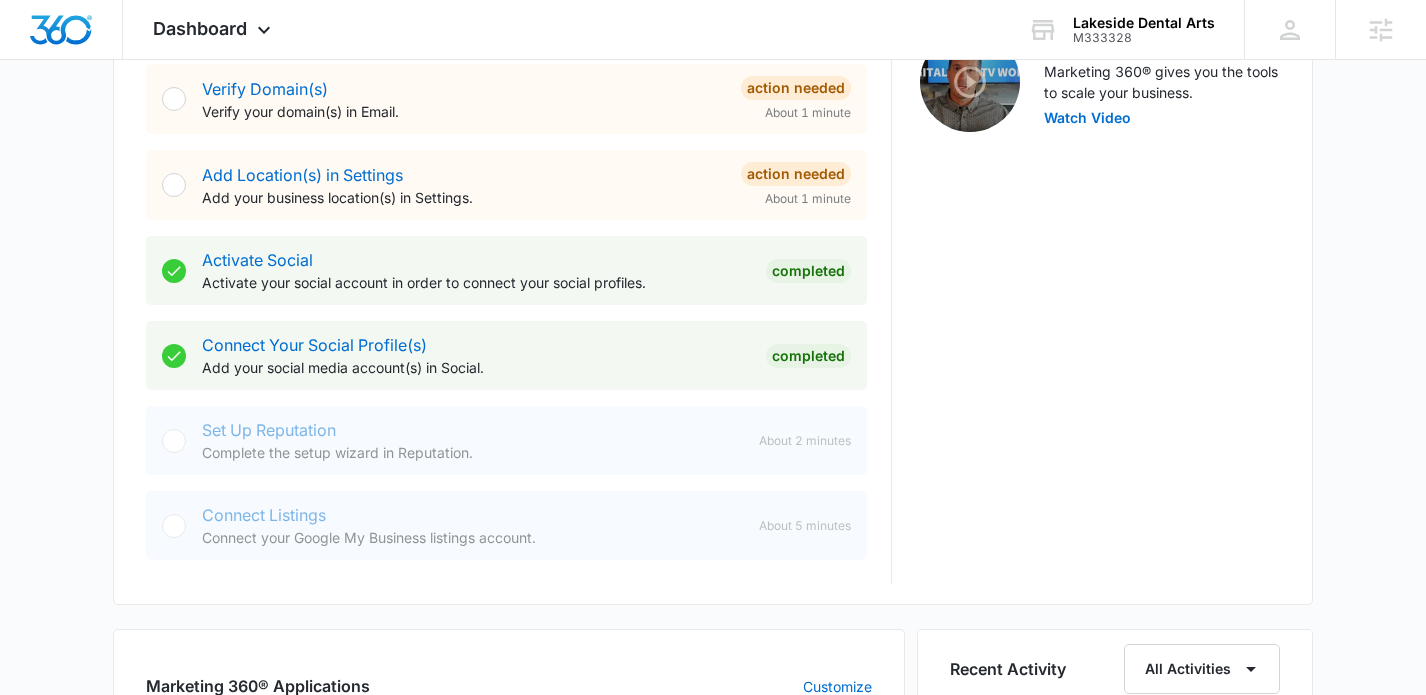scroll, scrollTop: 710, scrollLeft: 0, axis: vertical 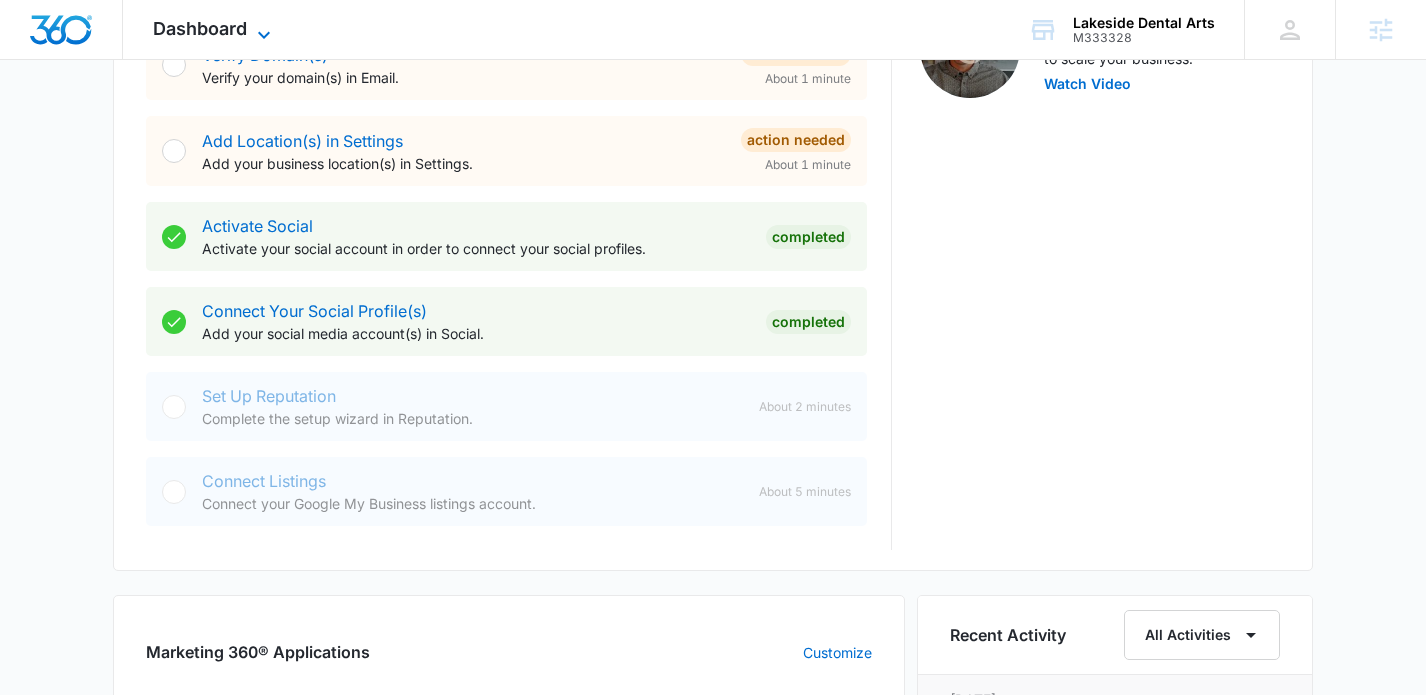 click 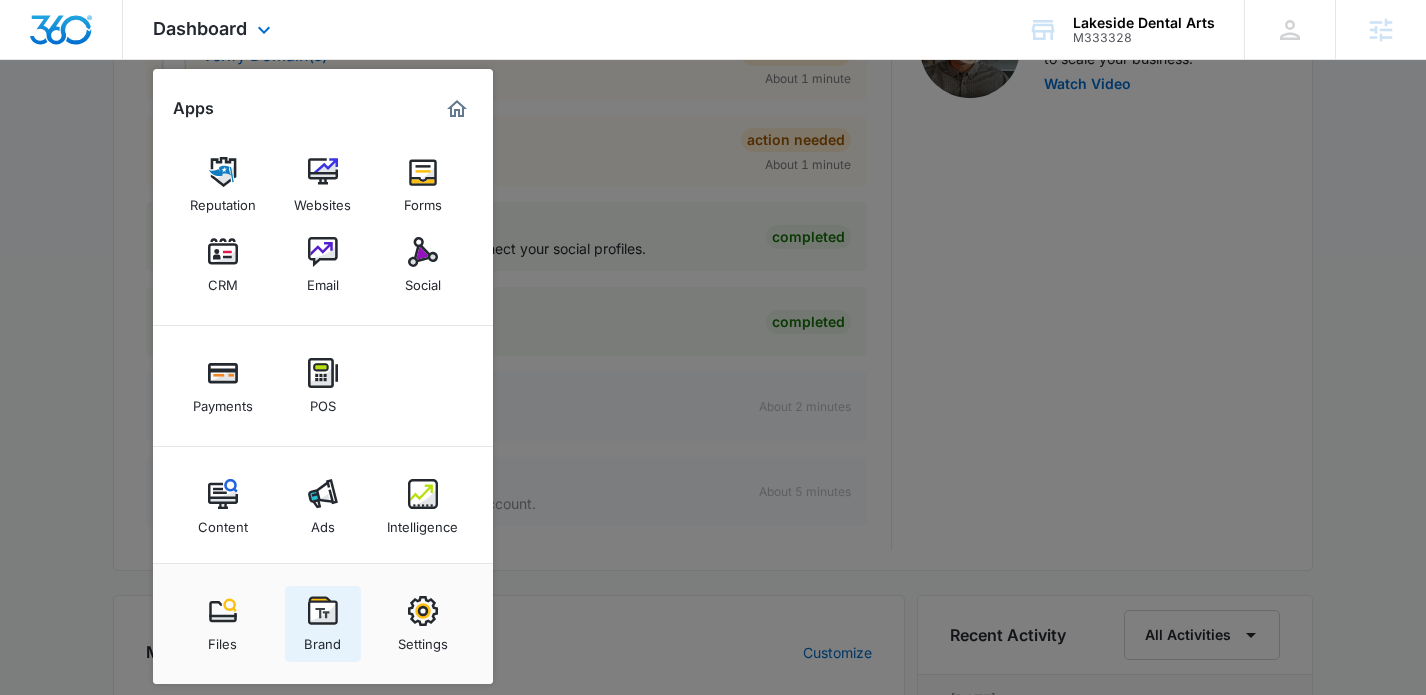 click at bounding box center [323, 611] 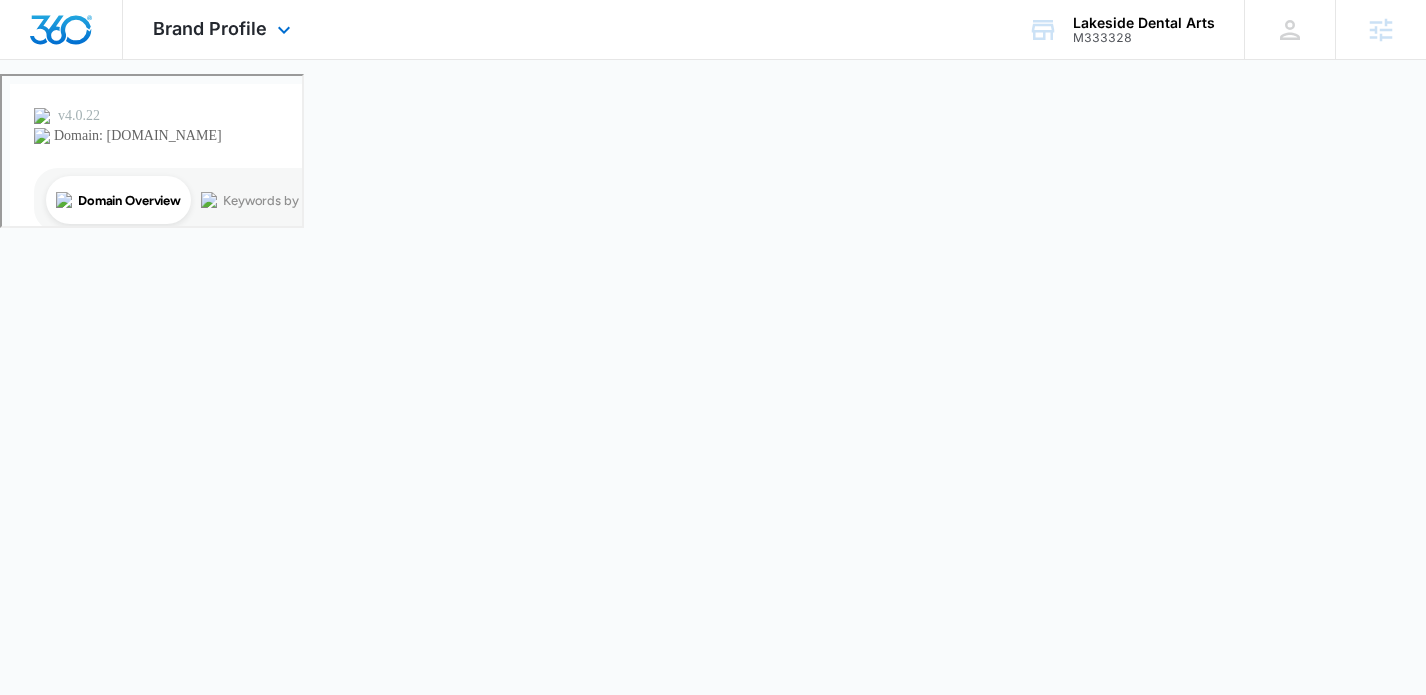 scroll, scrollTop: 0, scrollLeft: 0, axis: both 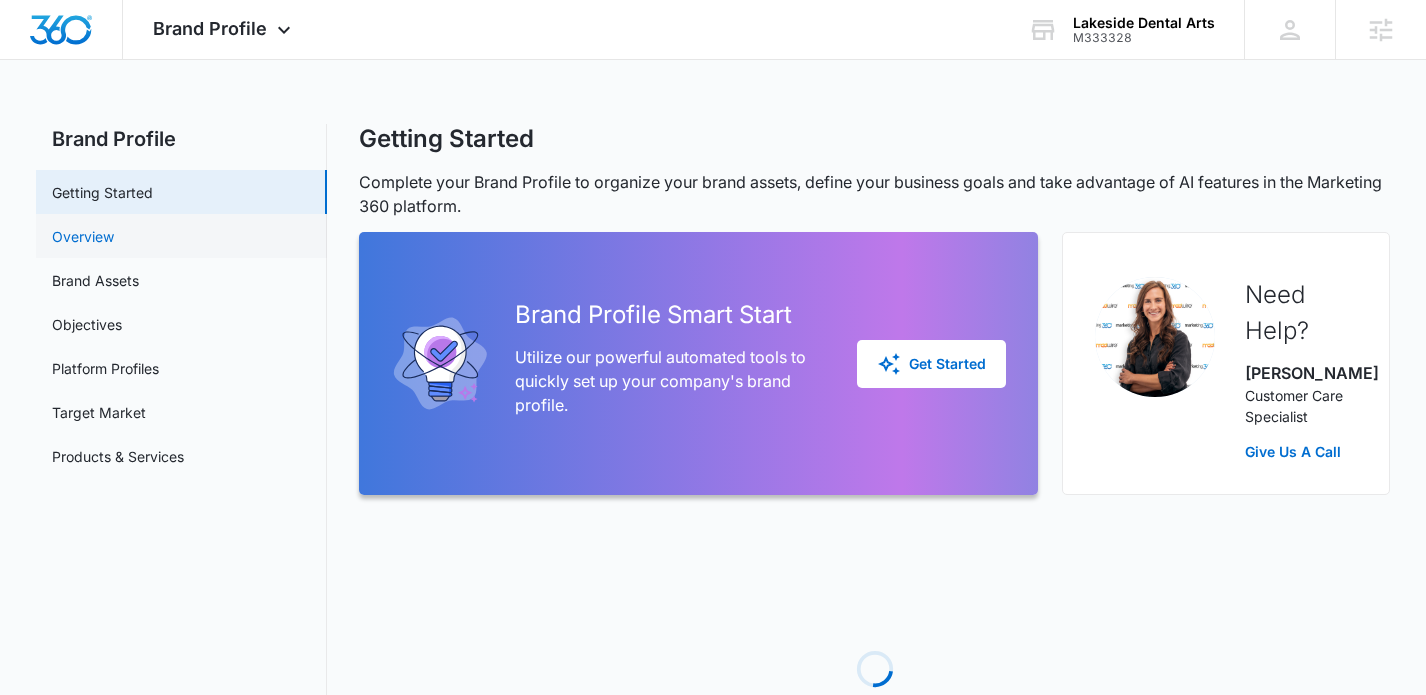 click on "Overview" at bounding box center (83, 236) 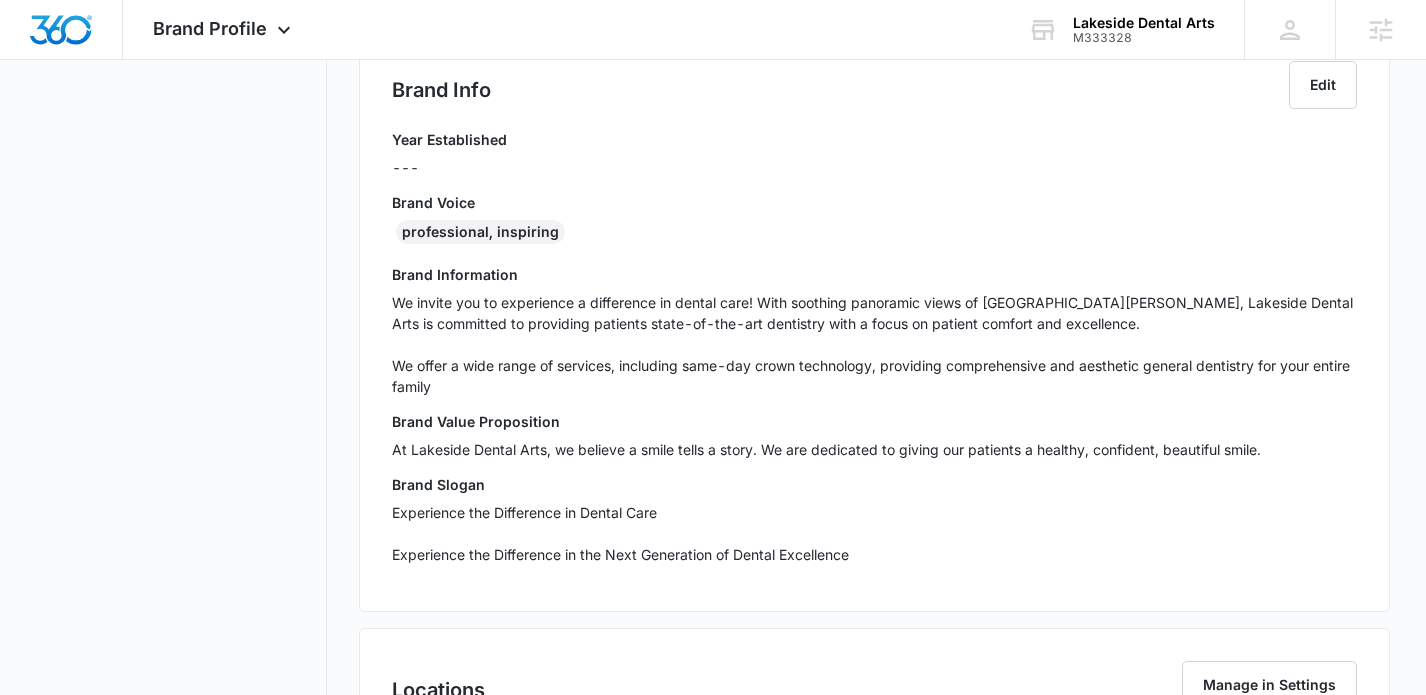 scroll, scrollTop: 0, scrollLeft: 0, axis: both 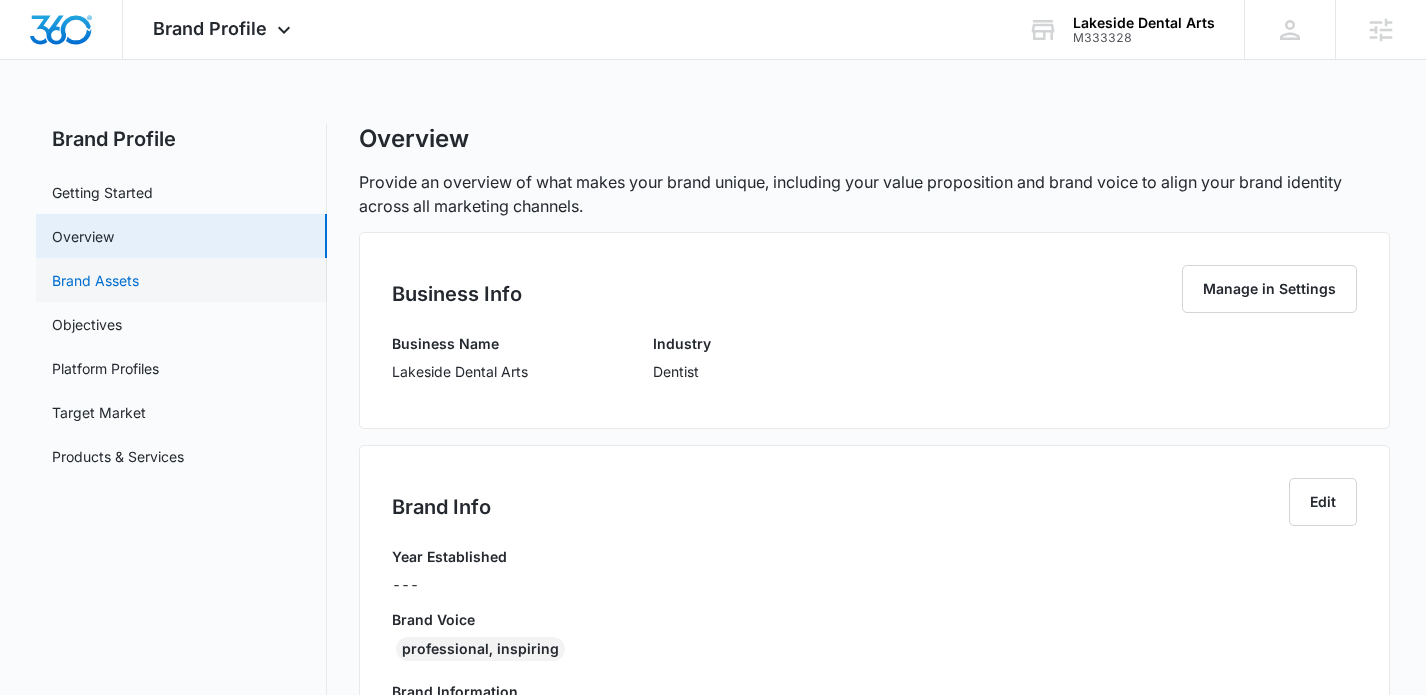 click on "Brand Assets" at bounding box center [95, 280] 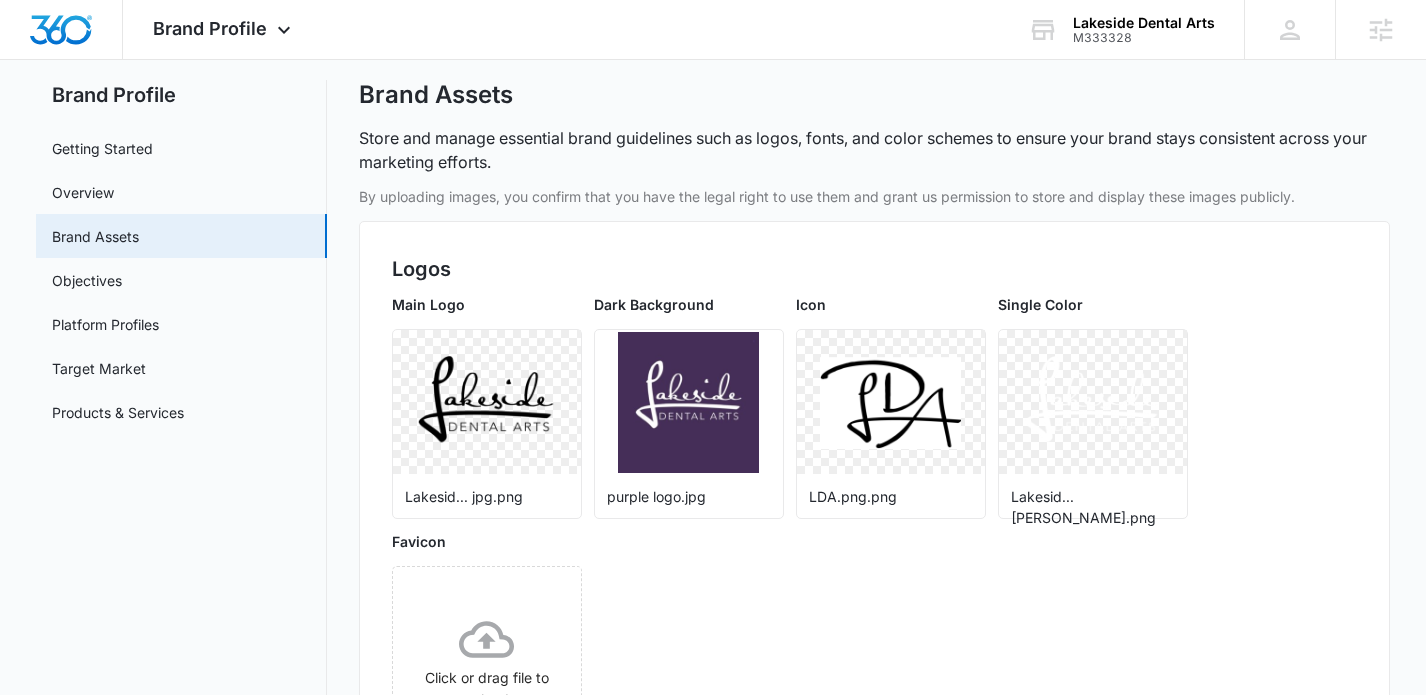 scroll, scrollTop: 0, scrollLeft: 0, axis: both 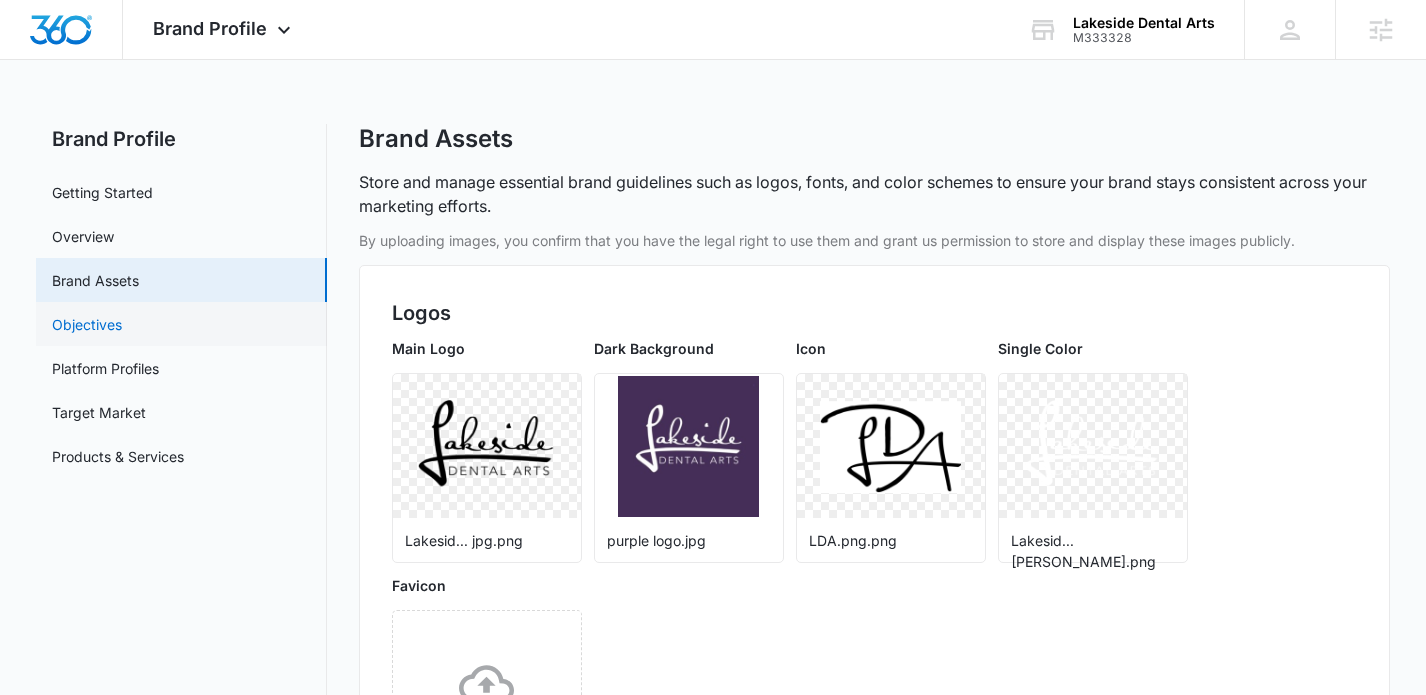 click on "Objectives" at bounding box center [87, 324] 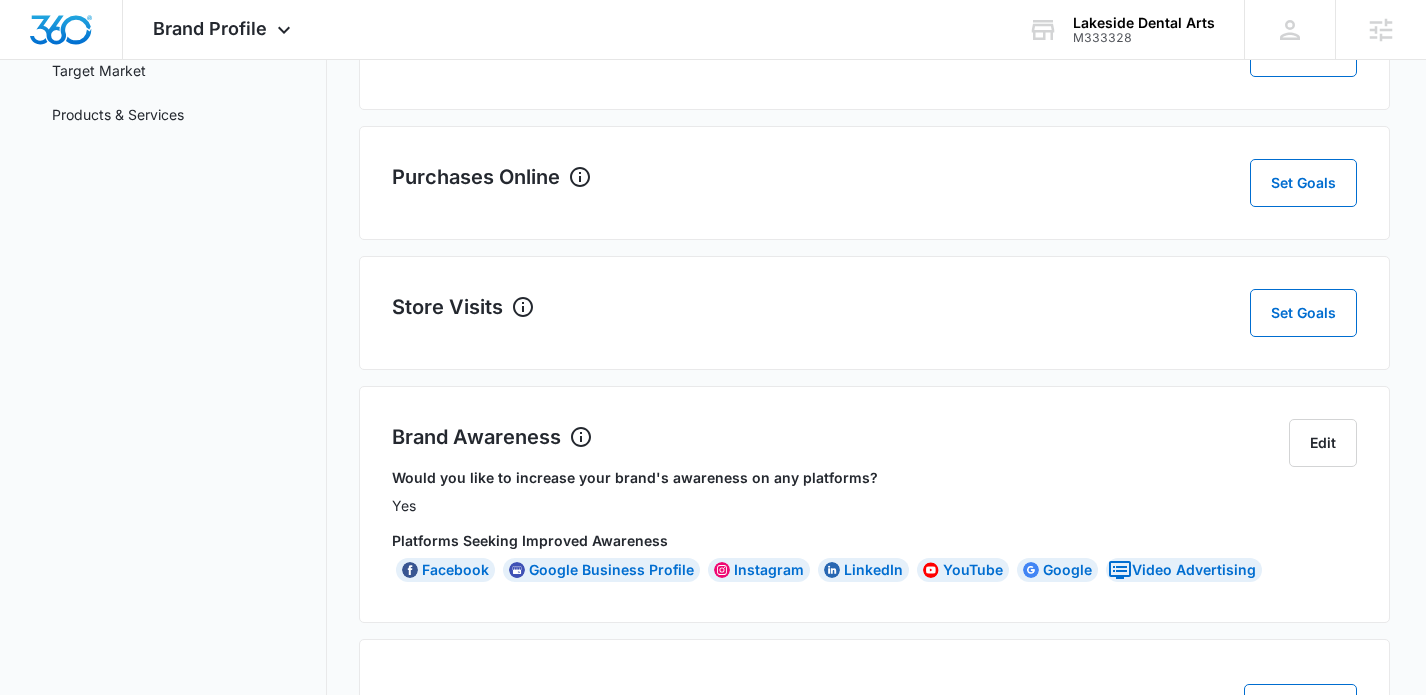 scroll, scrollTop: 0, scrollLeft: 0, axis: both 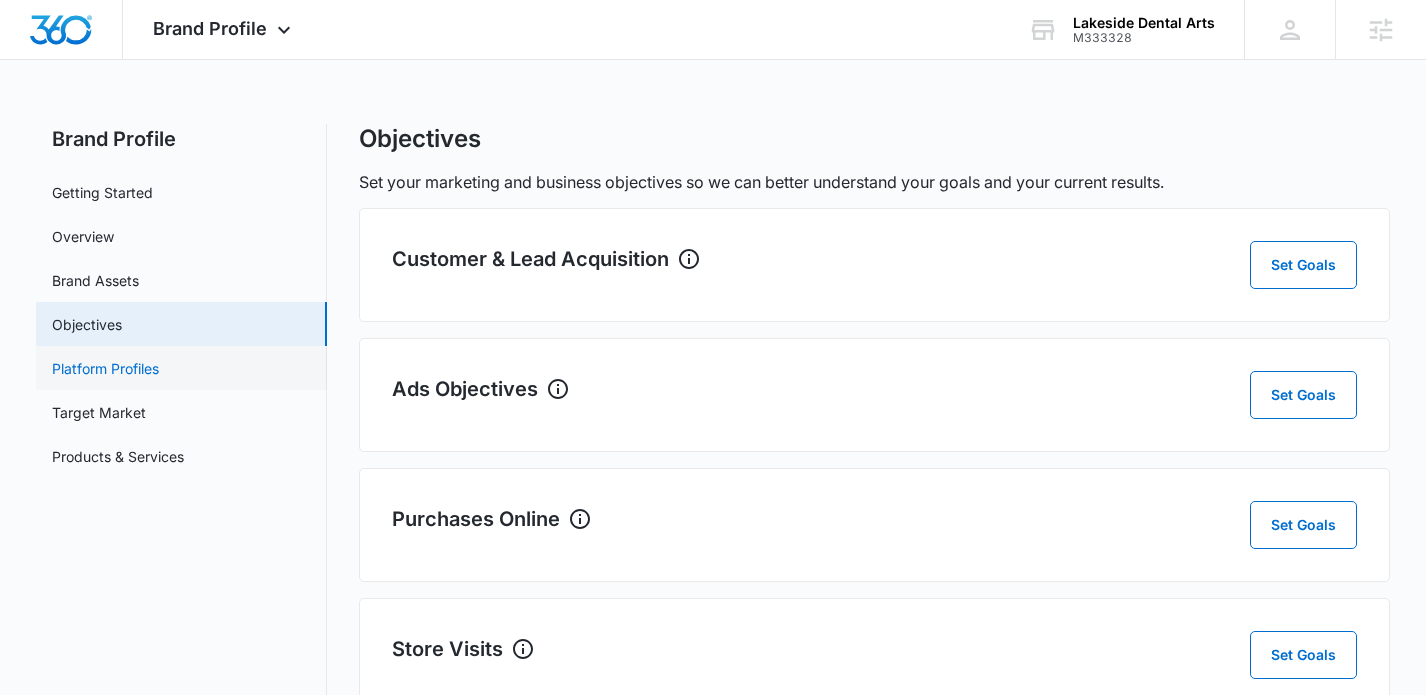 click on "Platform Profiles" at bounding box center [105, 368] 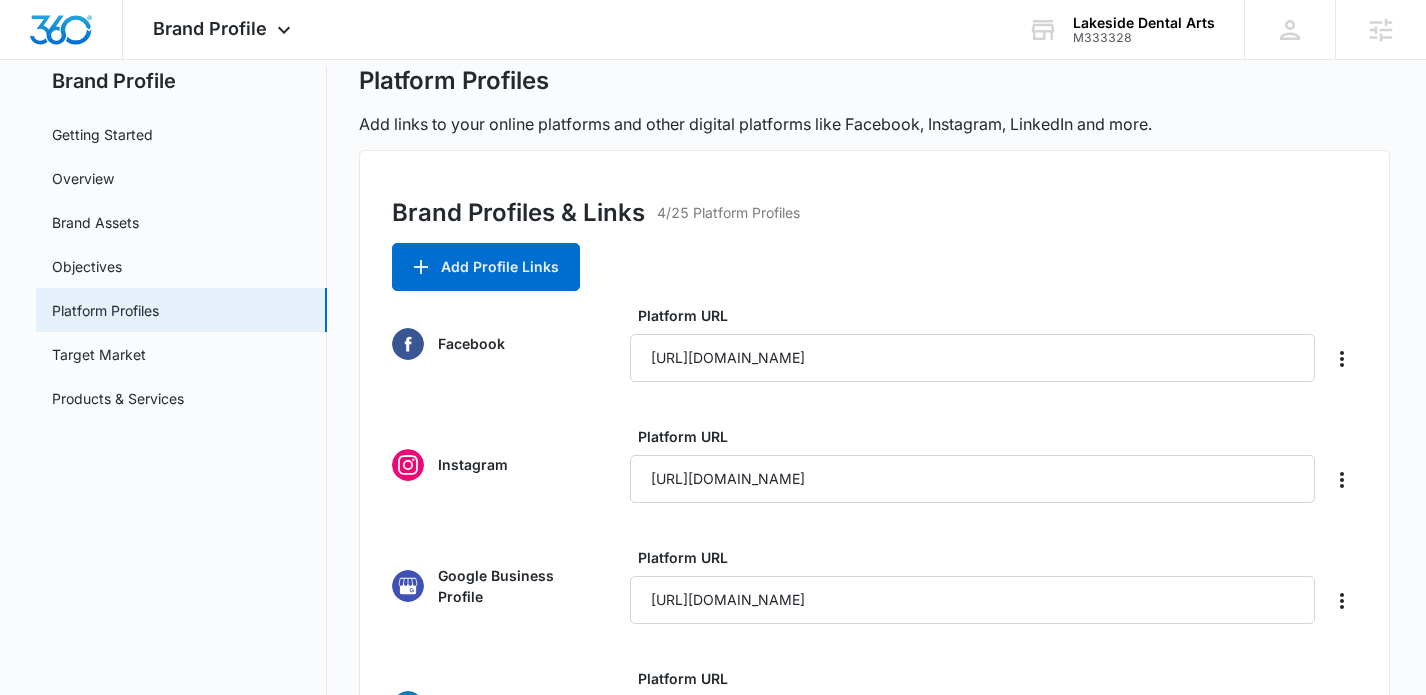 scroll, scrollTop: 0, scrollLeft: 0, axis: both 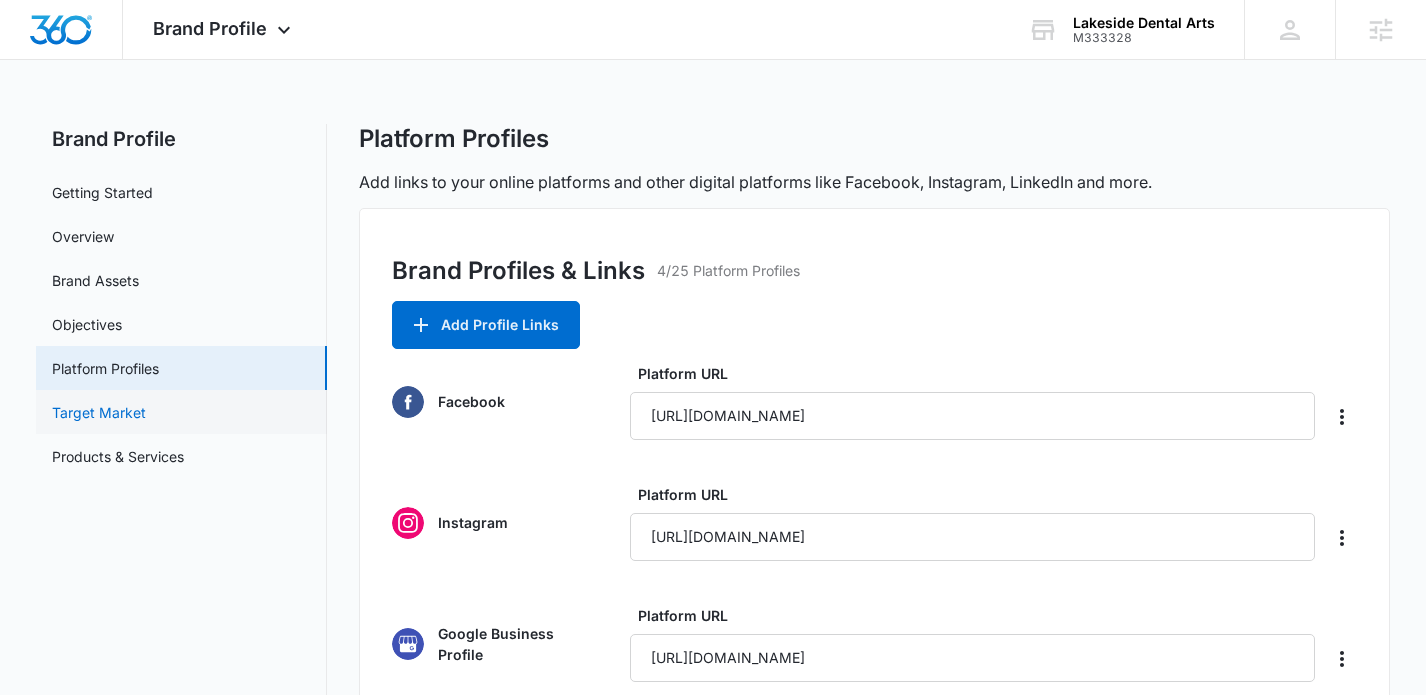 click on "Target Market" at bounding box center [99, 412] 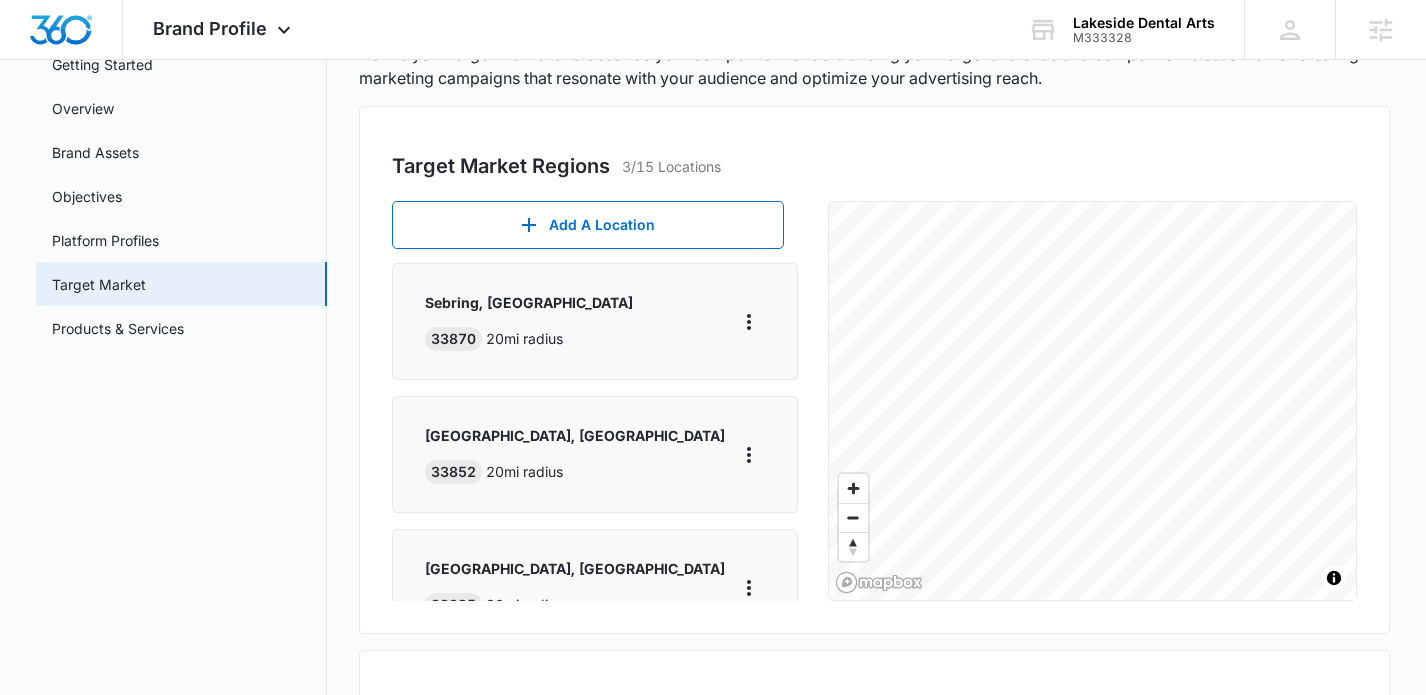 scroll, scrollTop: 131, scrollLeft: 0, axis: vertical 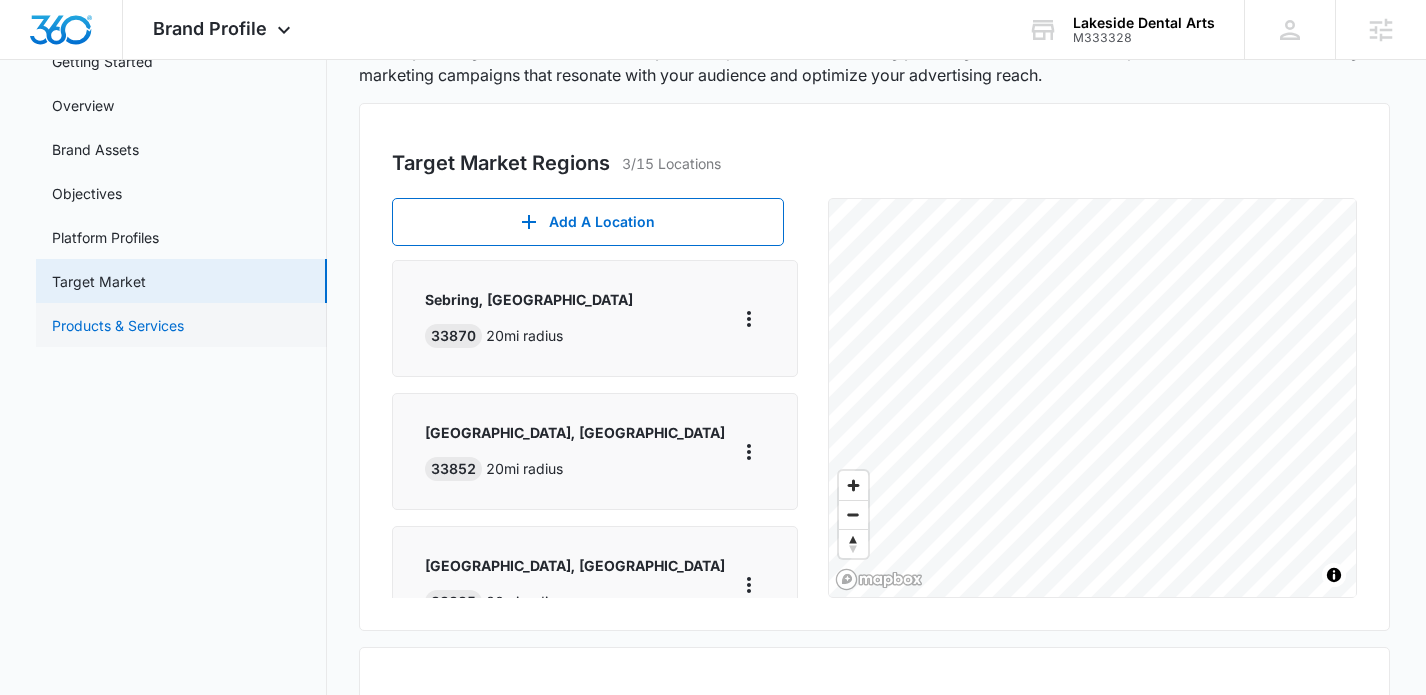 click on "Products & Services" at bounding box center (118, 325) 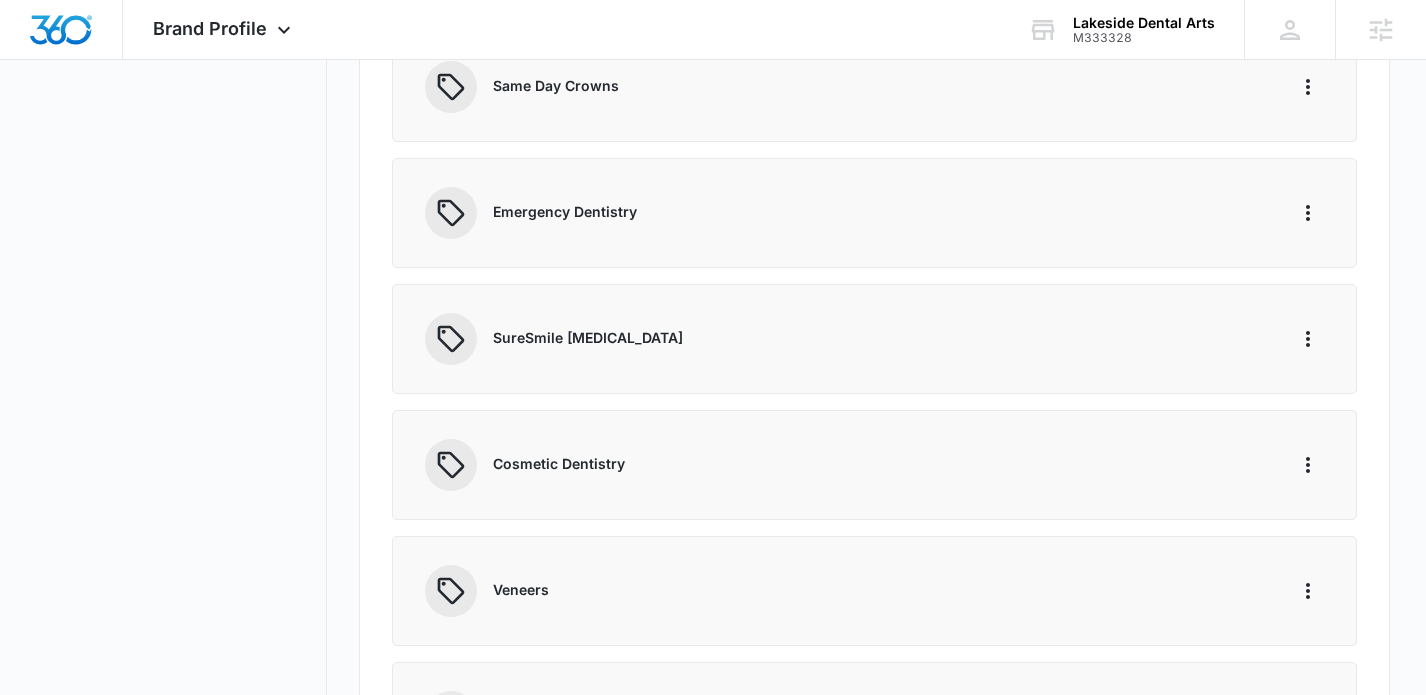 scroll, scrollTop: 0, scrollLeft: 0, axis: both 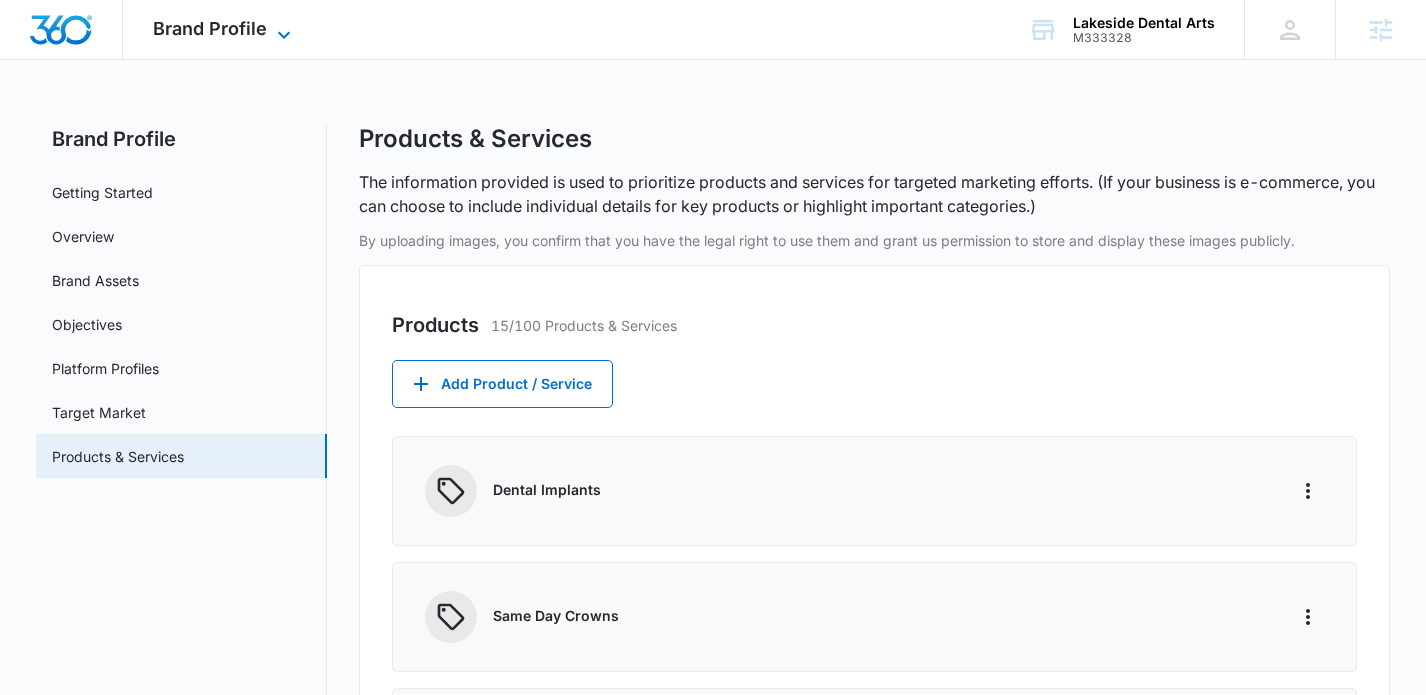 click on "Brand Profile" at bounding box center (210, 28) 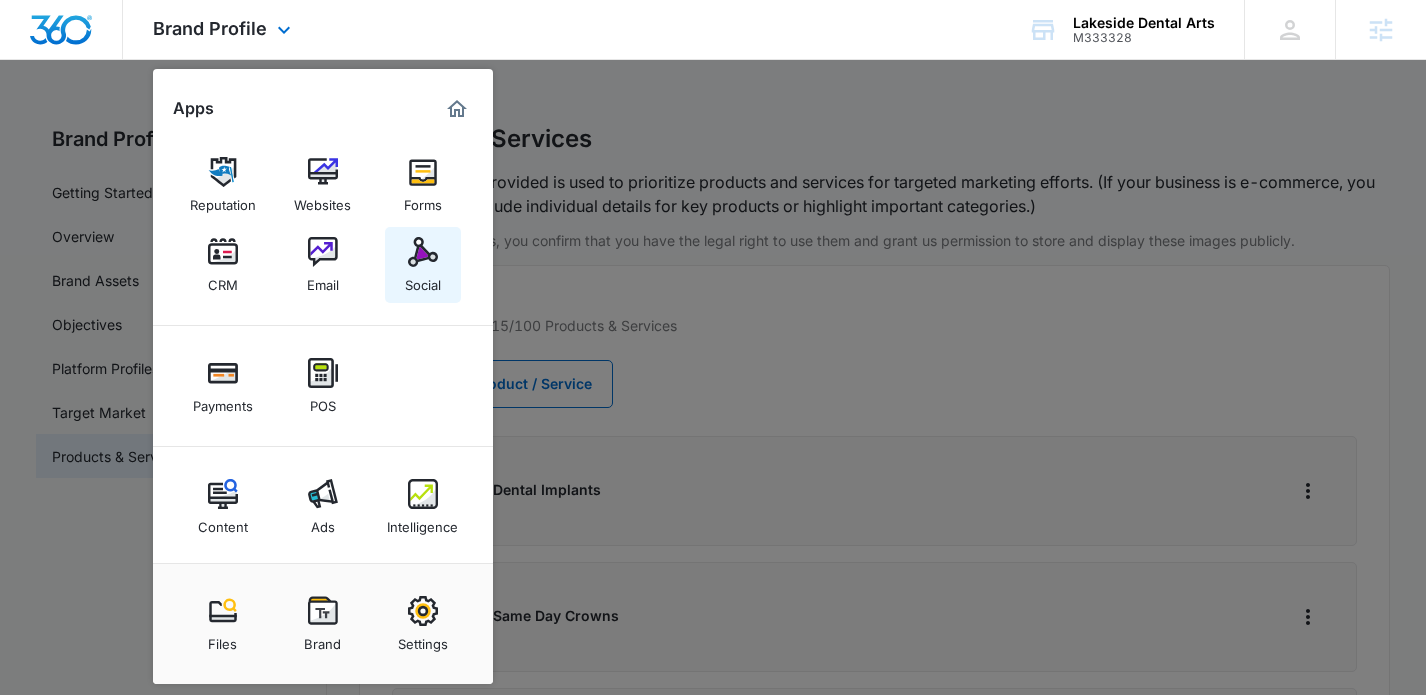 click at bounding box center (423, 252) 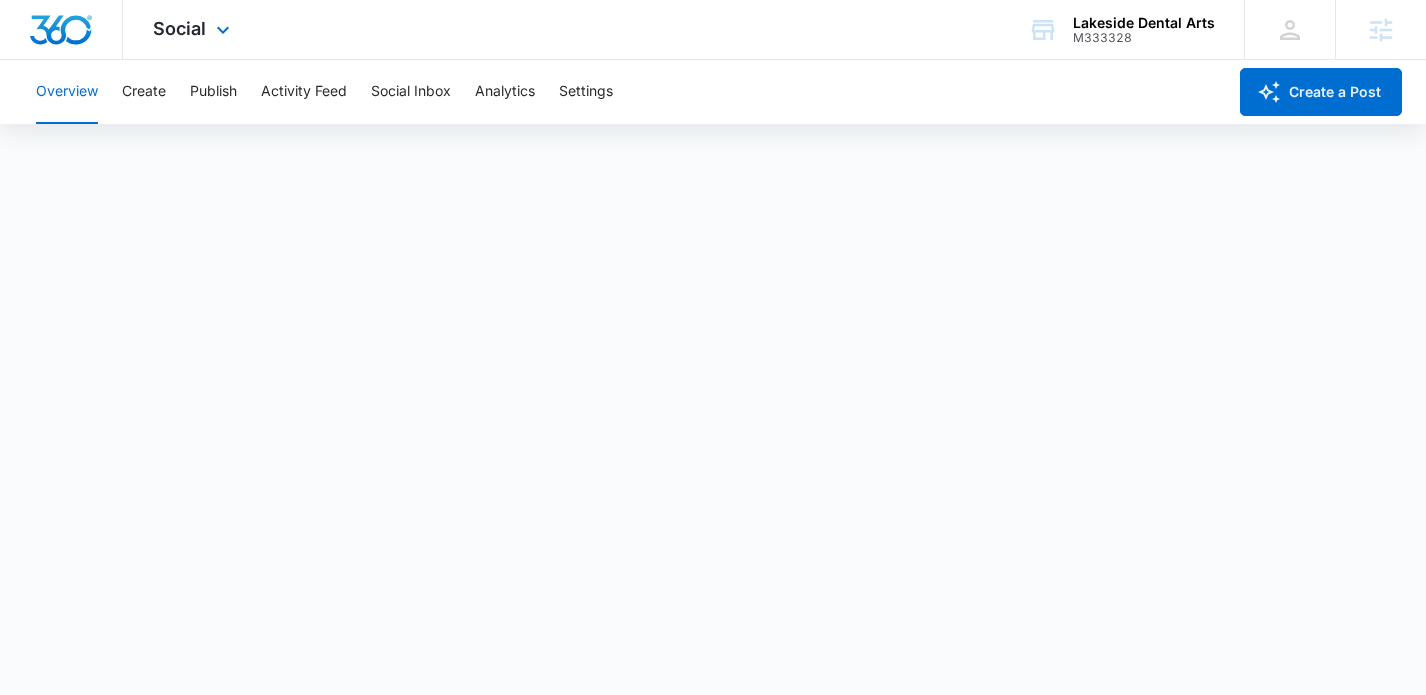click on "Social Apps Reputation Websites Forms CRM Email Social Payments POS Content Ads Intelligence Files Brand Settings" at bounding box center (194, 29) 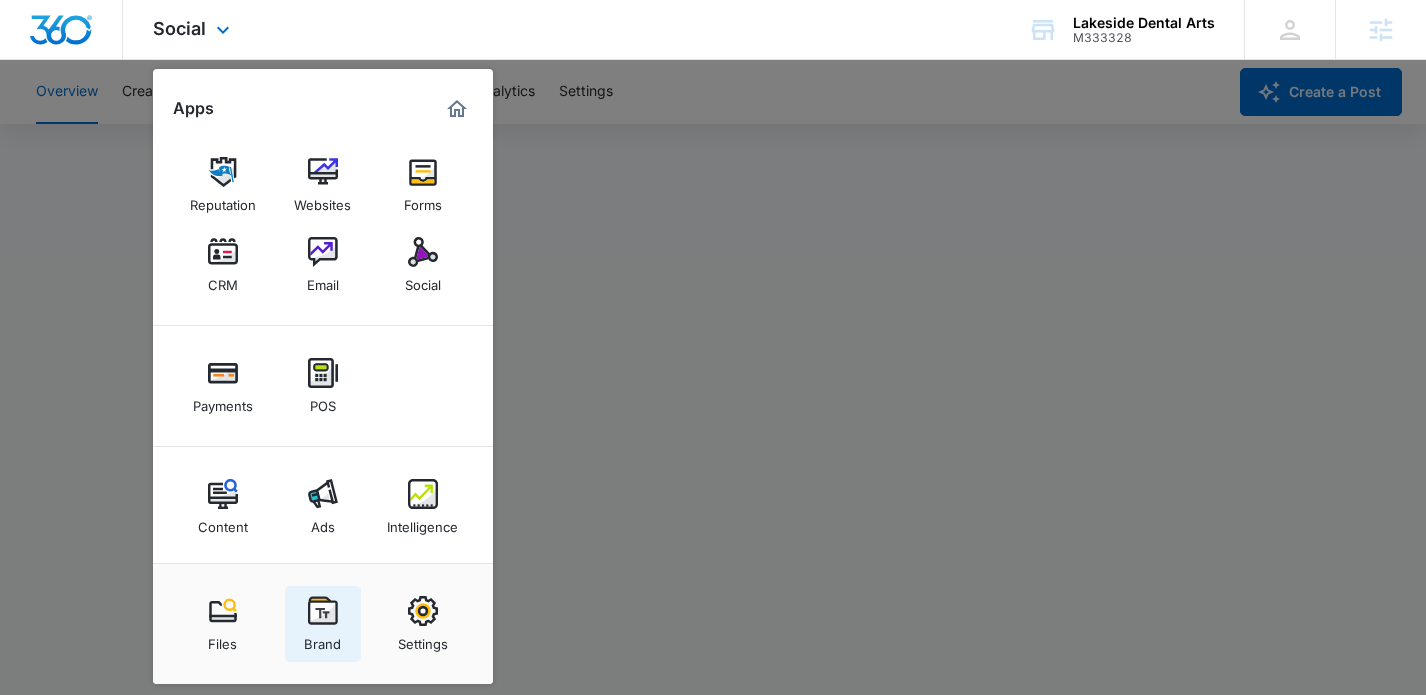 click at bounding box center (323, 611) 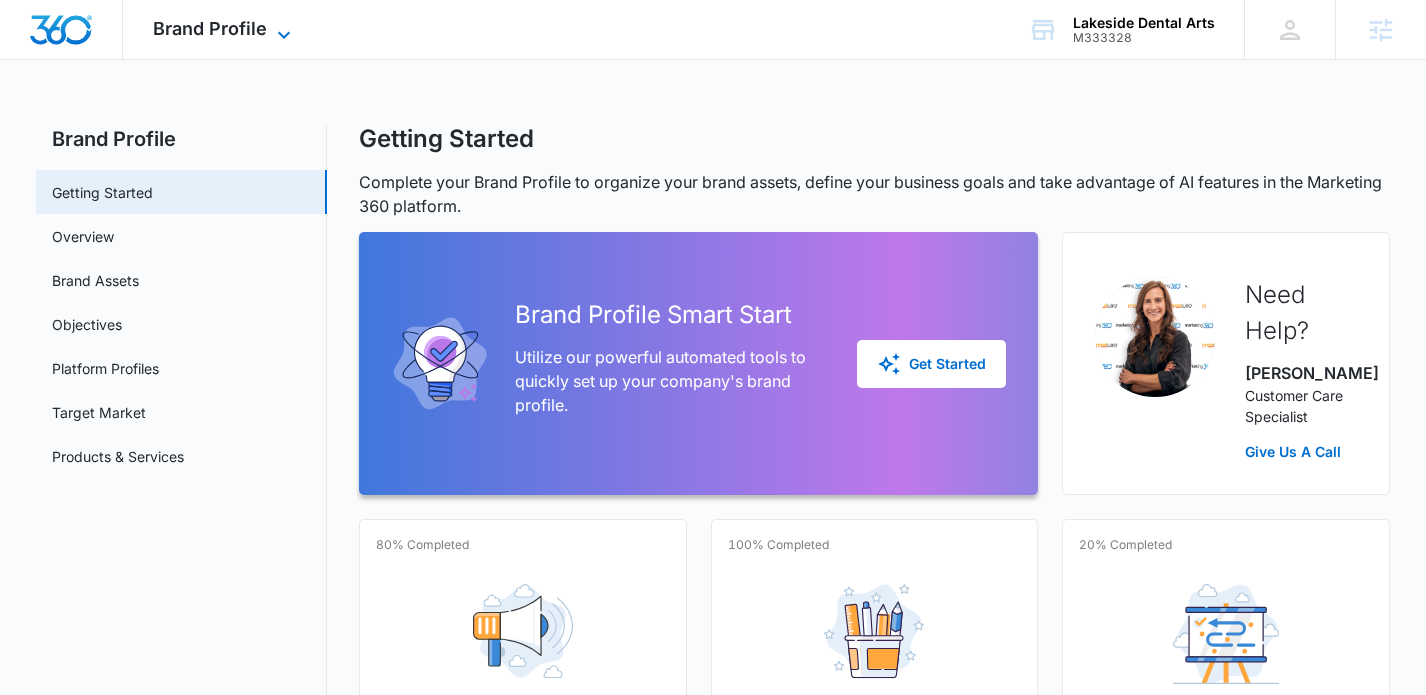 click 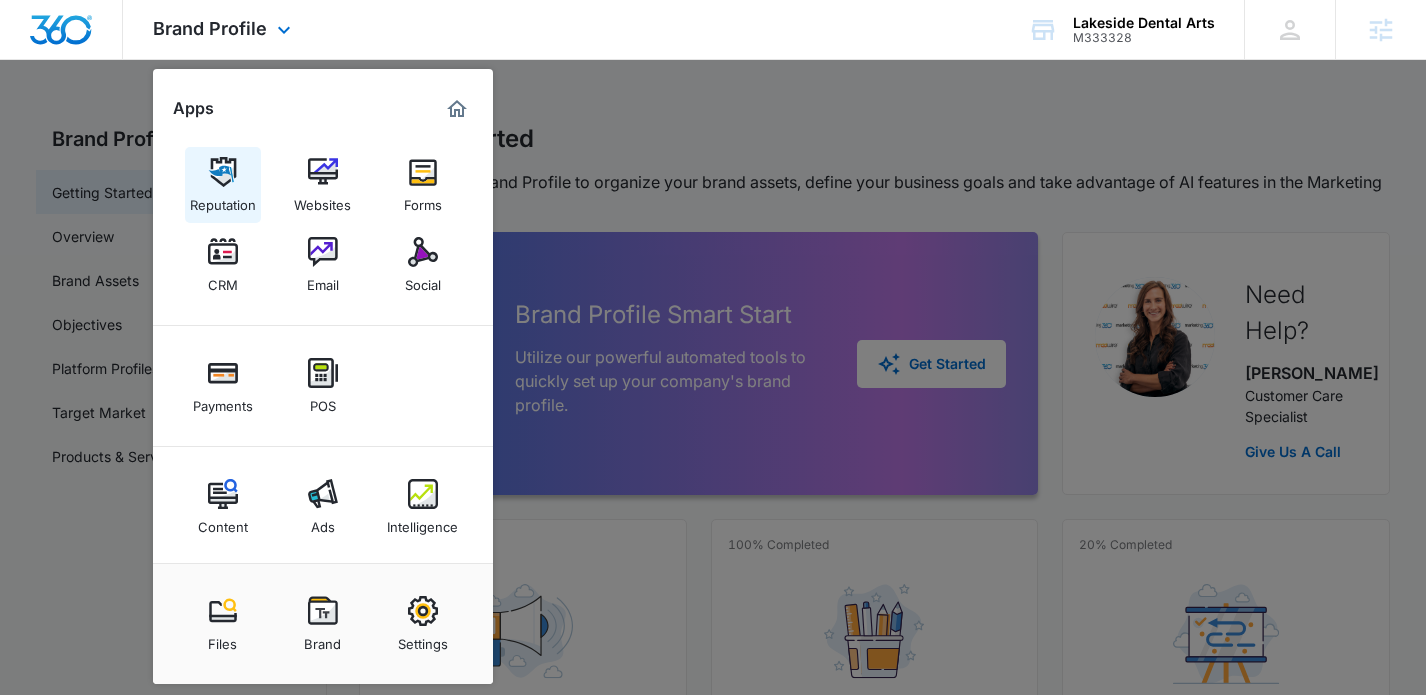 click on "Reputation" at bounding box center [223, 200] 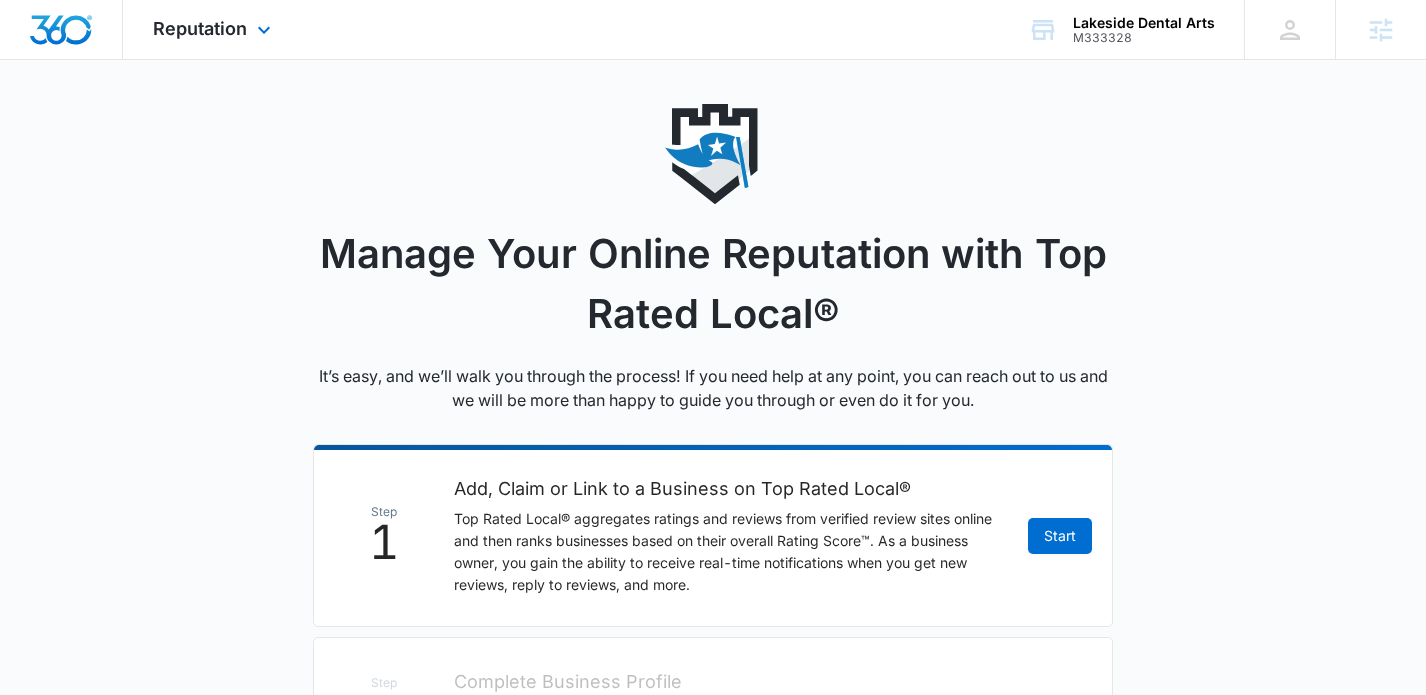 scroll, scrollTop: 0, scrollLeft: 0, axis: both 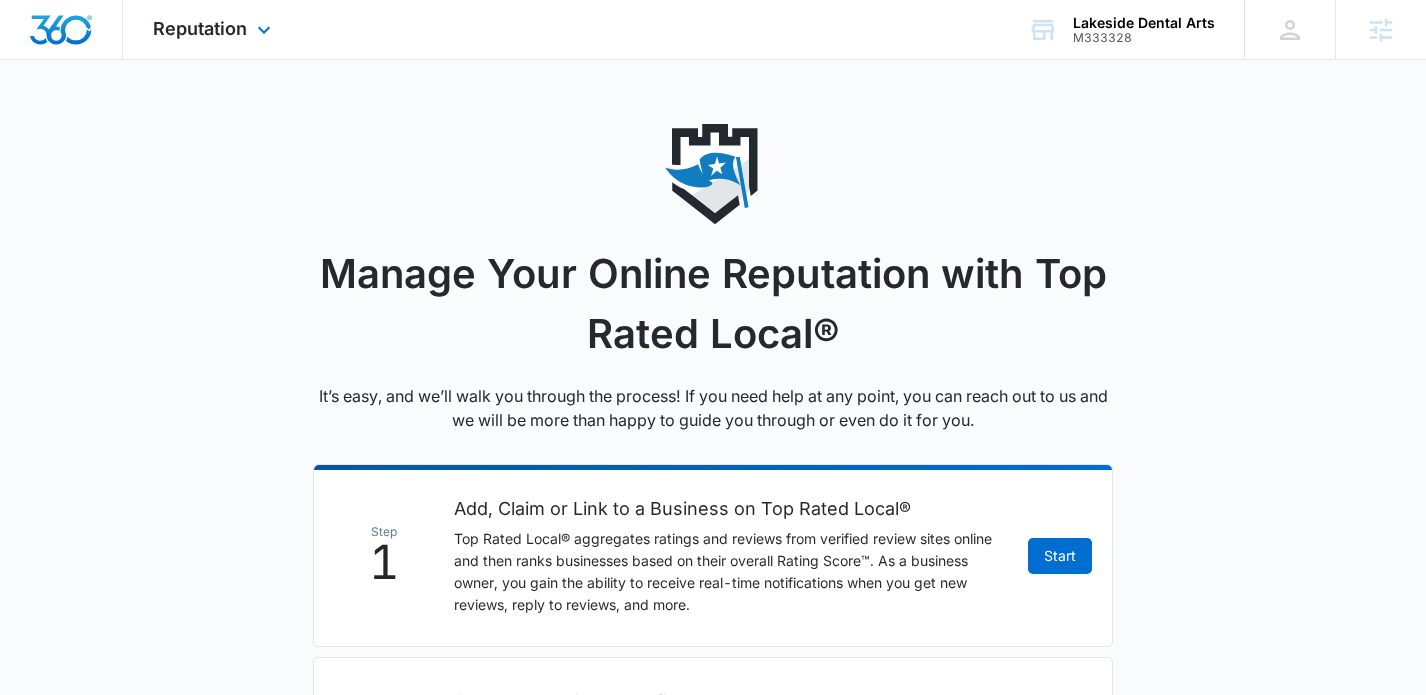 click on "Reputation Apps Reputation Websites Forms CRM Email Social Payments POS Content Ads Intelligence Files Brand Settings" at bounding box center [214, 29] 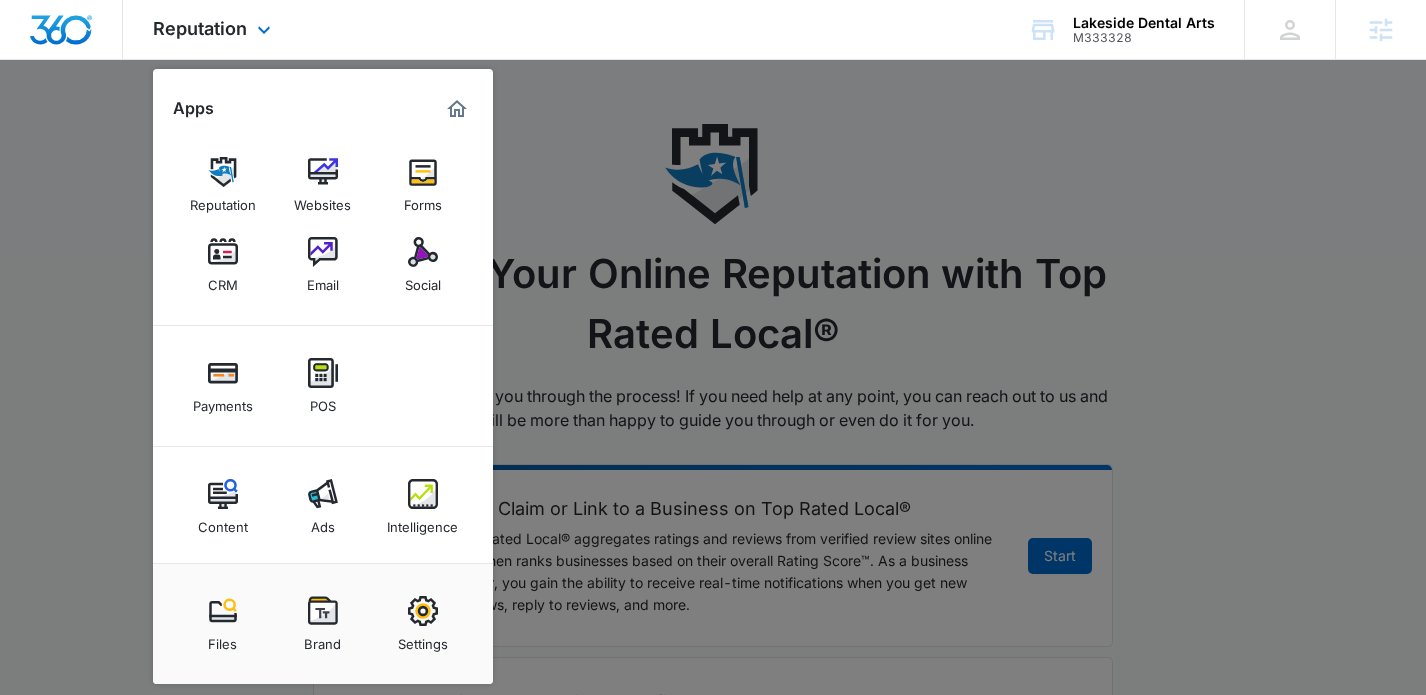 click on "Files Brand Settings" at bounding box center (323, 623) 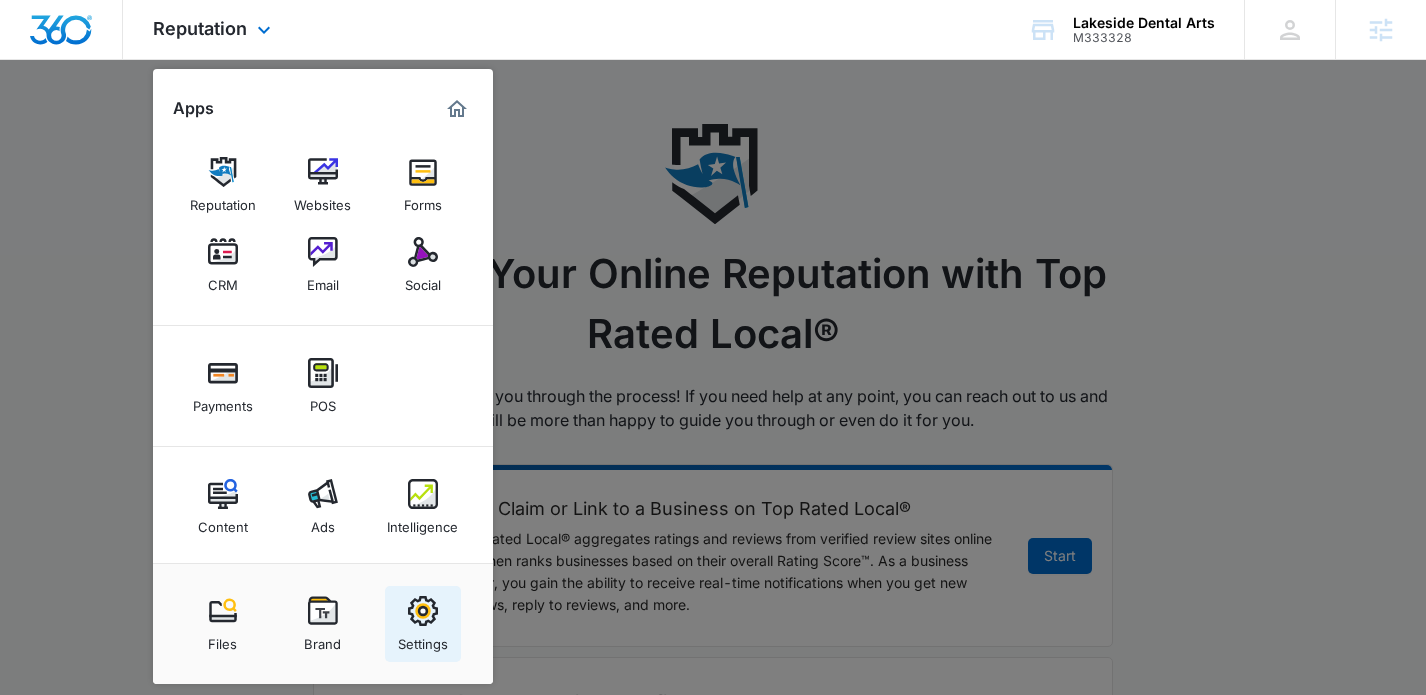 click at bounding box center (423, 611) 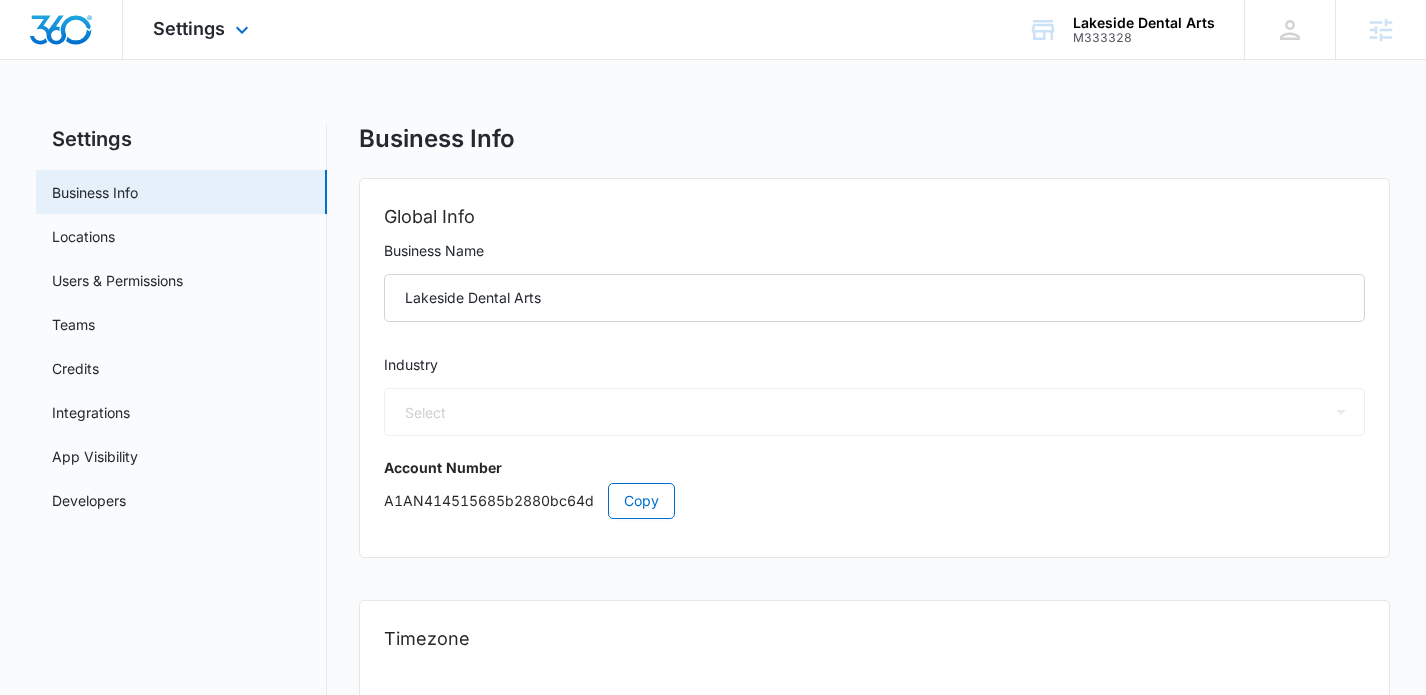 select on "15" 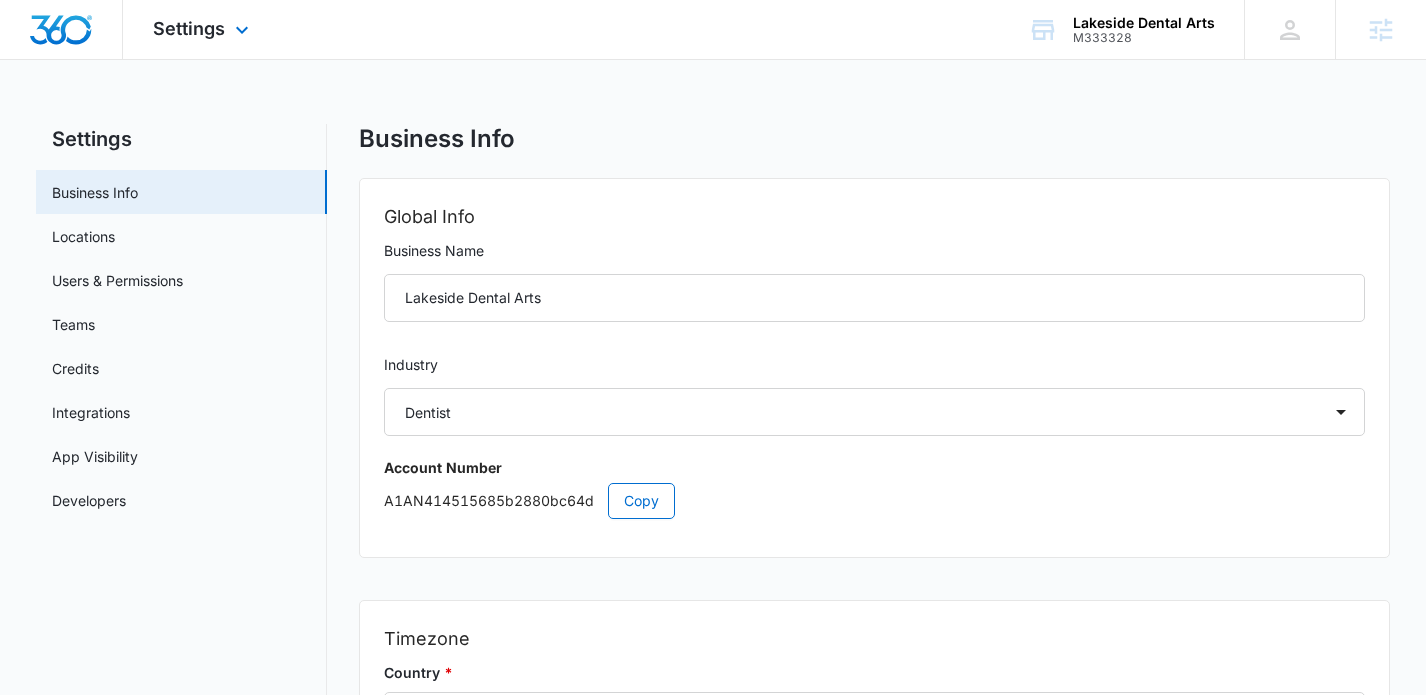 click on "Settings Apps Reputation Websites Forms CRM Email Social Payments POS Content Ads Intelligence Files Brand Settings" at bounding box center (203, 29) 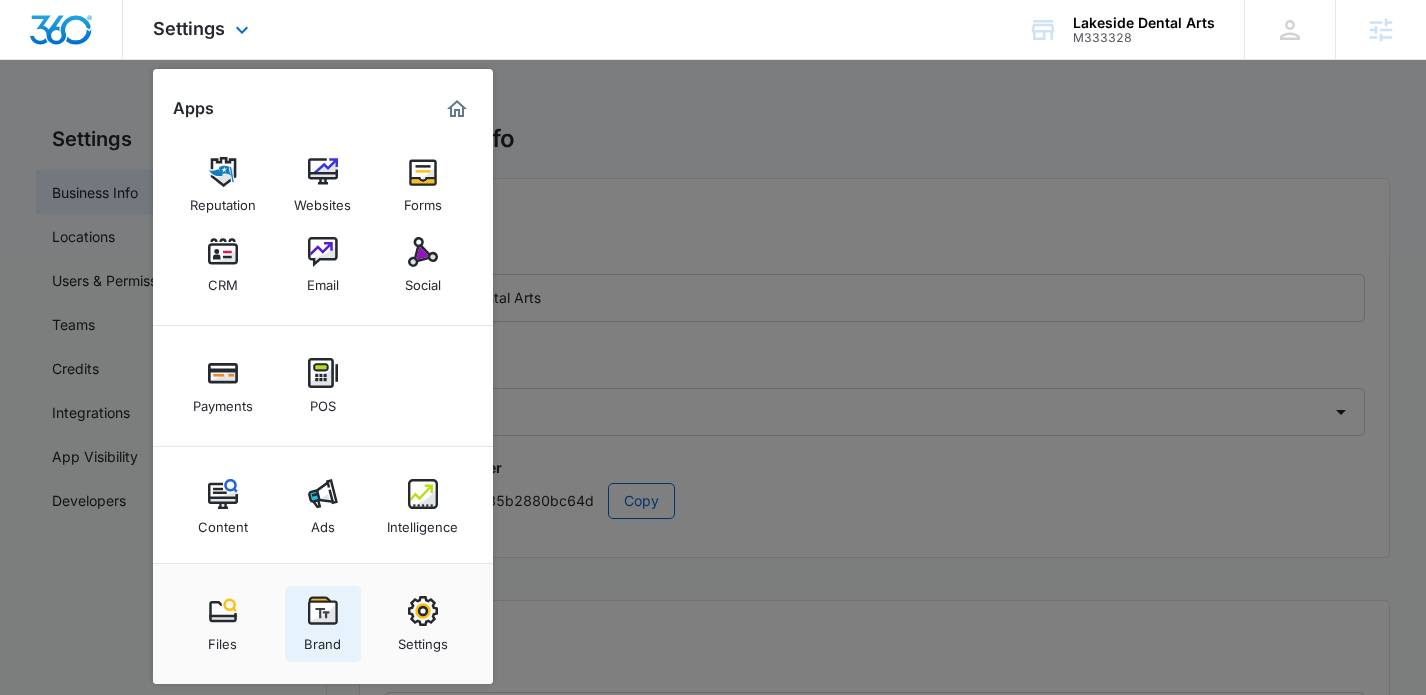 click at bounding box center (323, 611) 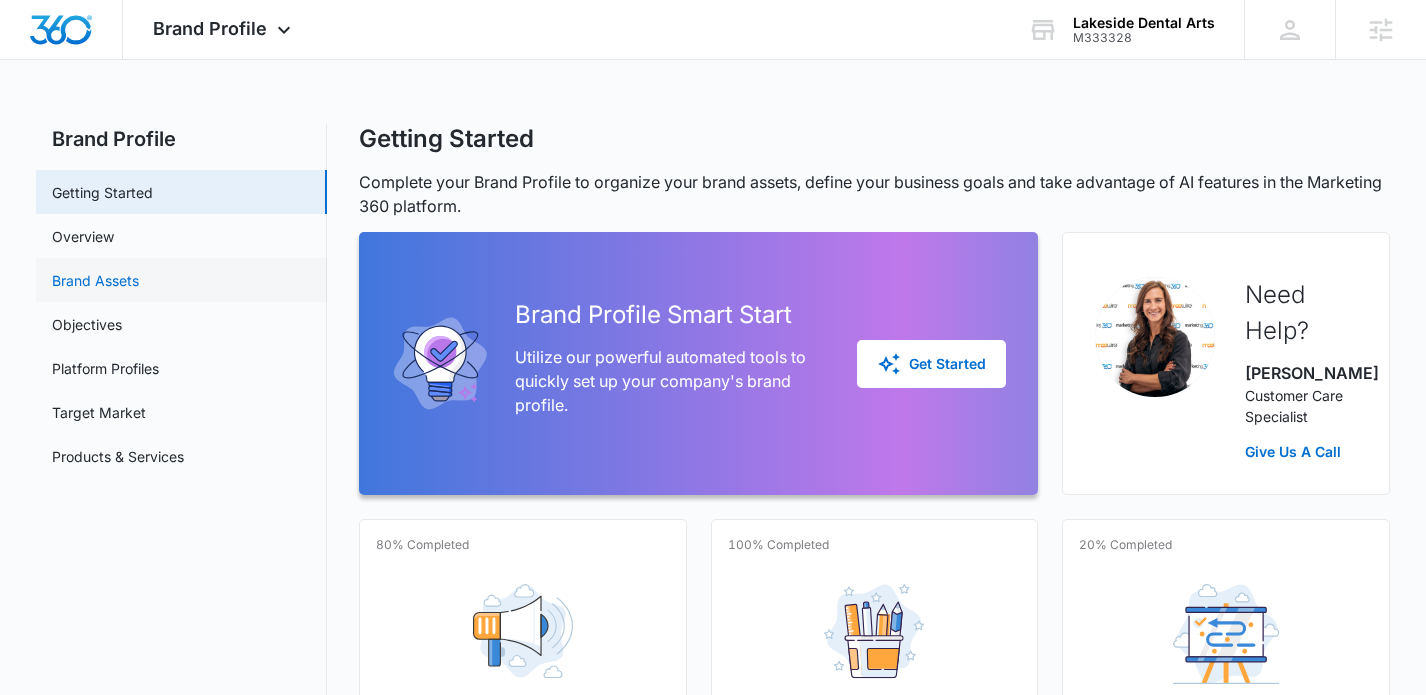 click on "Brand Assets" at bounding box center [95, 280] 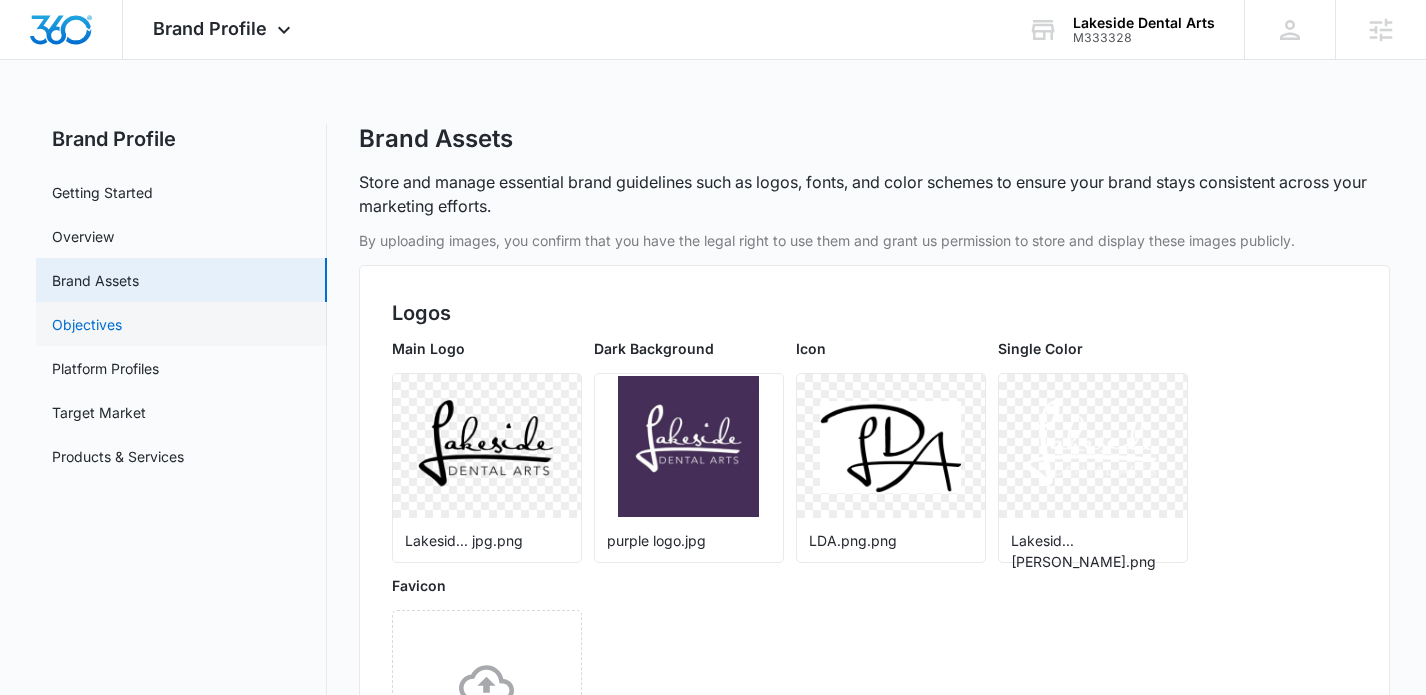 click on "Objectives" at bounding box center (87, 324) 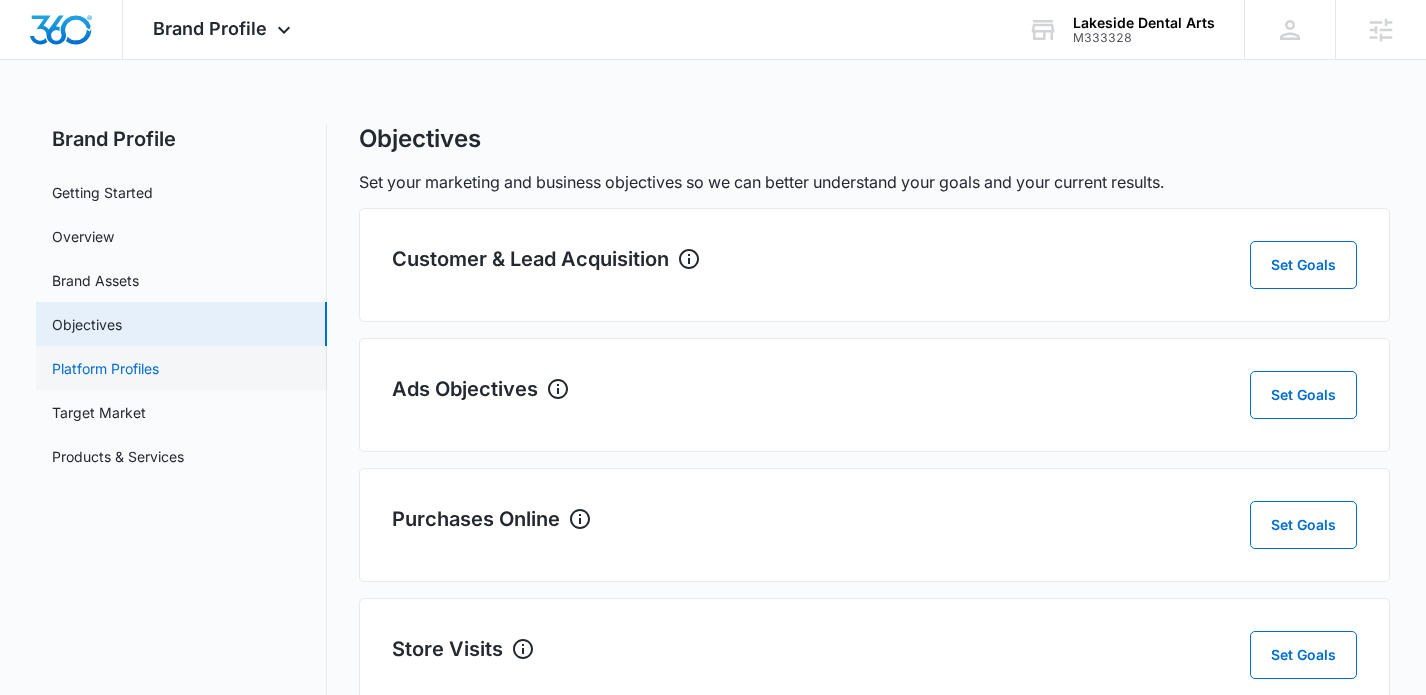 click on "Platform Profiles" at bounding box center [105, 368] 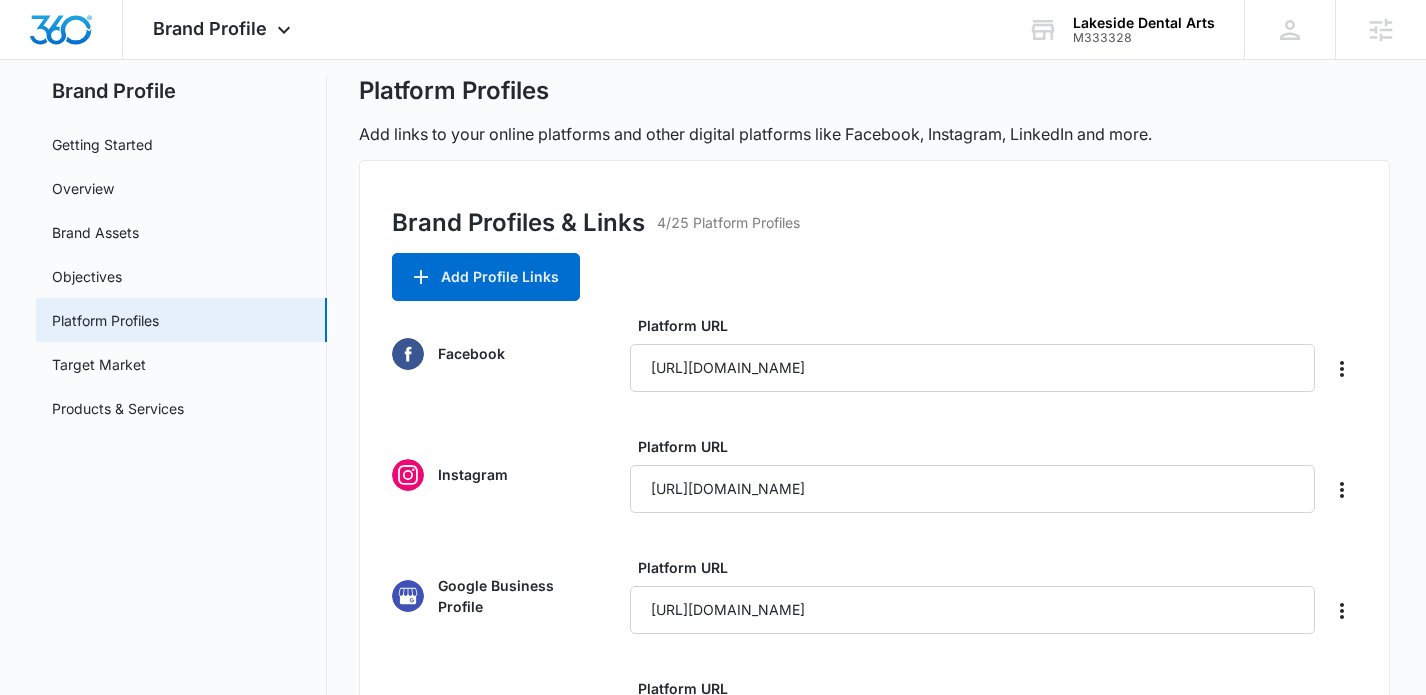 scroll, scrollTop: 13, scrollLeft: 0, axis: vertical 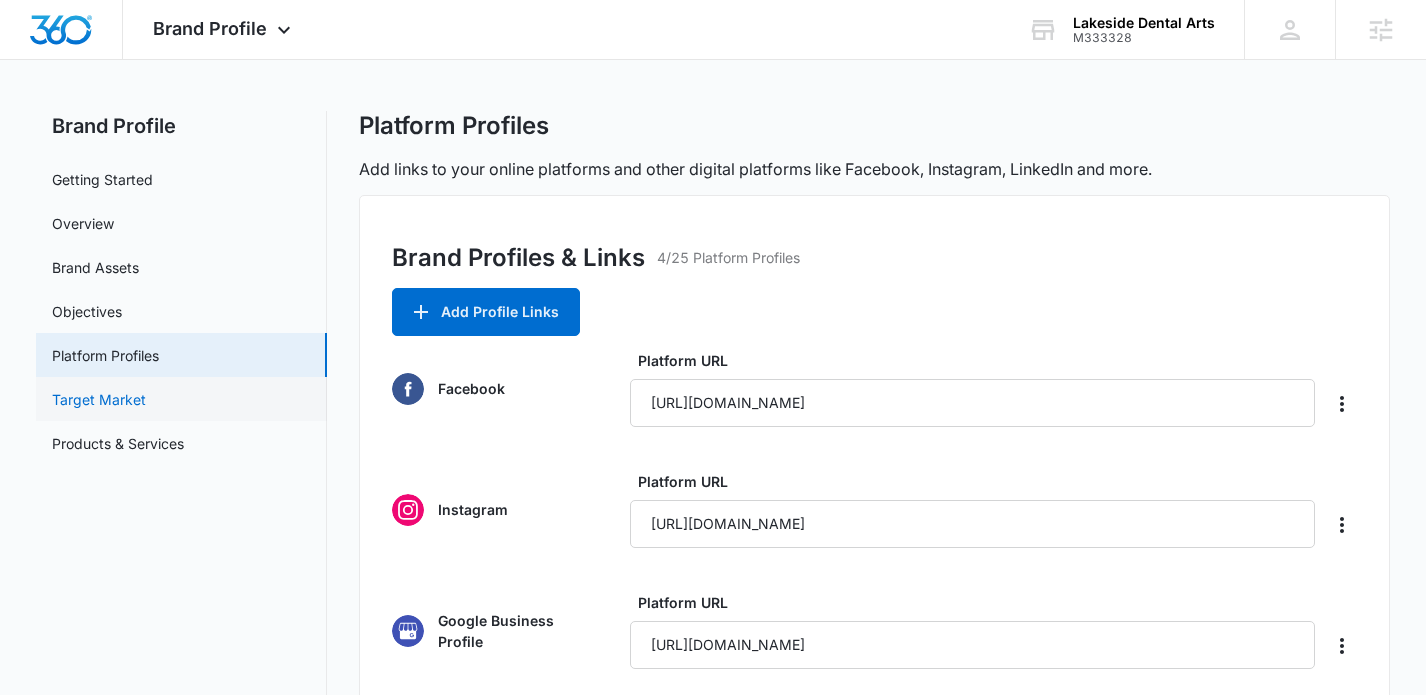 click on "Target Market" at bounding box center [99, 399] 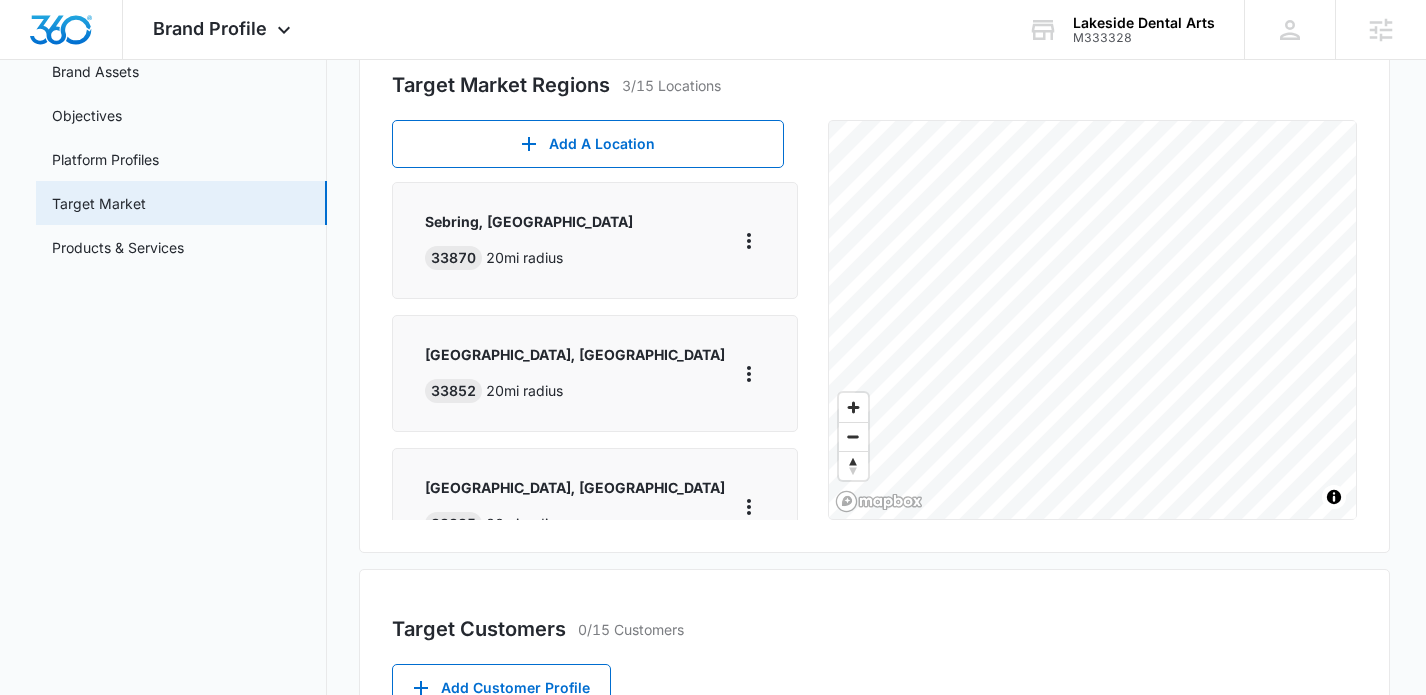 scroll, scrollTop: 0, scrollLeft: 0, axis: both 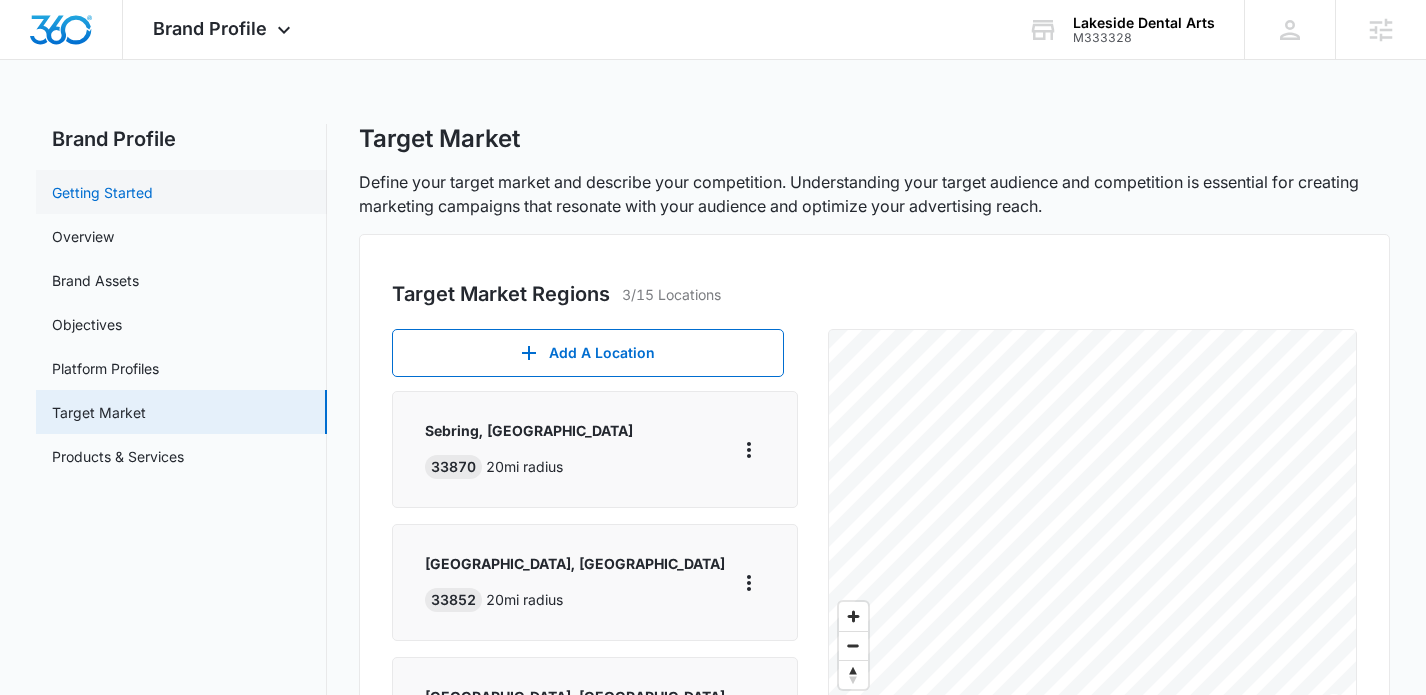 click on "Getting Started" at bounding box center [102, 192] 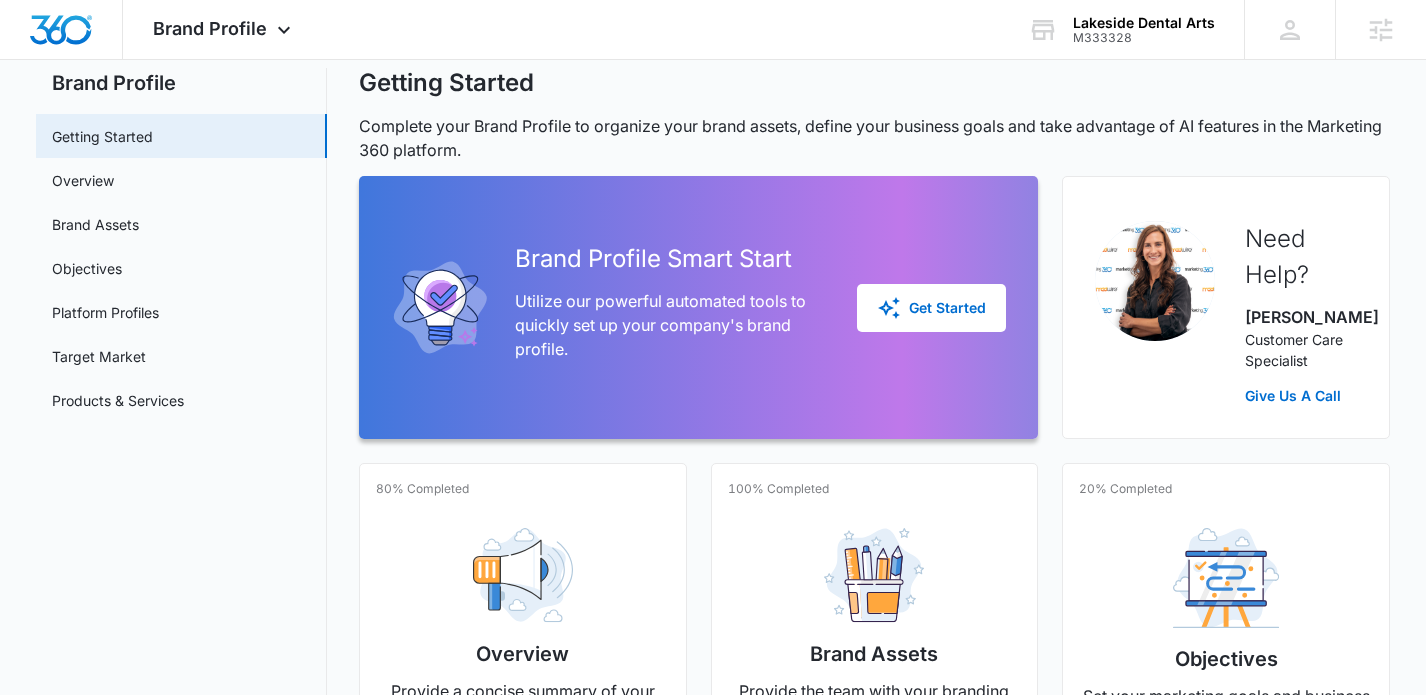 scroll, scrollTop: 0, scrollLeft: 0, axis: both 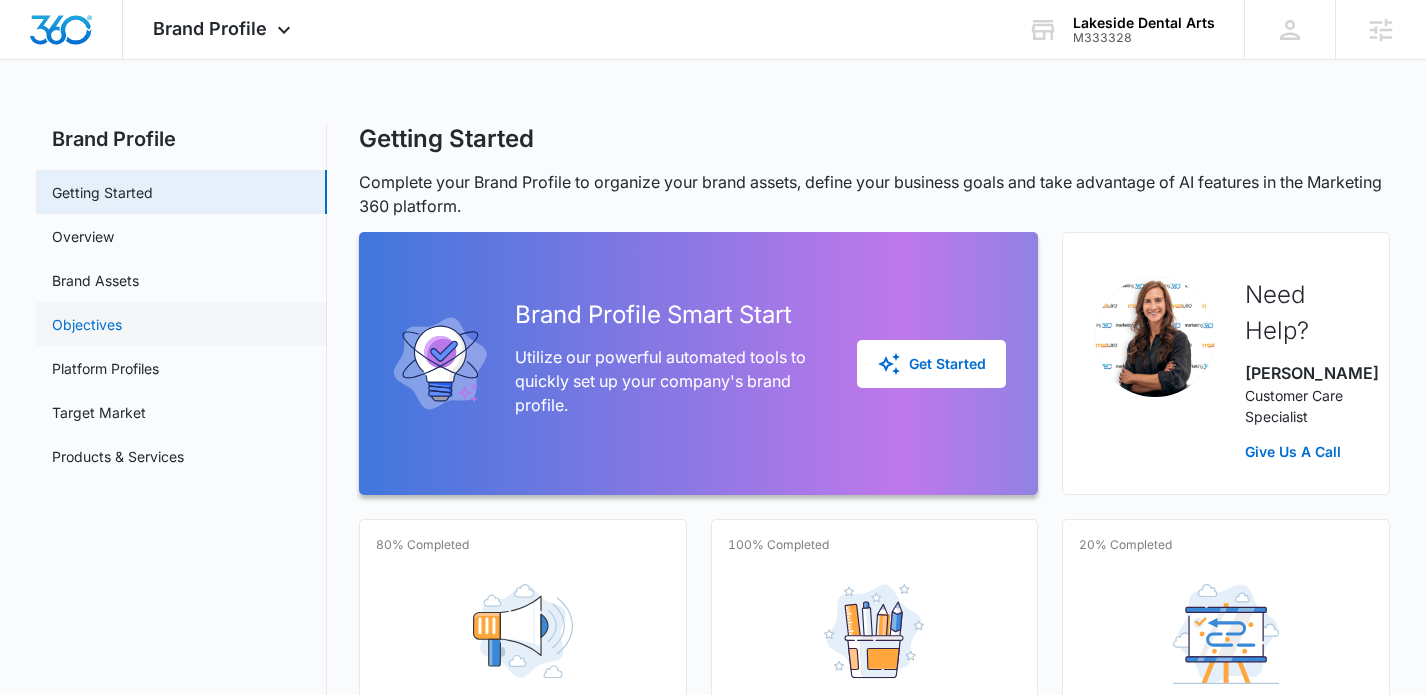 click on "Objectives" at bounding box center [87, 324] 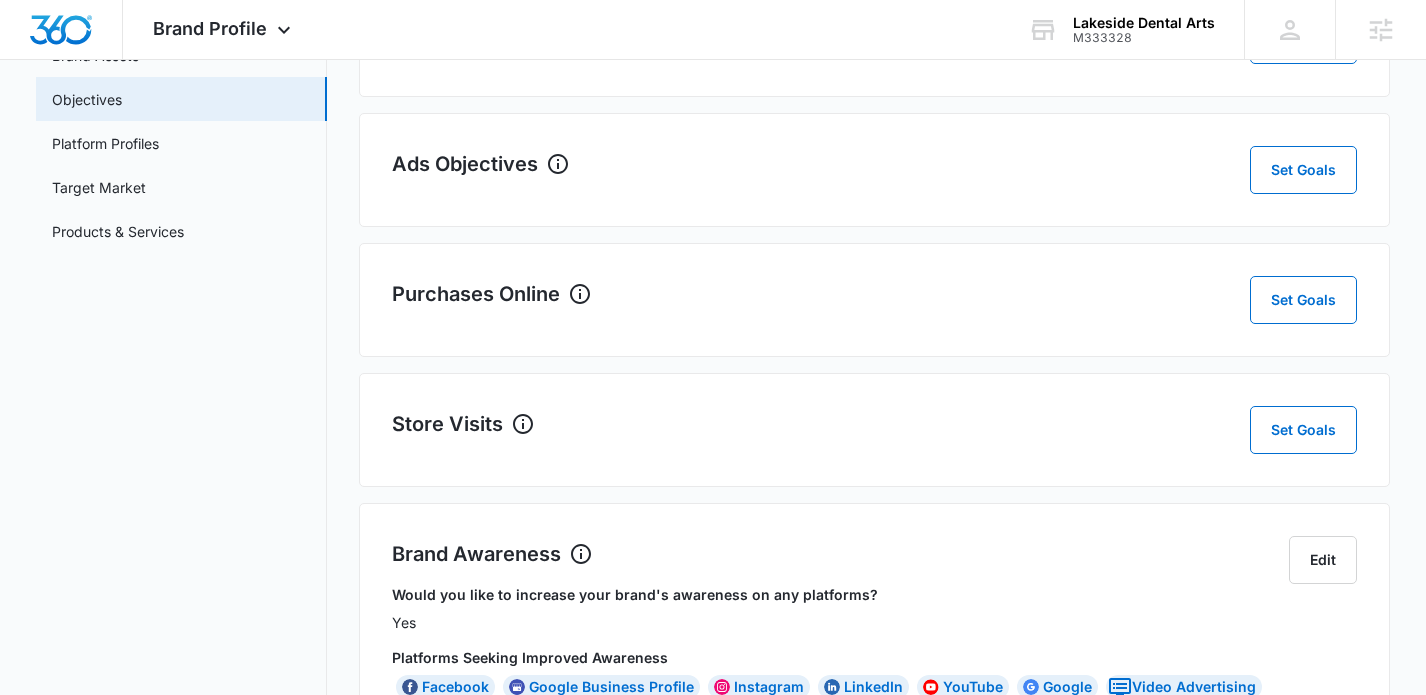 scroll, scrollTop: 0, scrollLeft: 0, axis: both 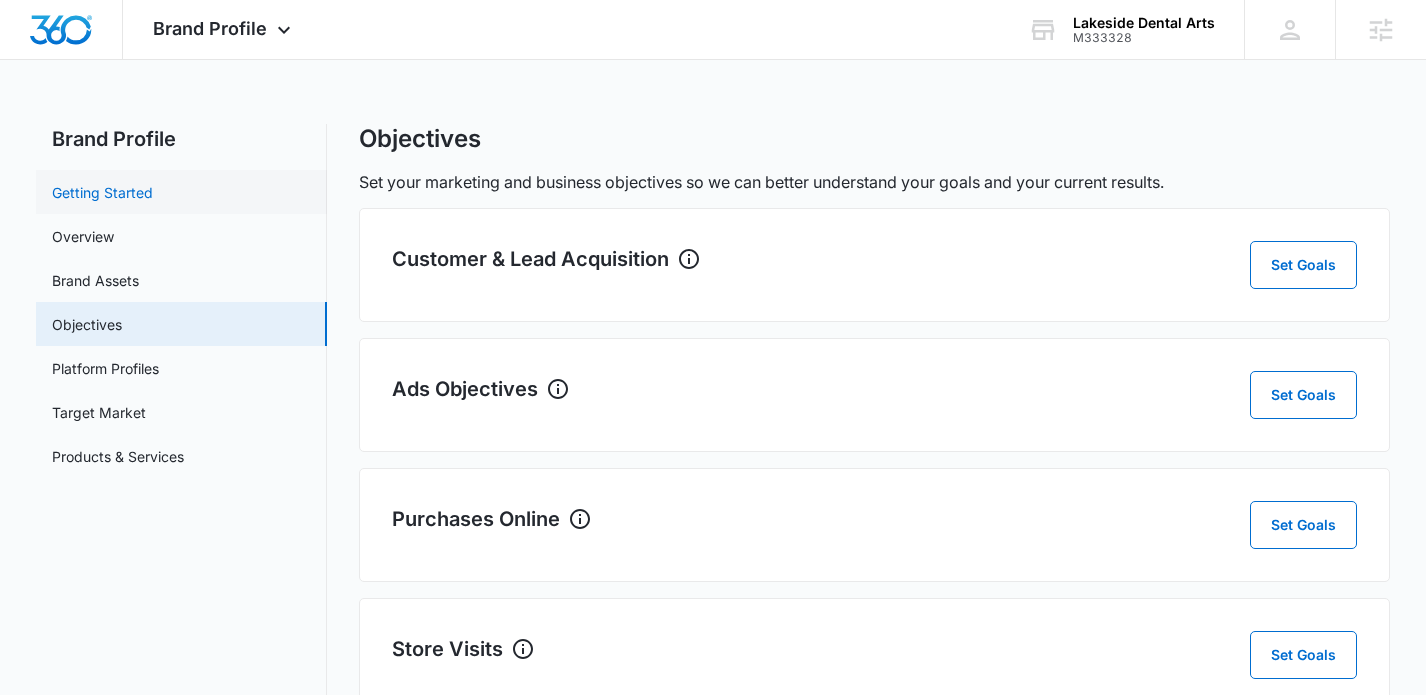 click on "Getting Started" at bounding box center [102, 192] 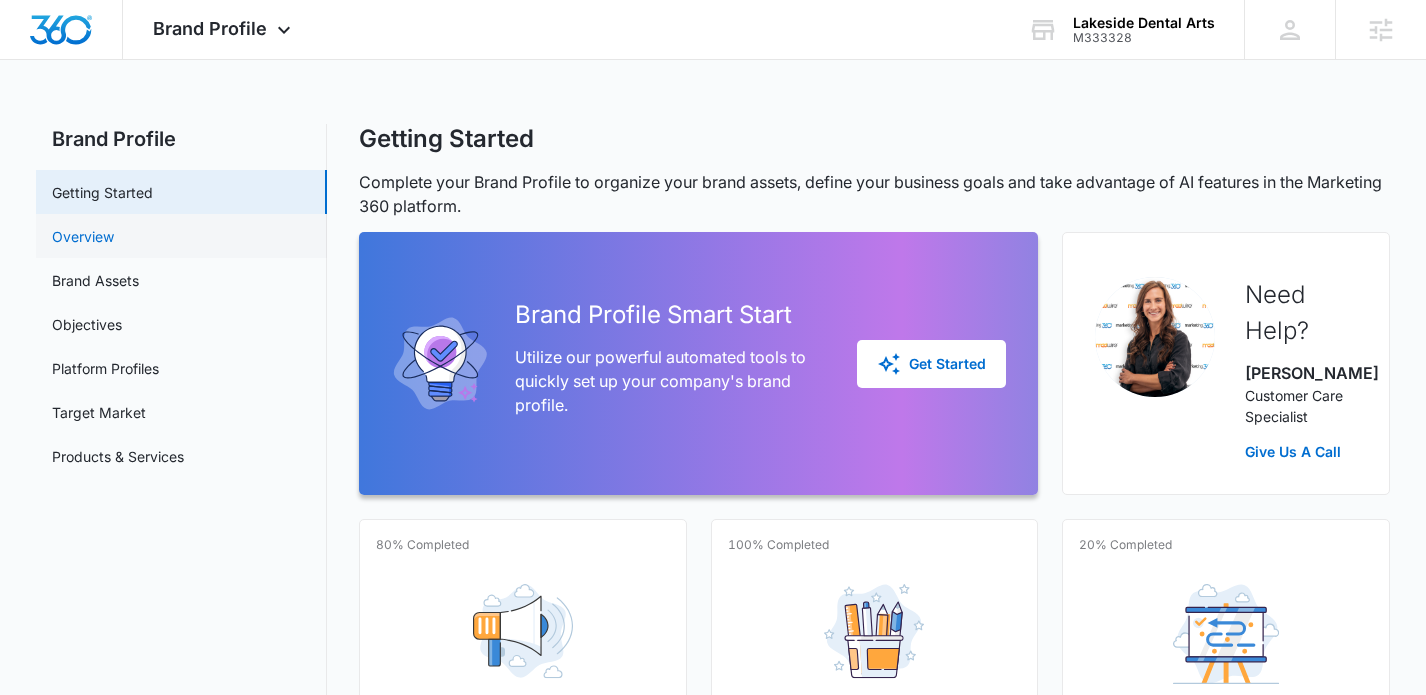 click on "Overview" at bounding box center (83, 236) 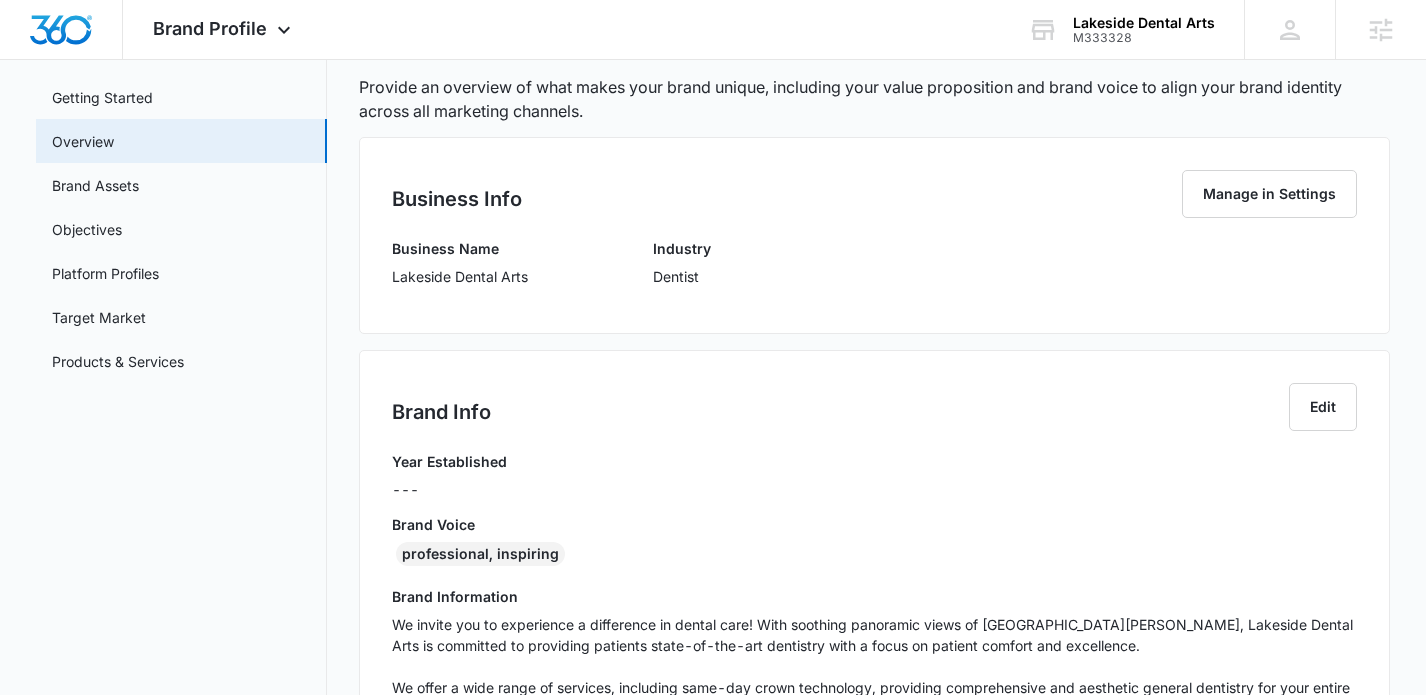 scroll, scrollTop: 0, scrollLeft: 0, axis: both 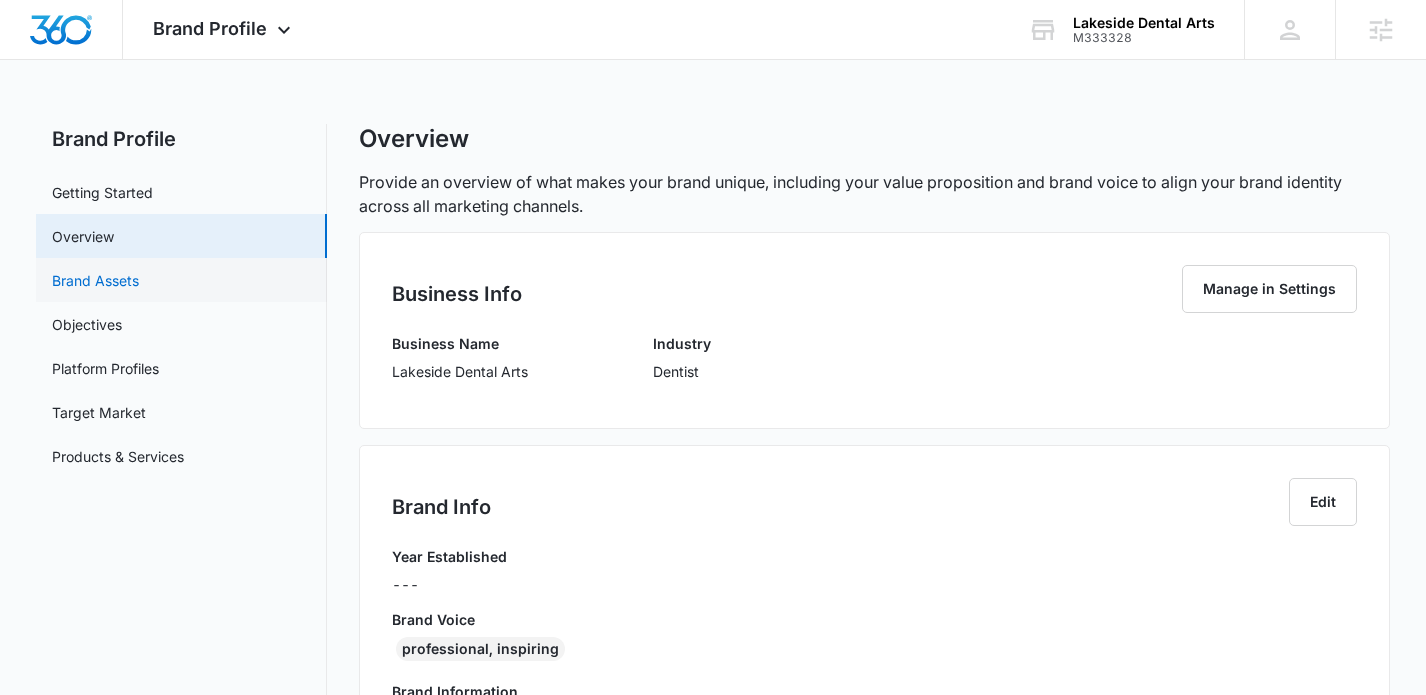 click on "Brand Assets" at bounding box center (95, 280) 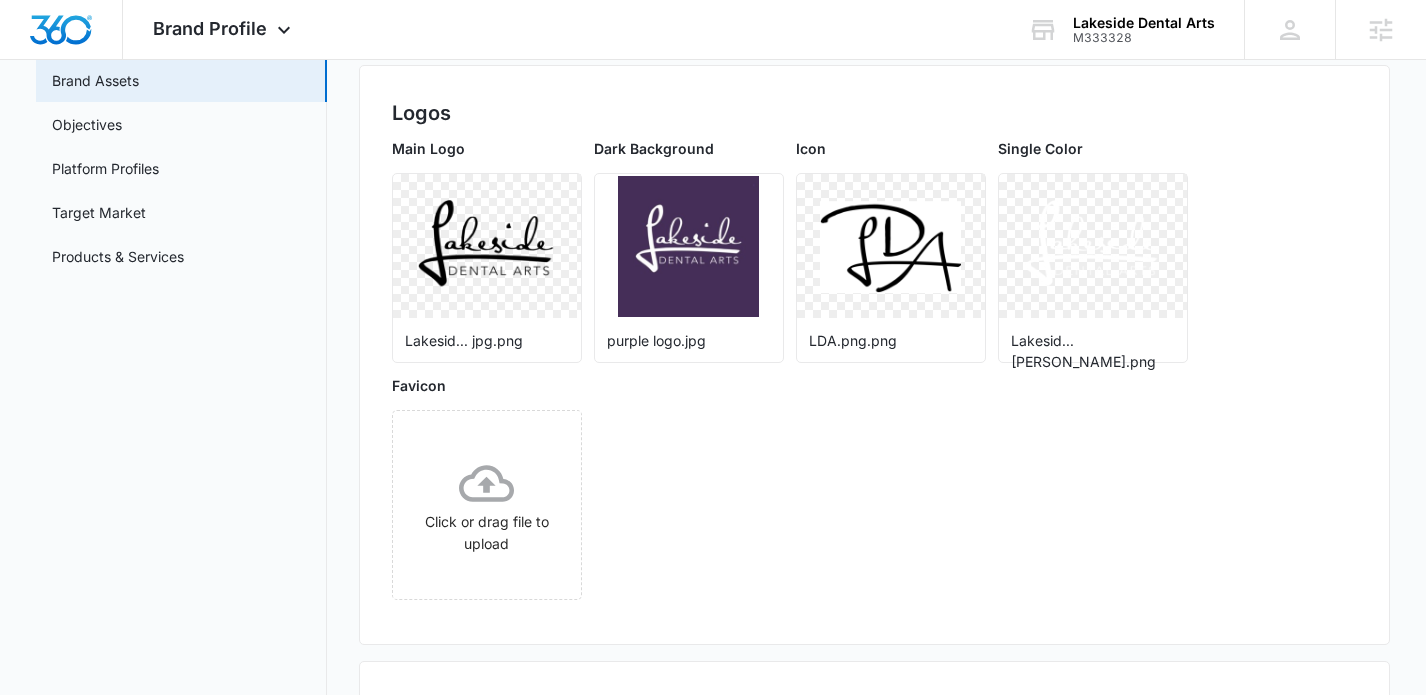 scroll, scrollTop: 153, scrollLeft: 0, axis: vertical 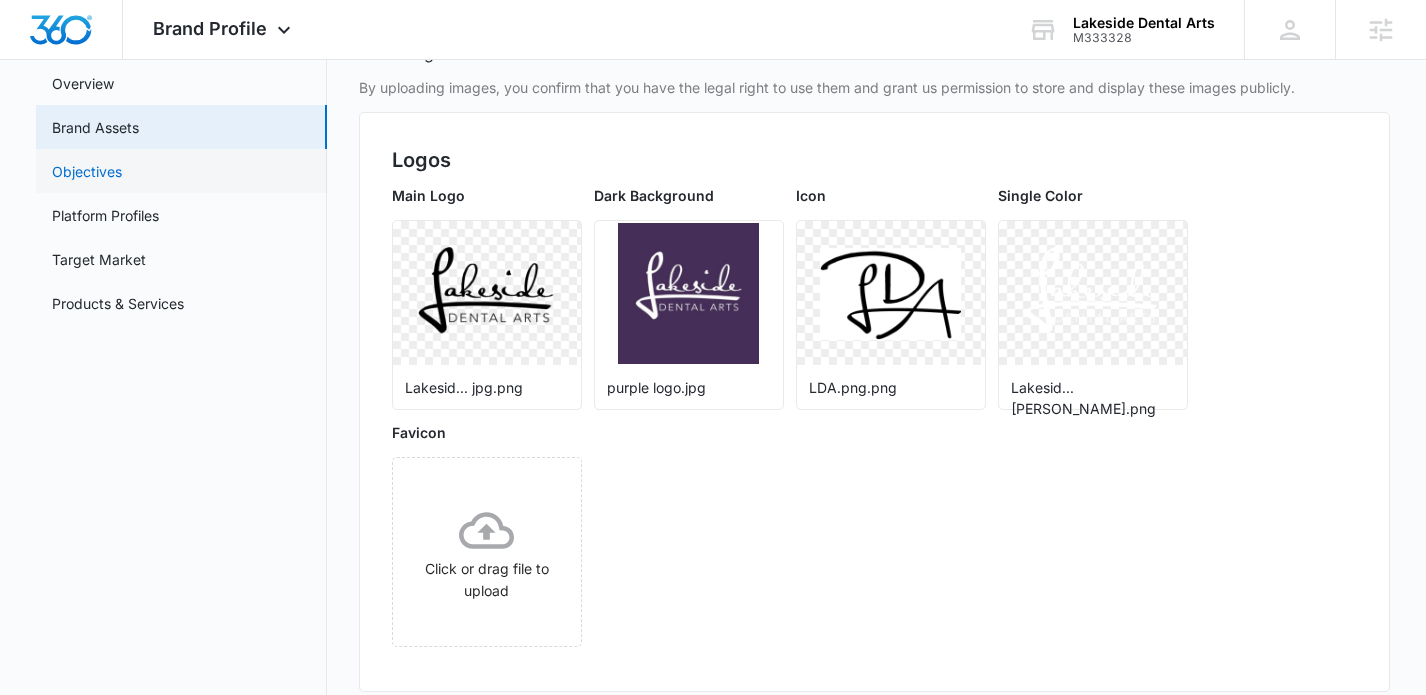 click on "Objectives" at bounding box center [87, 171] 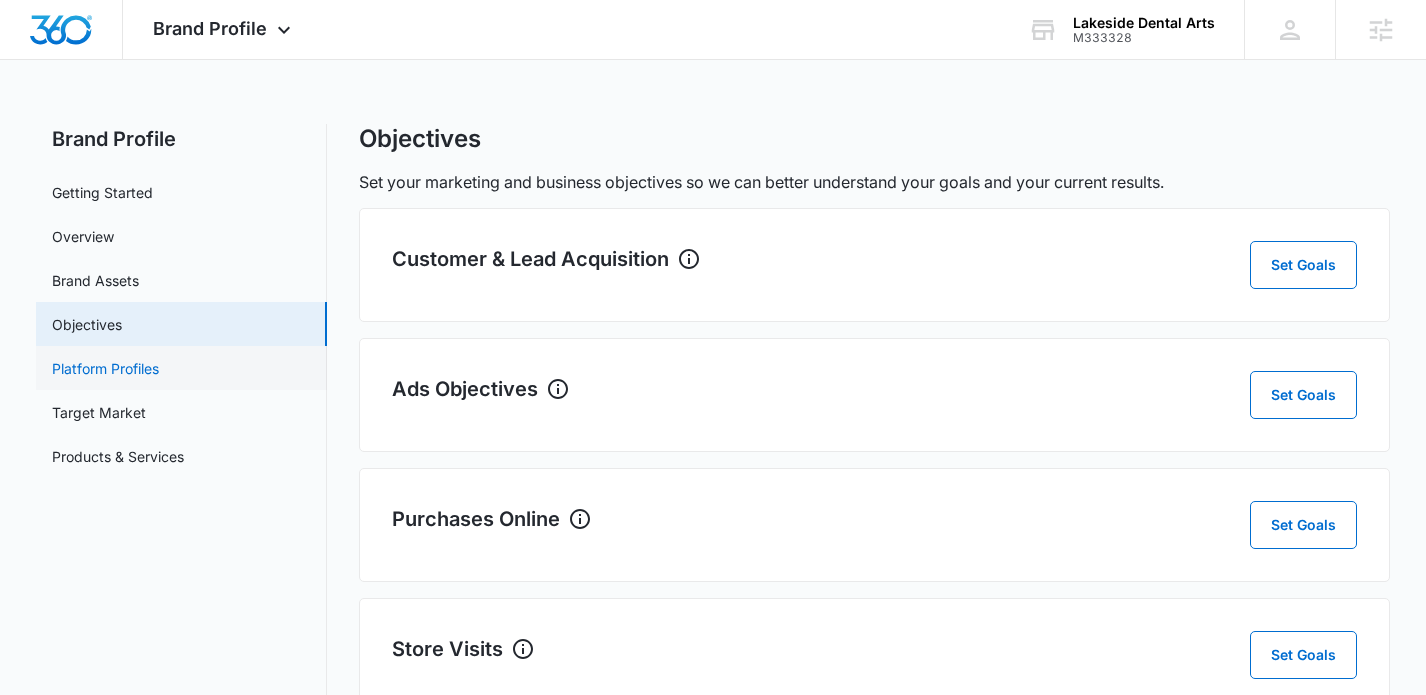 click on "Platform Profiles" at bounding box center [105, 368] 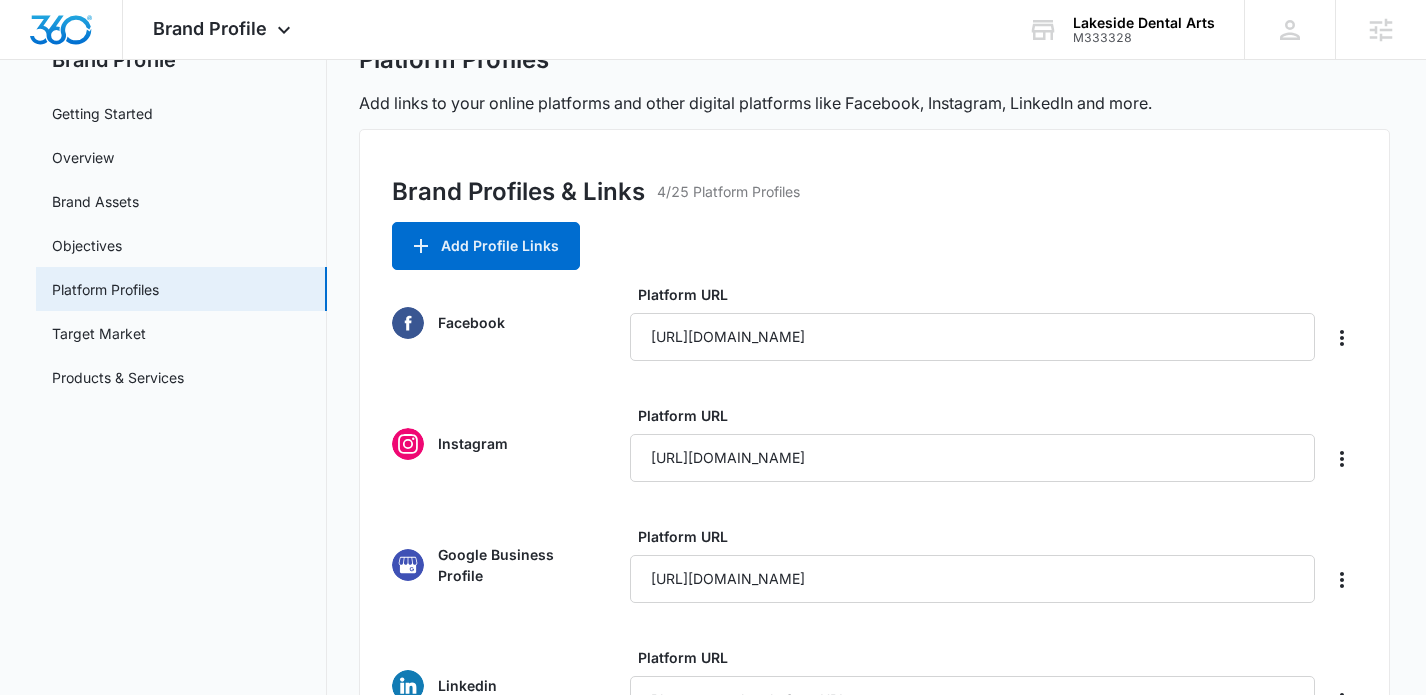 scroll, scrollTop: 0, scrollLeft: 0, axis: both 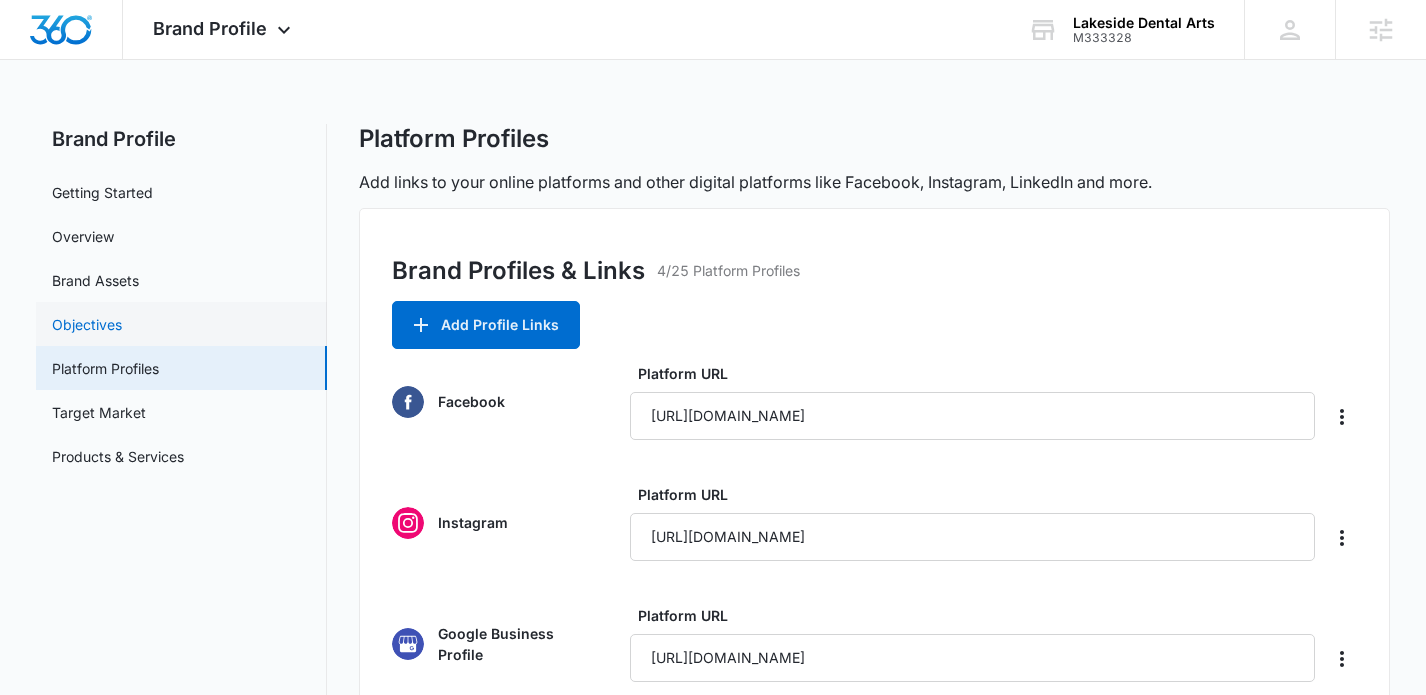 click on "Objectives" at bounding box center [87, 324] 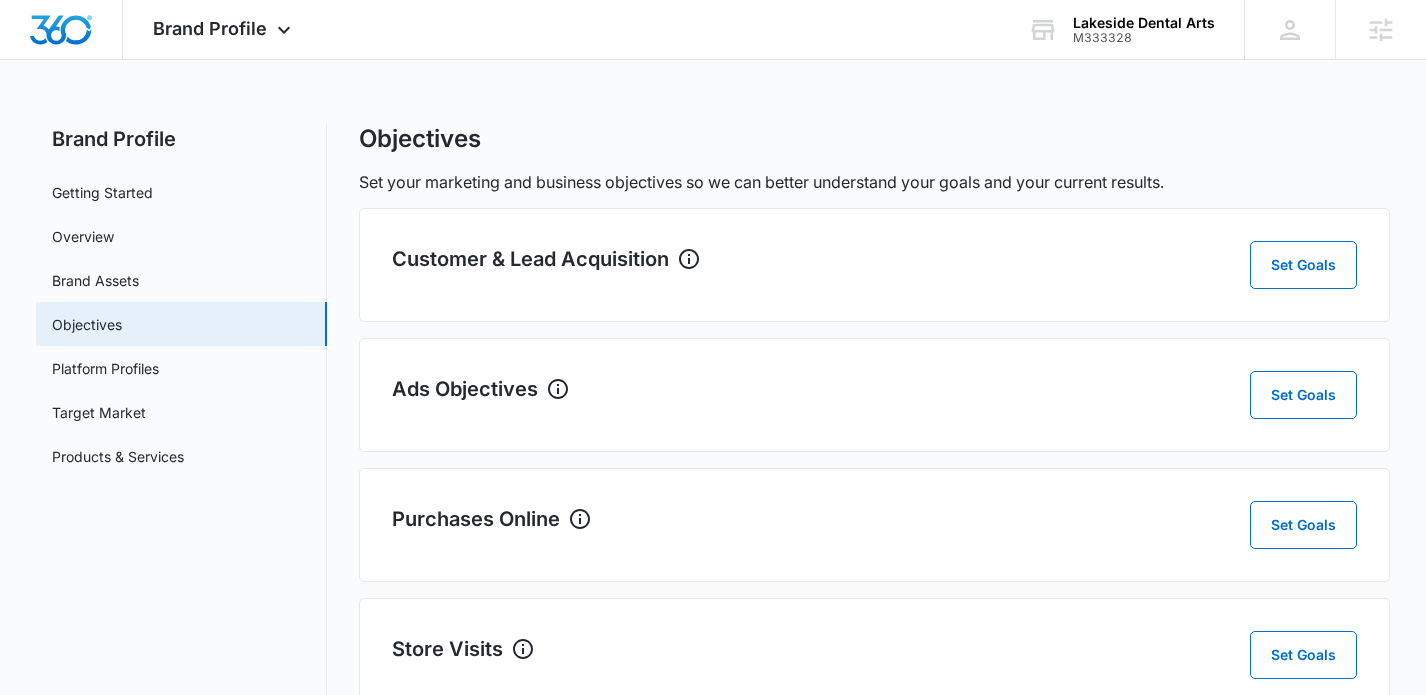 click on "Customer & Lead Acquisition Set Goals" at bounding box center (875, 265) 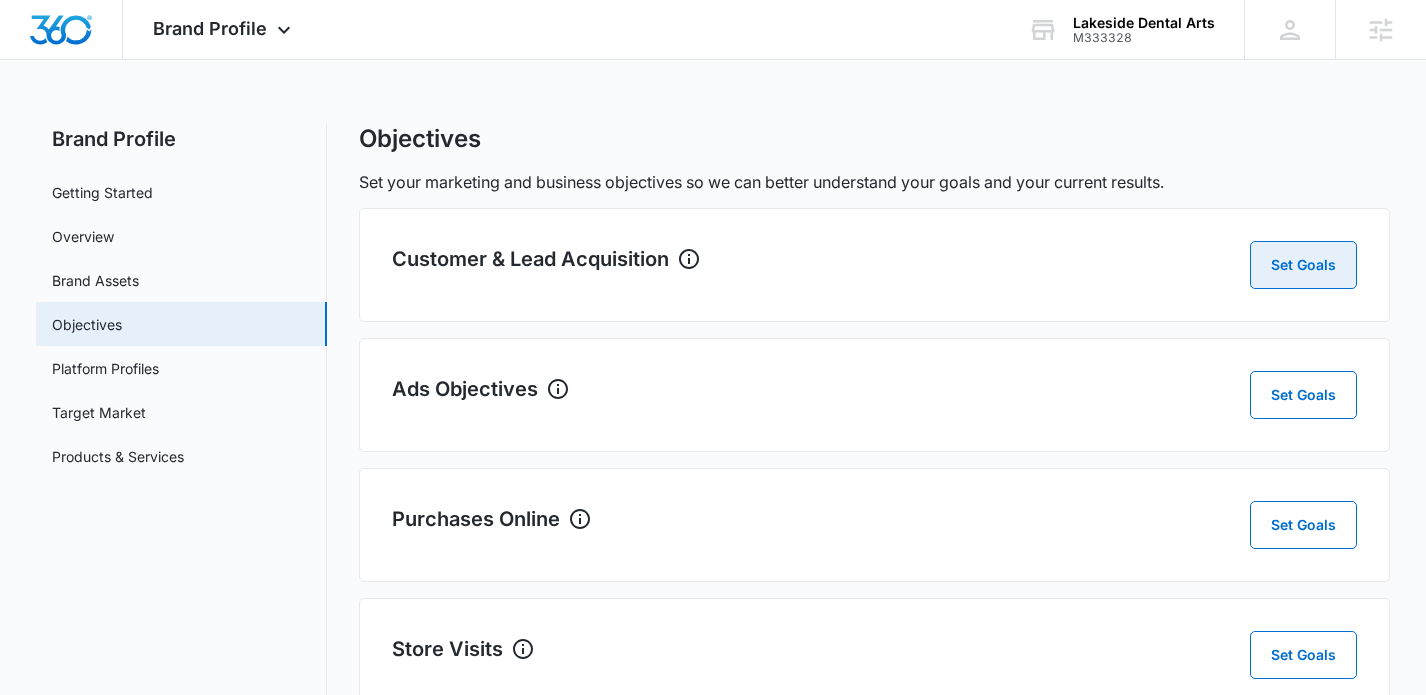 click on "Set Goals" at bounding box center (1303, 265) 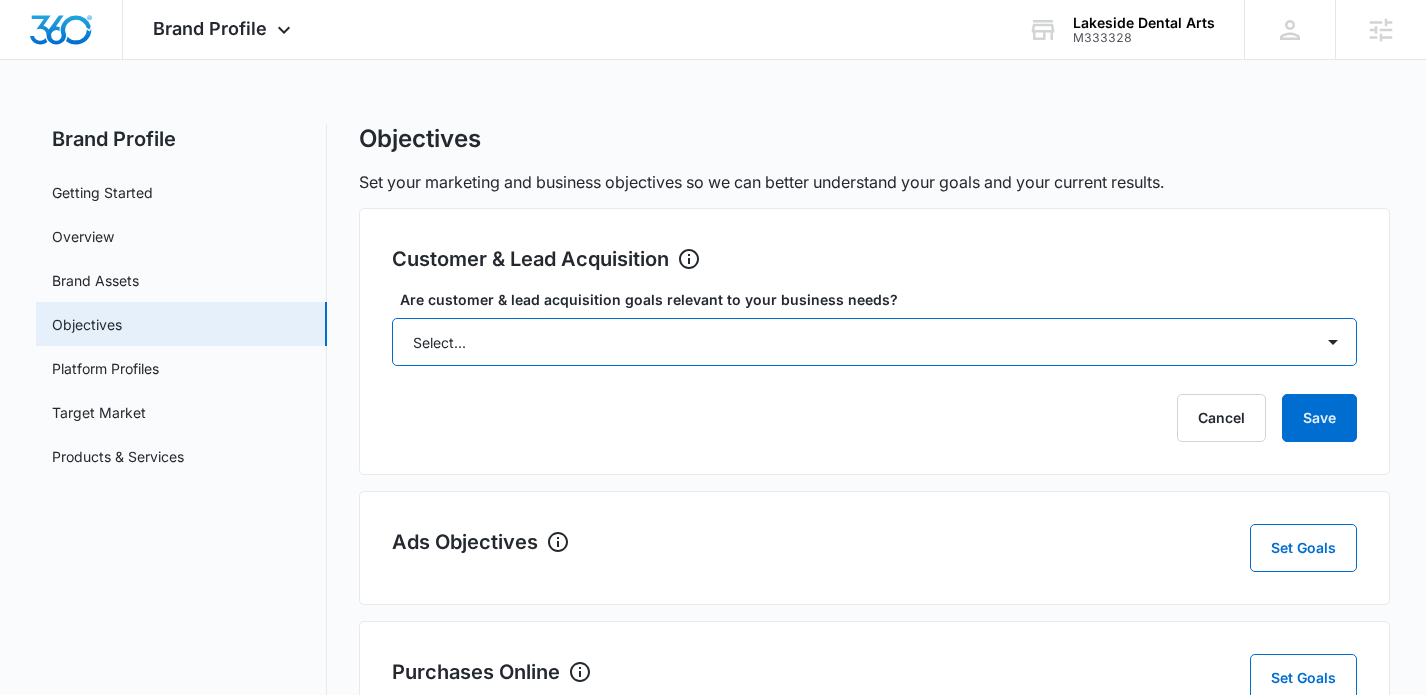 click on "Select... Yes No Yes, but don't currently have the data" at bounding box center (875, 342) 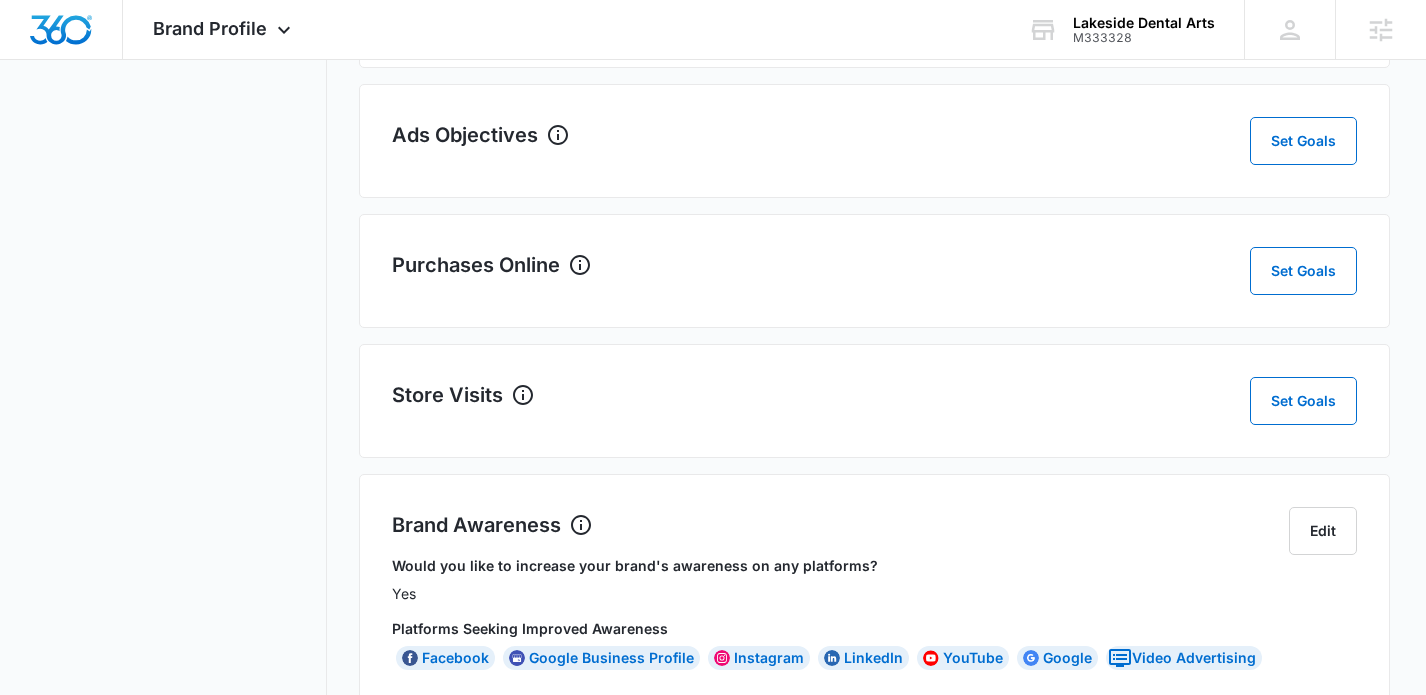 scroll, scrollTop: 699, scrollLeft: 0, axis: vertical 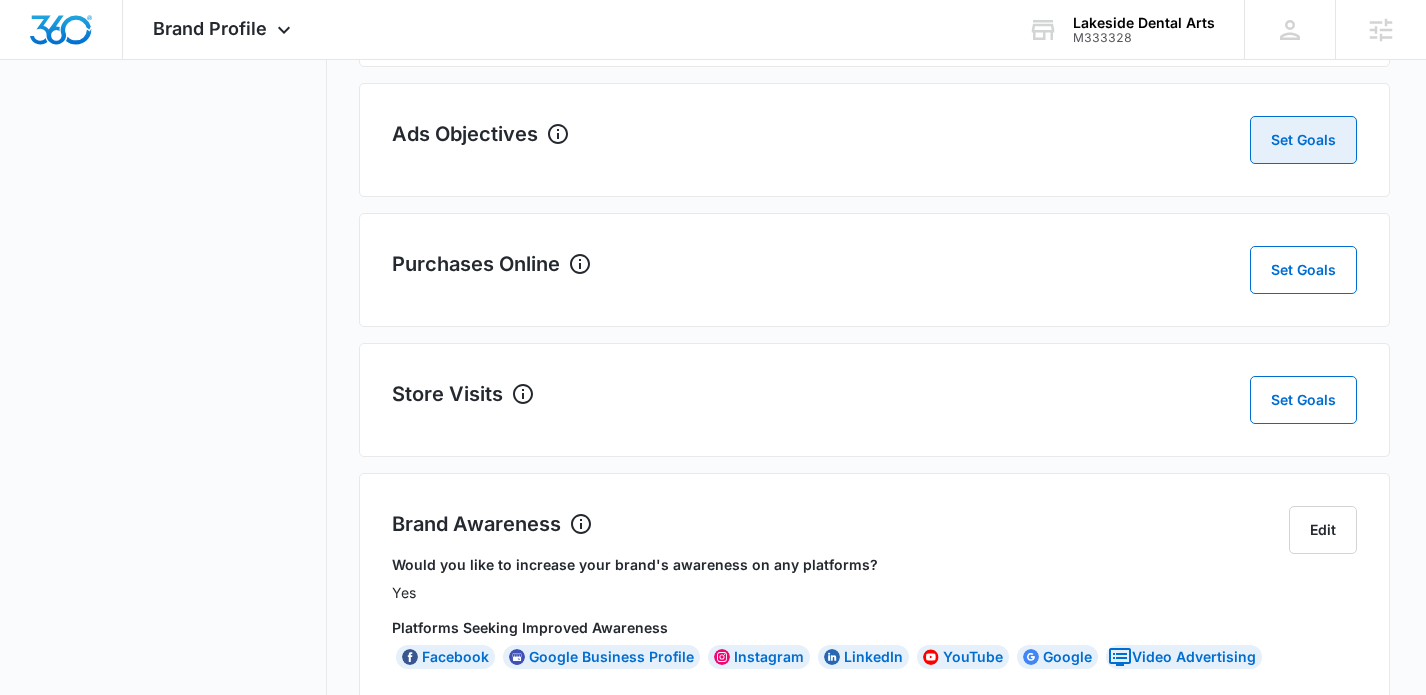 click on "Set Goals" at bounding box center (1303, 140) 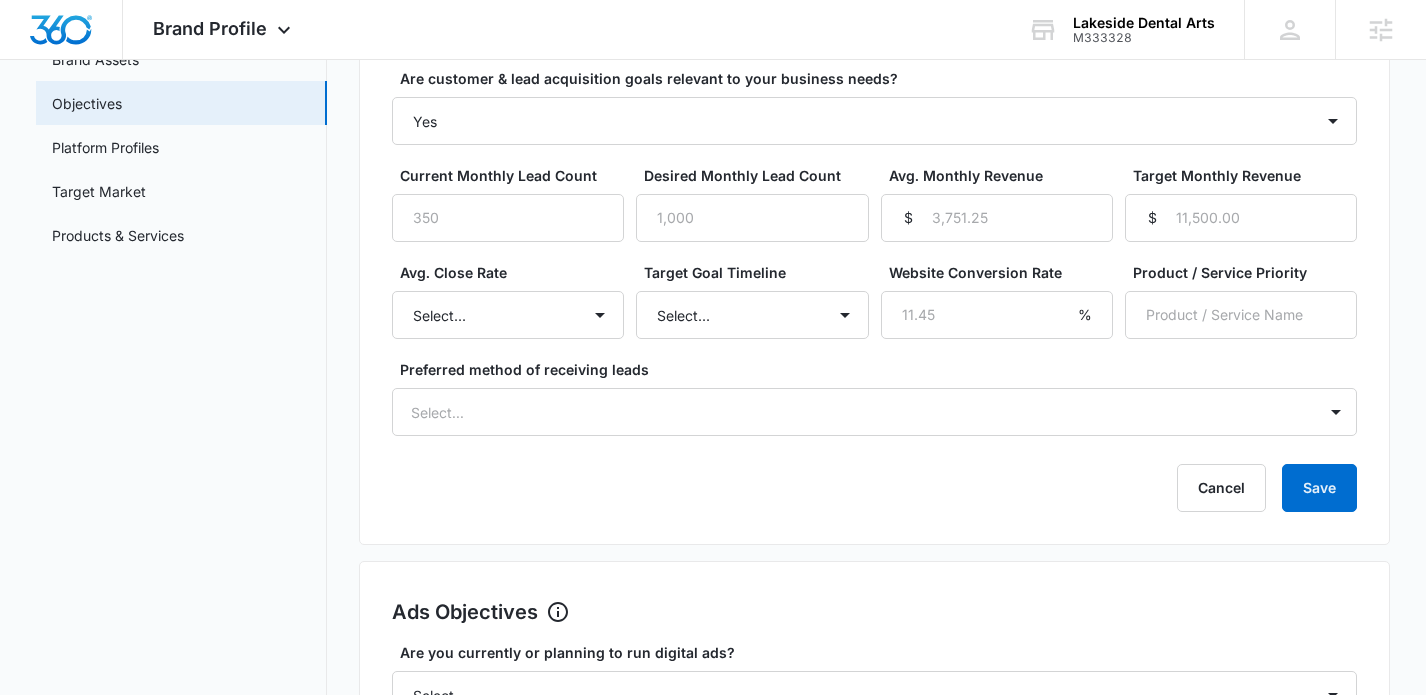 scroll, scrollTop: 252, scrollLeft: 0, axis: vertical 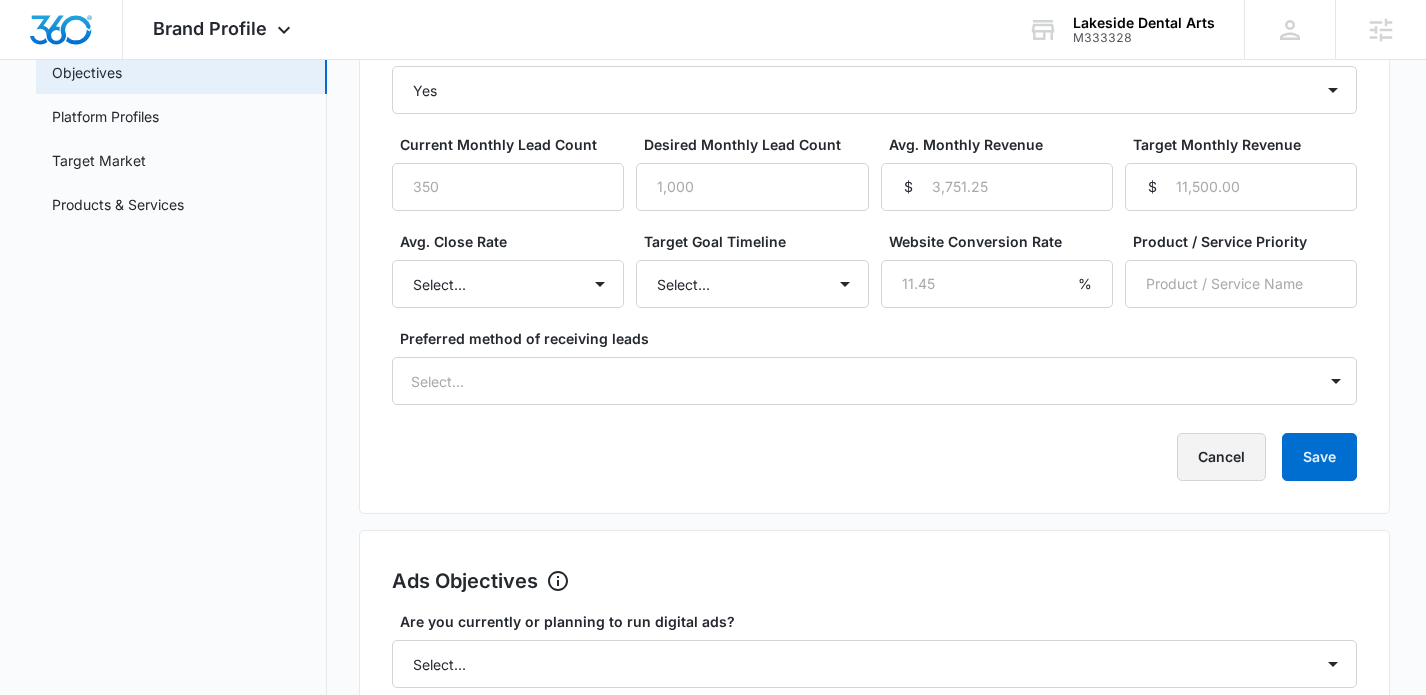 click on "Cancel" at bounding box center [1221, 457] 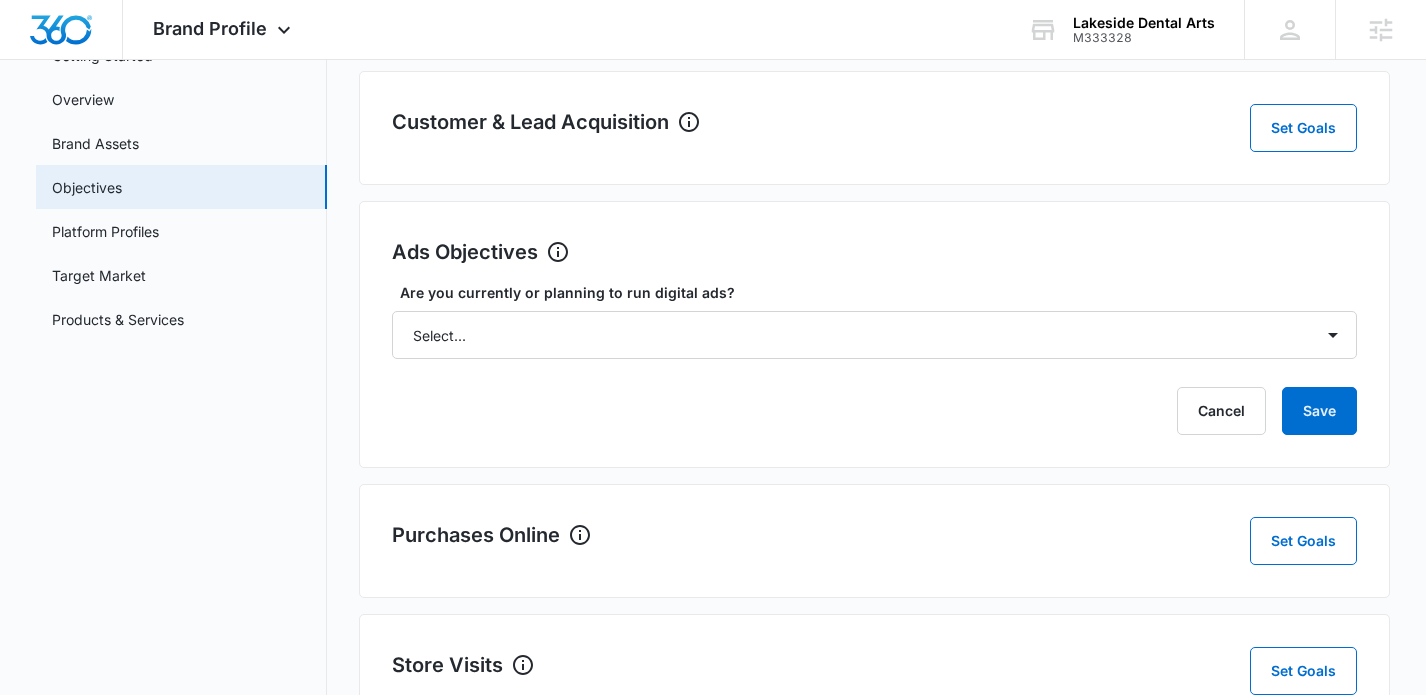 scroll, scrollTop: 0, scrollLeft: 0, axis: both 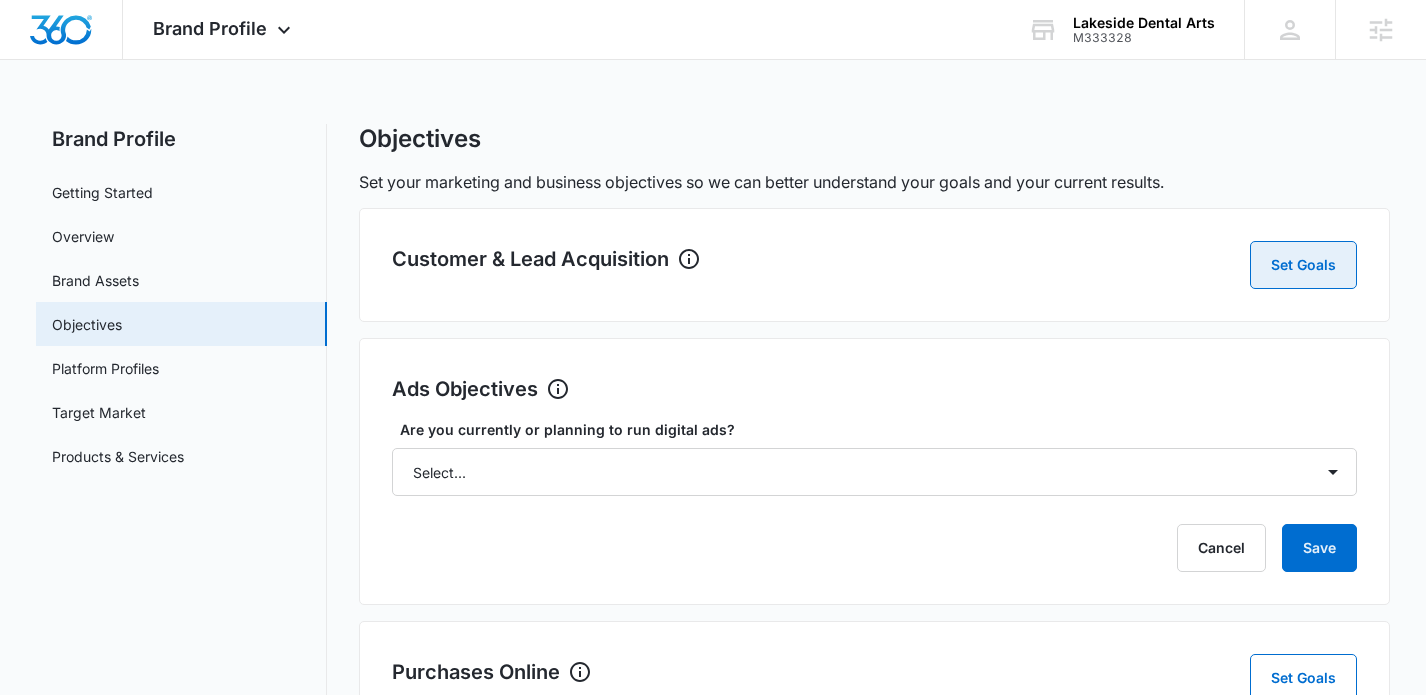 click on "Set Goals" at bounding box center [1303, 265] 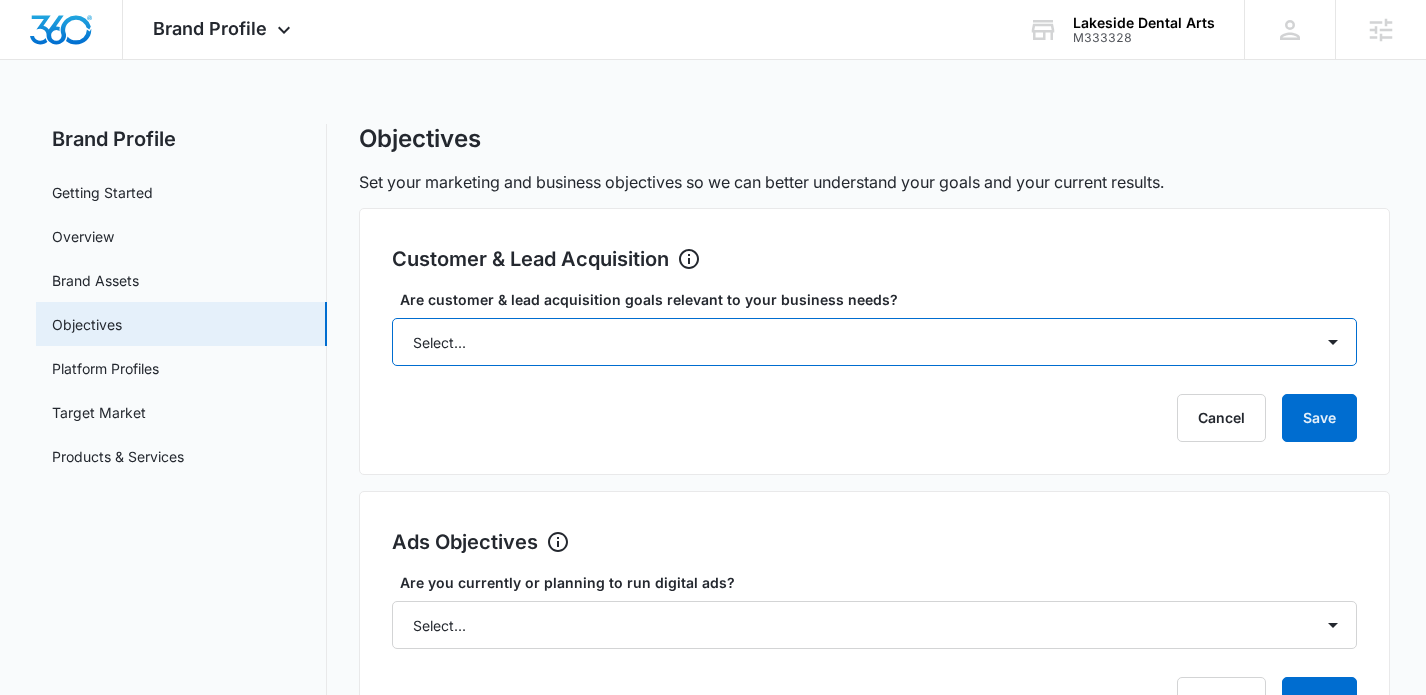 click on "Select... Yes No Yes, but don't currently have the data" at bounding box center (875, 342) 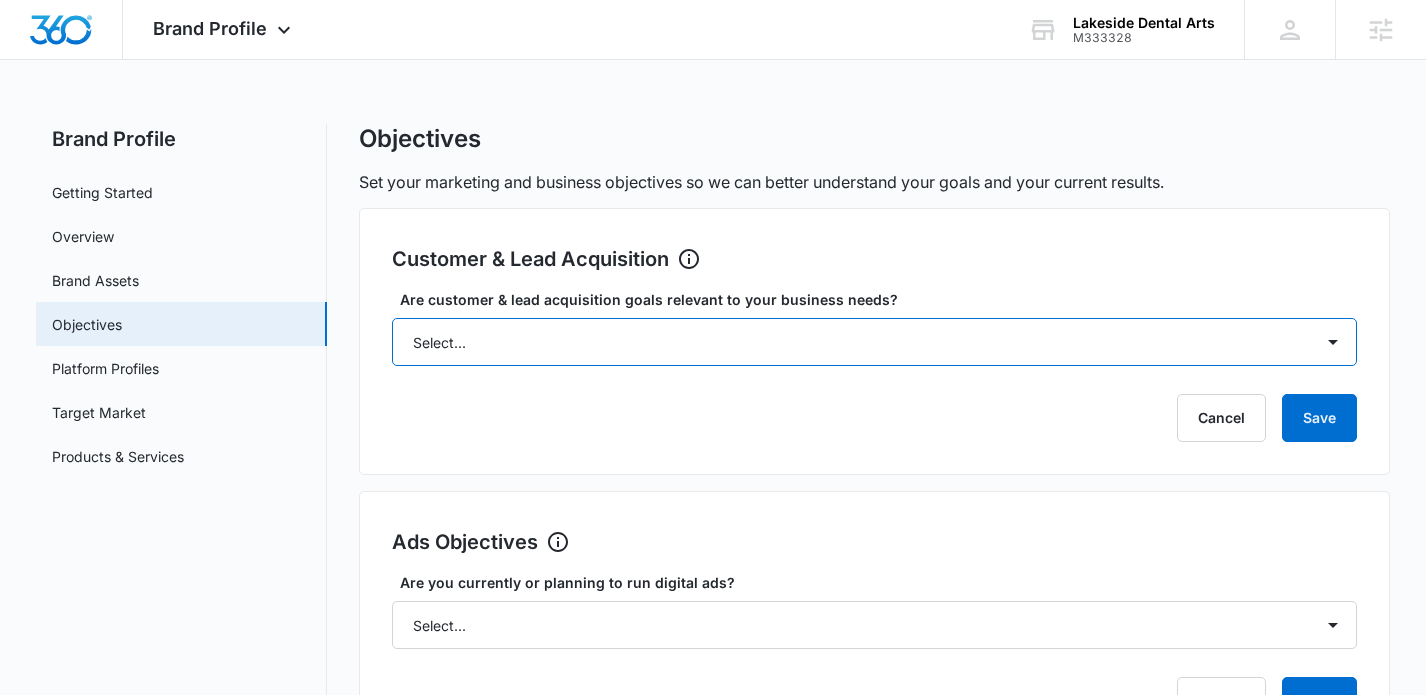 select on "yes" 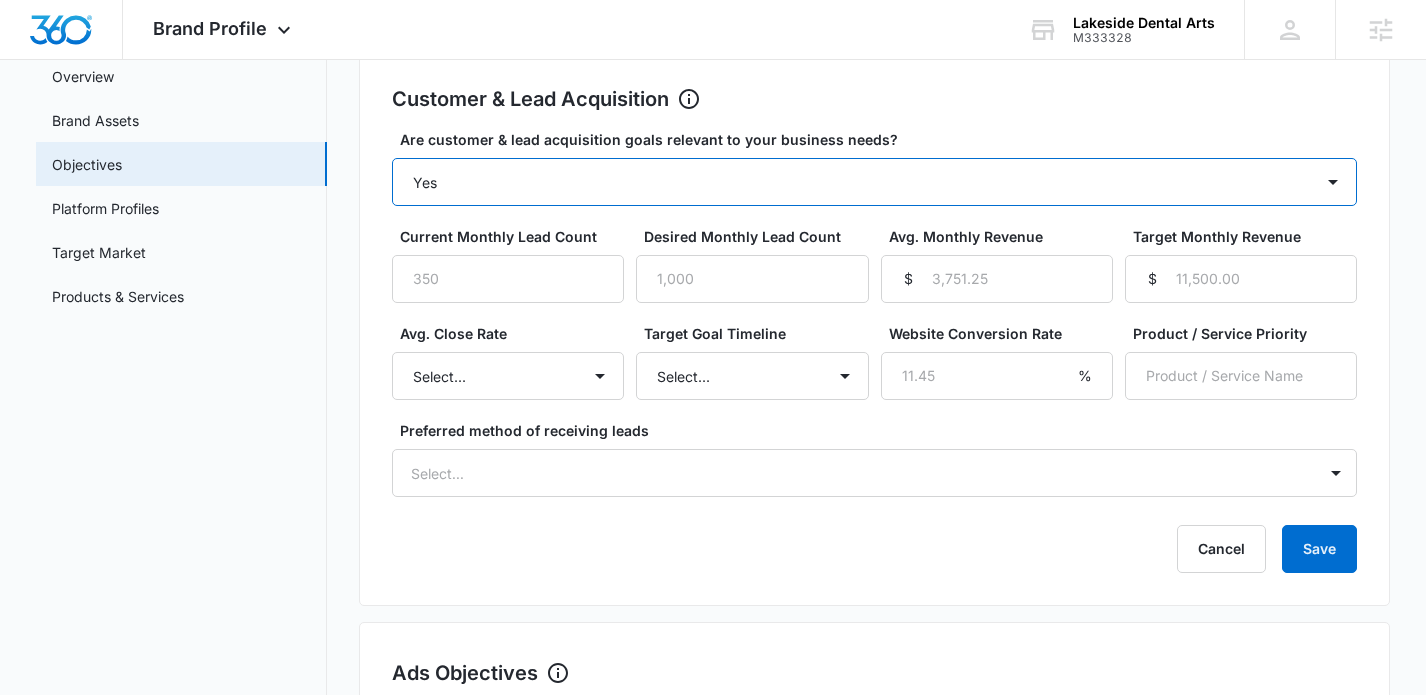 scroll, scrollTop: 161, scrollLeft: 0, axis: vertical 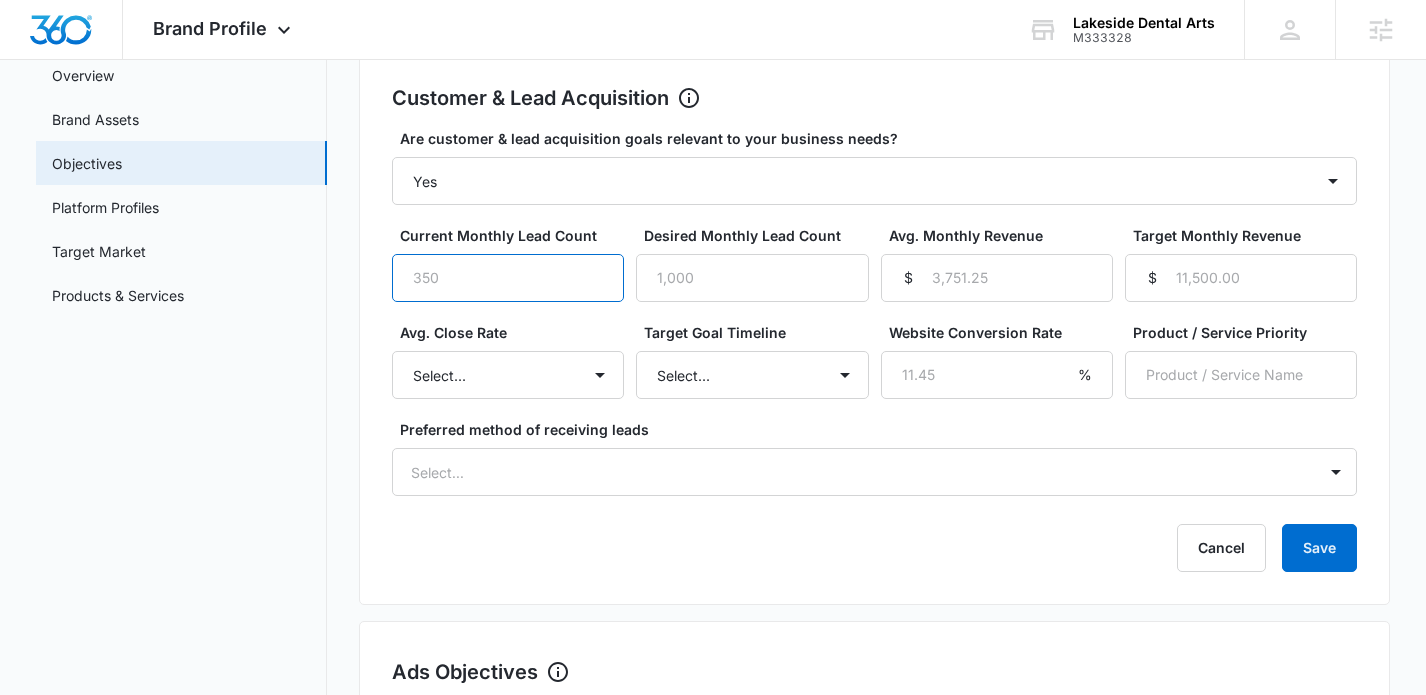 click on "Current Monthly Lead Count" at bounding box center [508, 278] 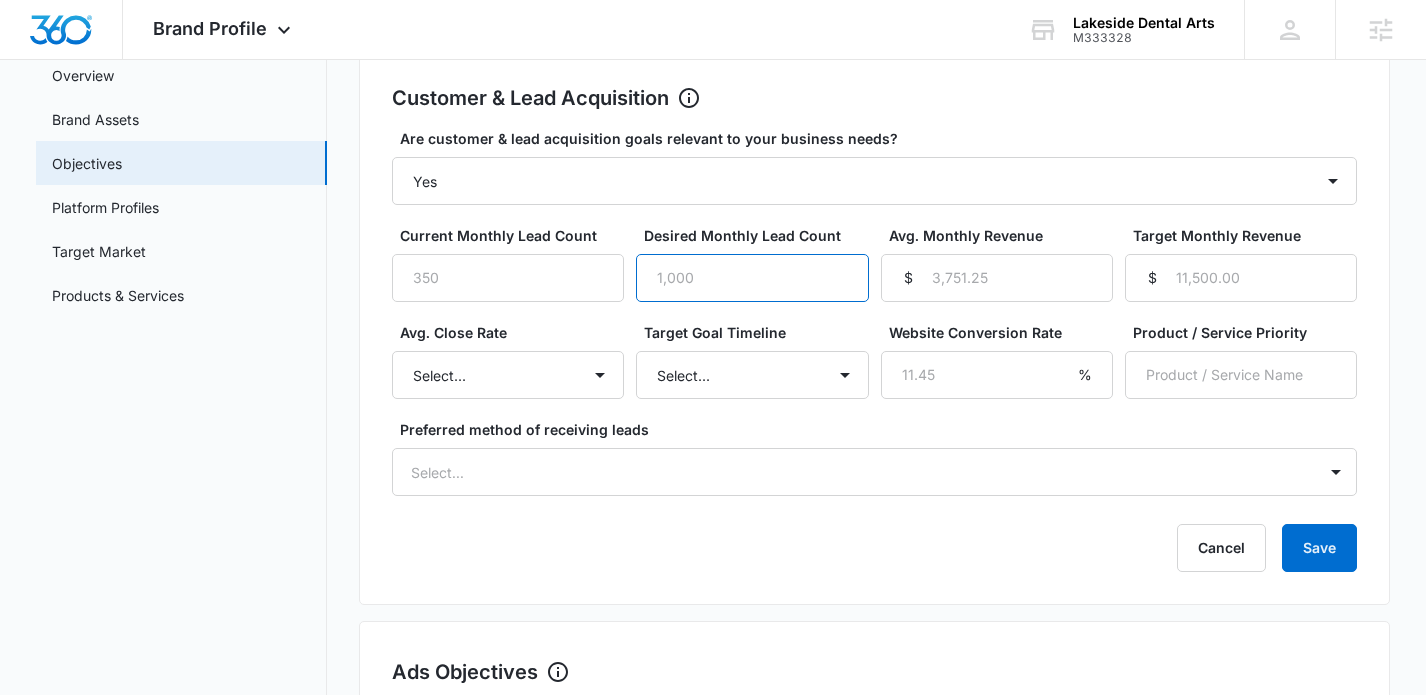 click on "Desired Monthly Lead Count" at bounding box center (752, 278) 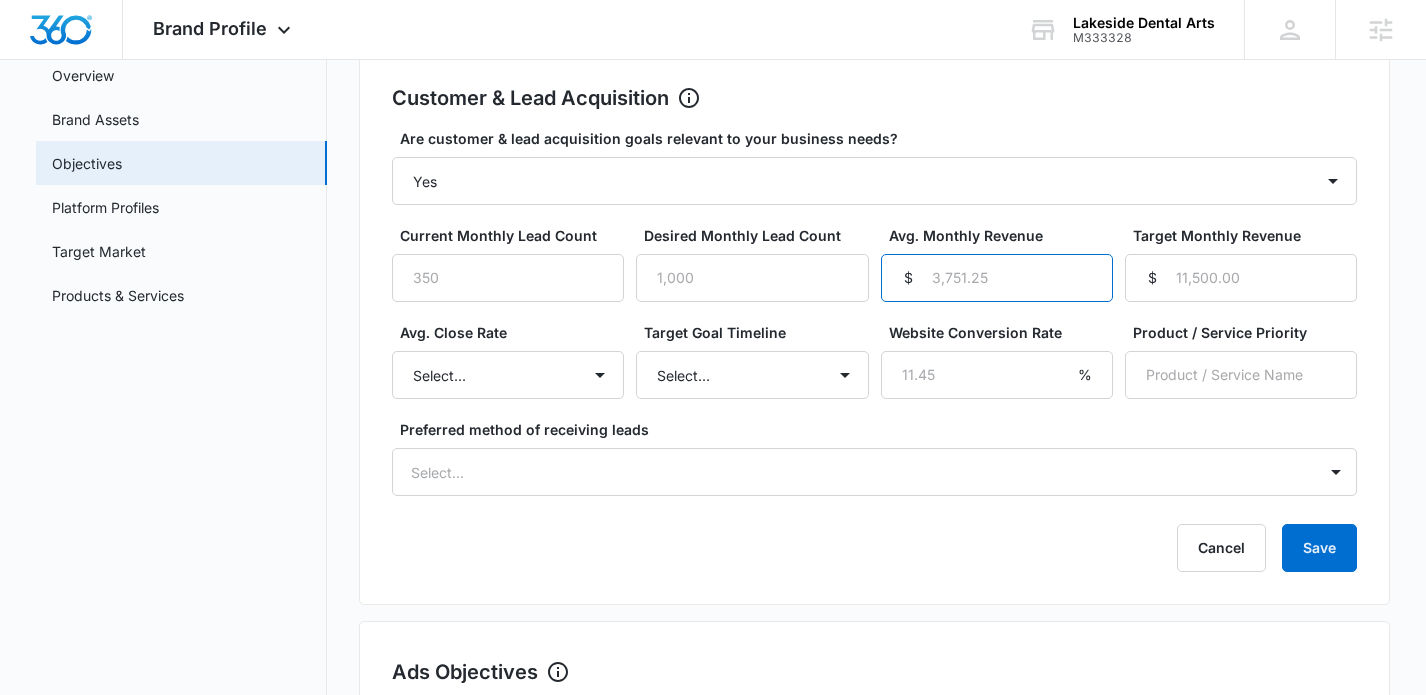 click on "Avg. Monthly Revenue" at bounding box center (997, 278) 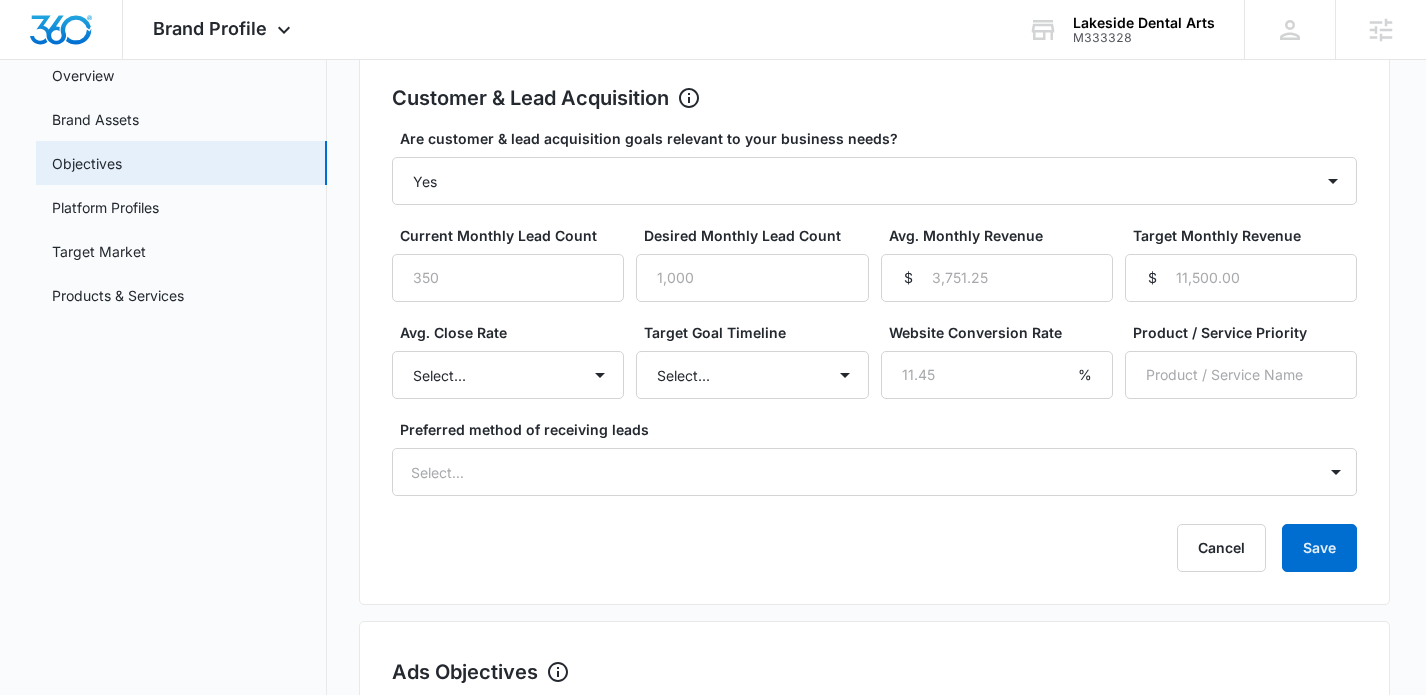 click on "$" at bounding box center [1153, 278] 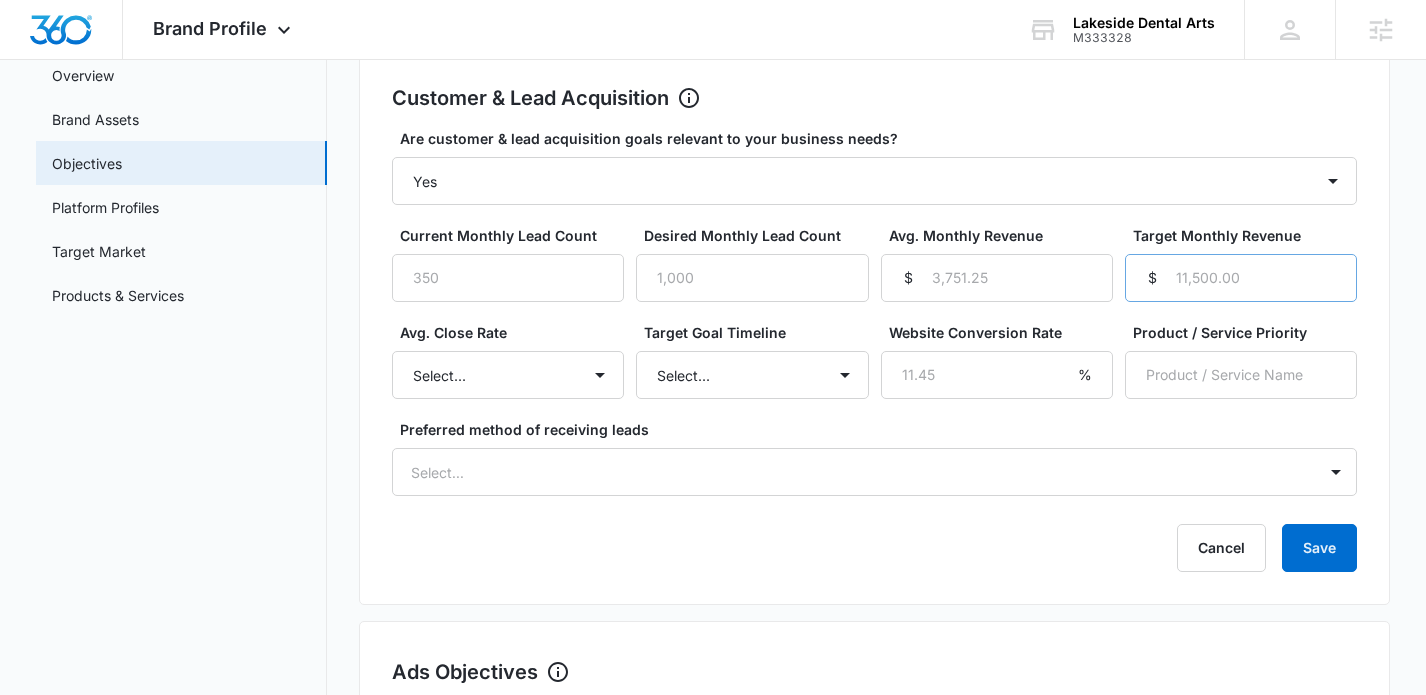 scroll, scrollTop: 223, scrollLeft: 0, axis: vertical 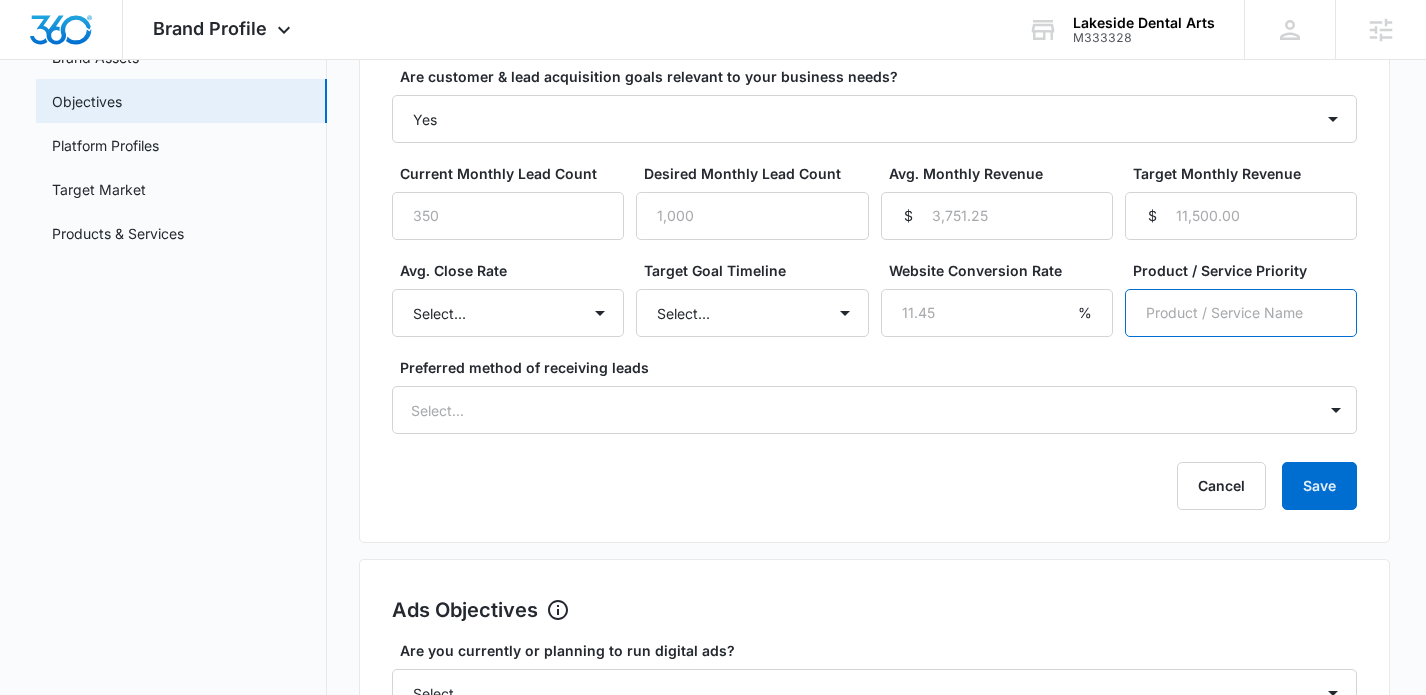 click on "Product / Service Priority" at bounding box center [1241, 313] 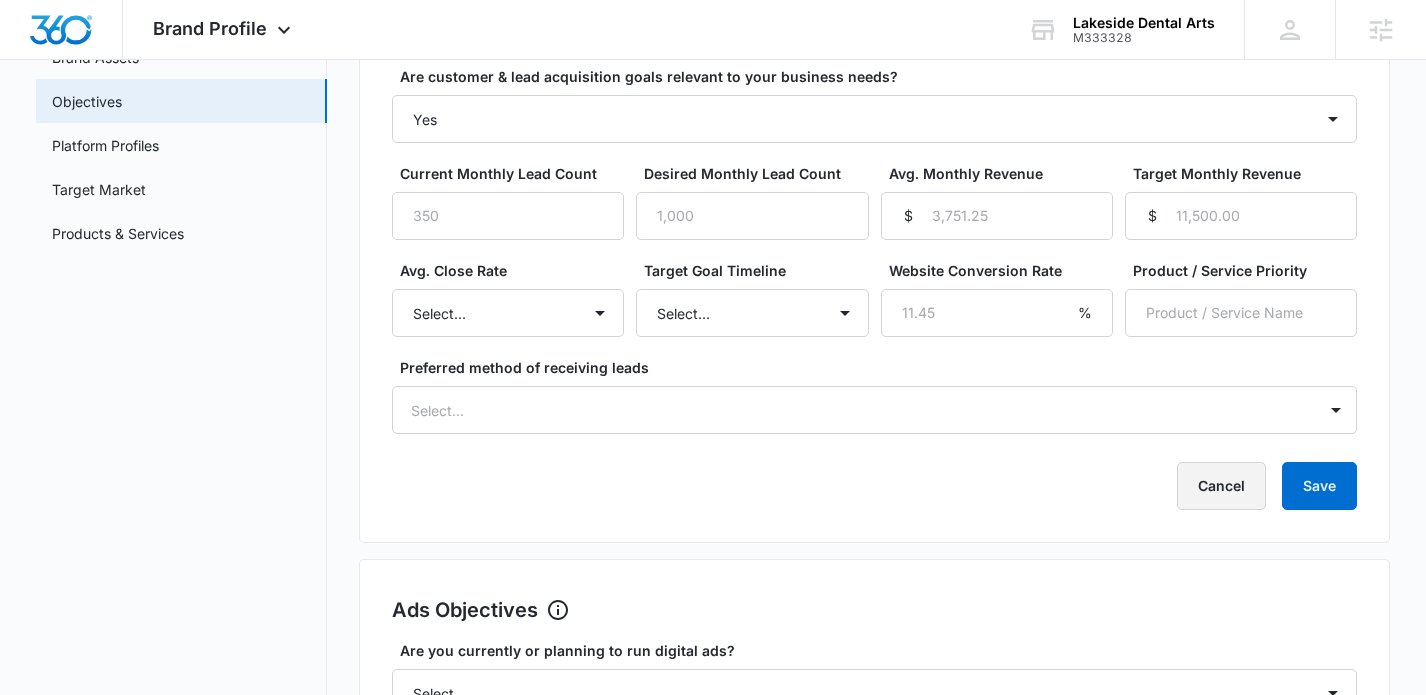 click on "Cancel" at bounding box center [1221, 486] 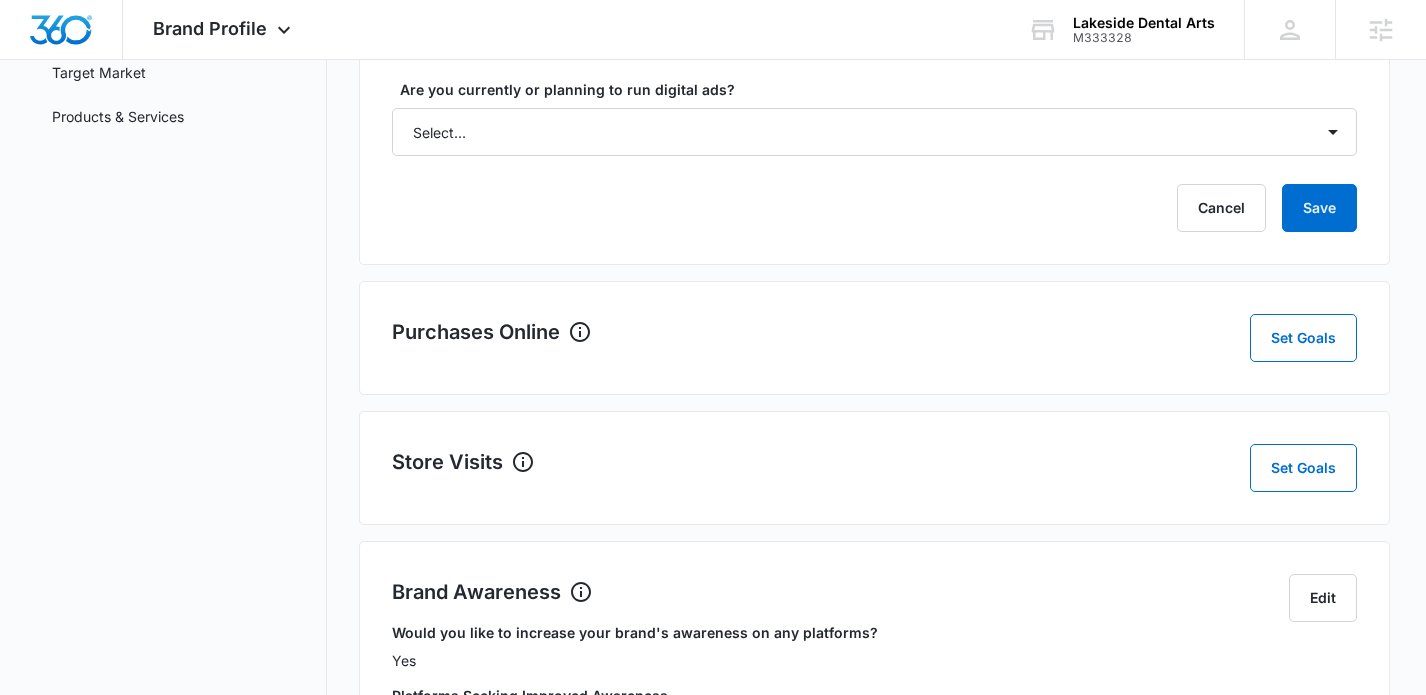 scroll, scrollTop: 345, scrollLeft: 0, axis: vertical 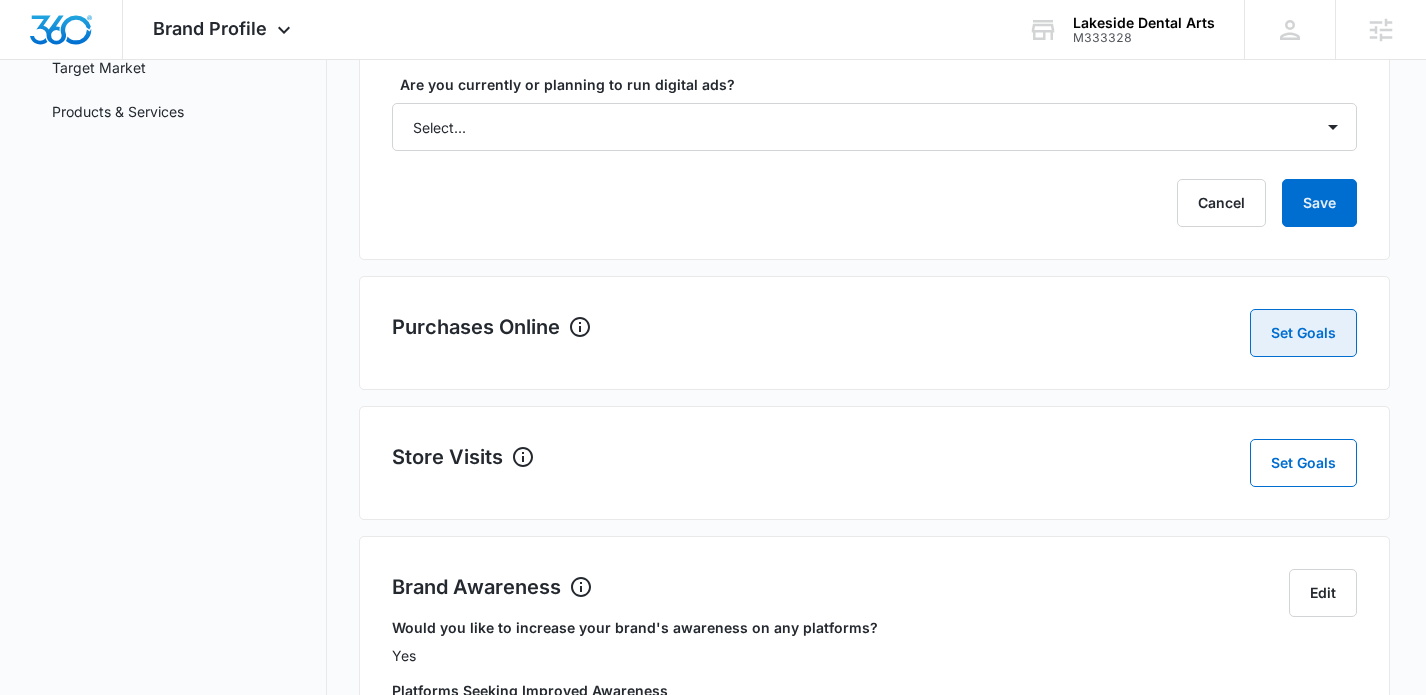 click on "Set Goals" at bounding box center [1303, 333] 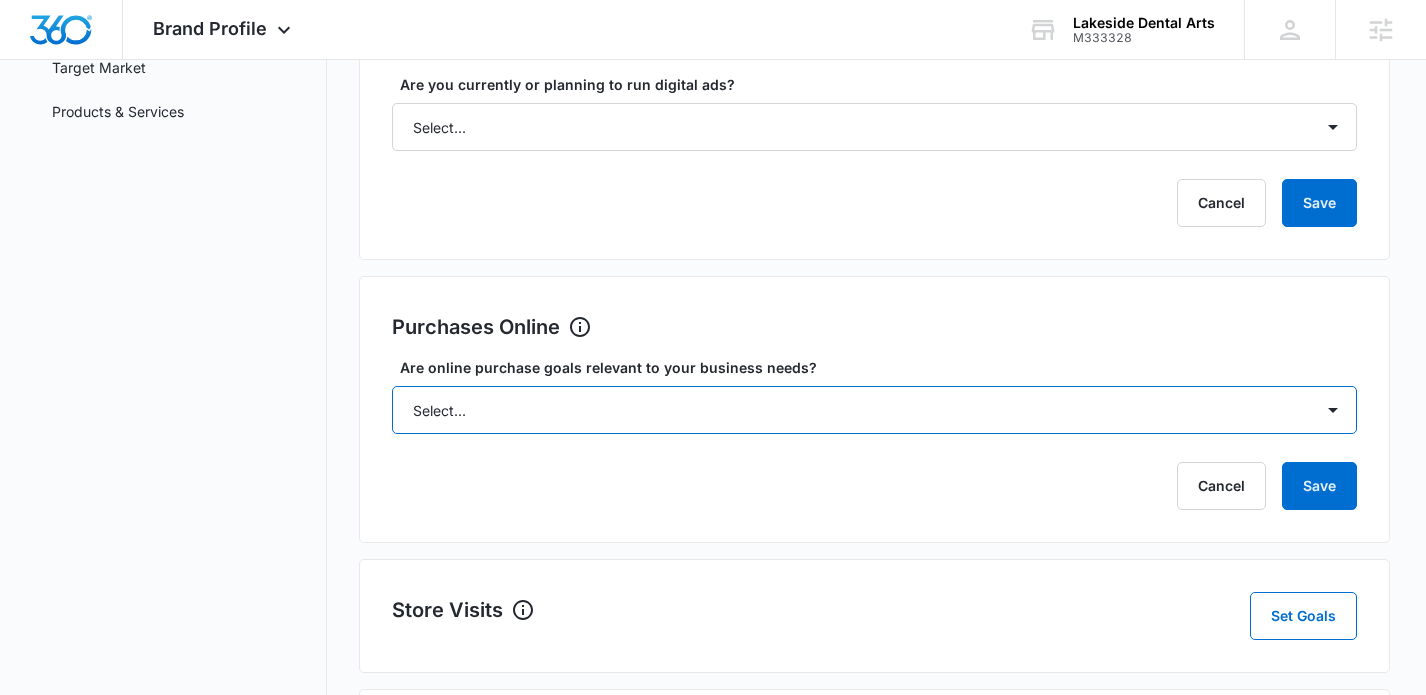 click on "Select... Yes No Yes, but don't currently have the data" at bounding box center (875, 410) 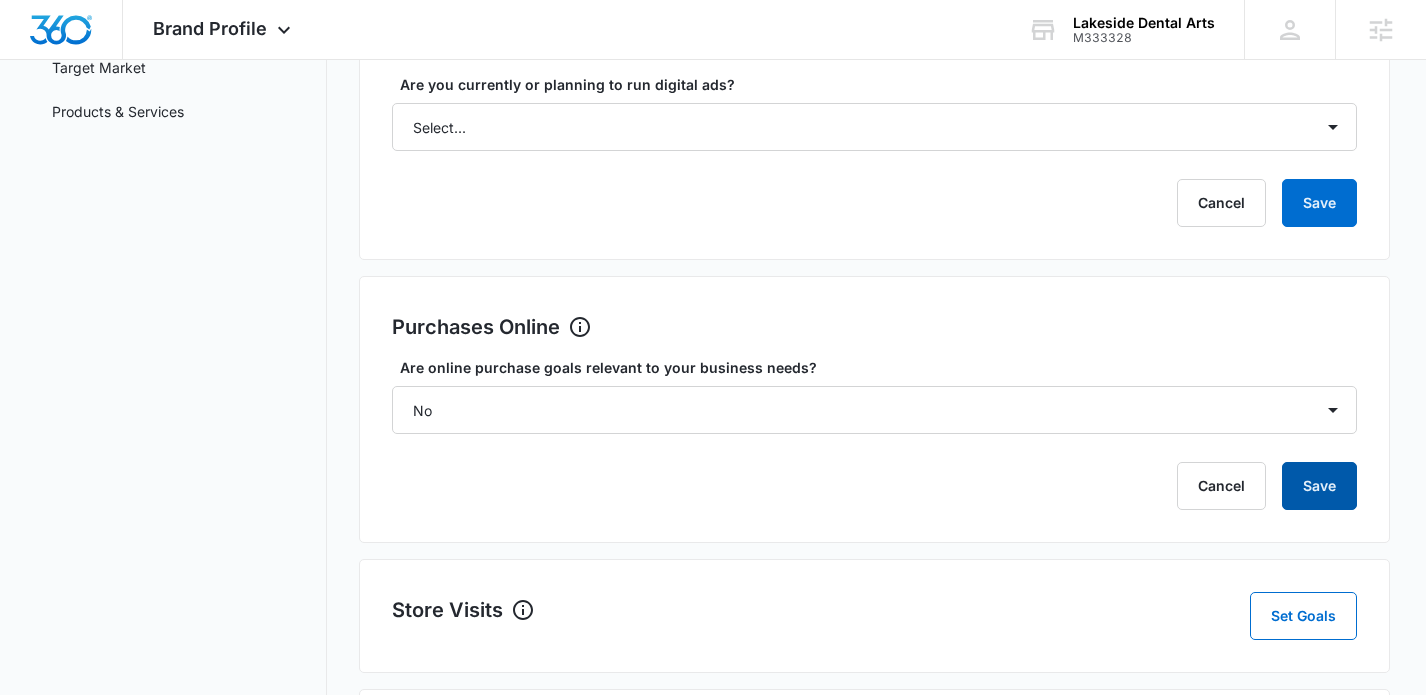 click on "Save" at bounding box center [1319, 486] 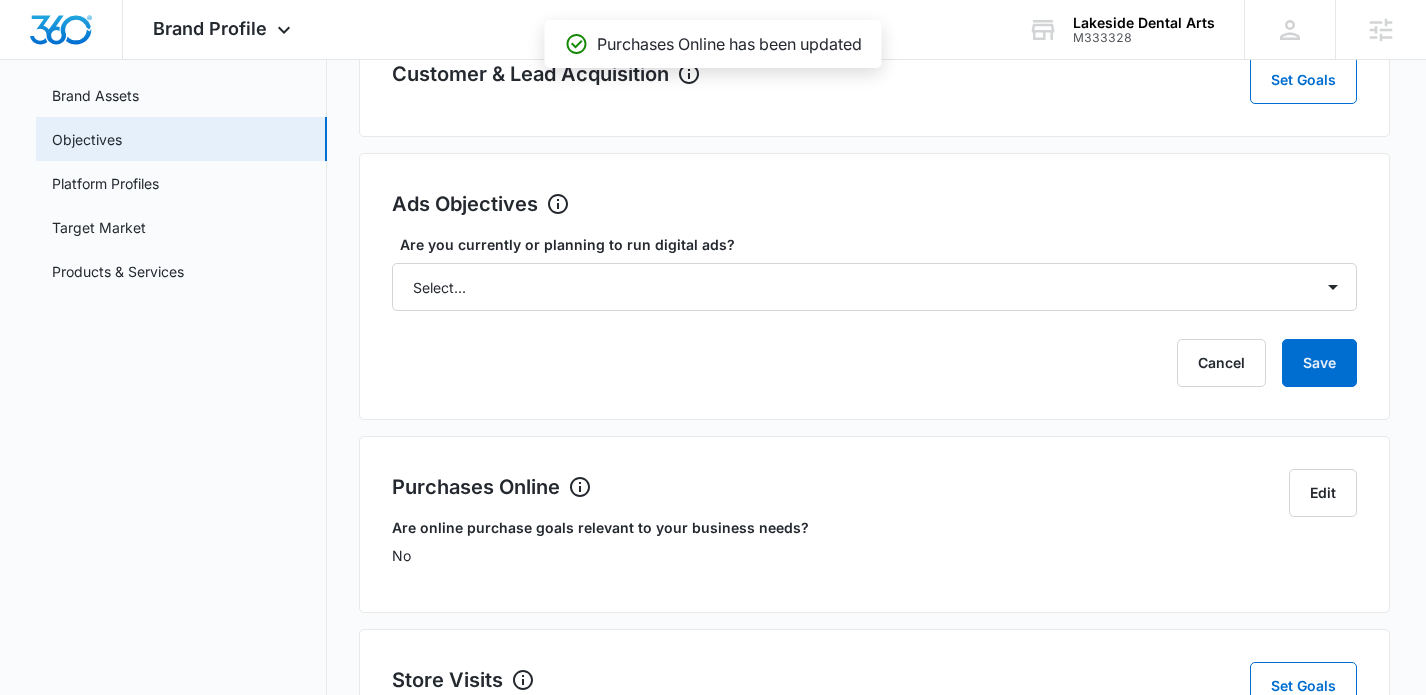 scroll, scrollTop: 183, scrollLeft: 0, axis: vertical 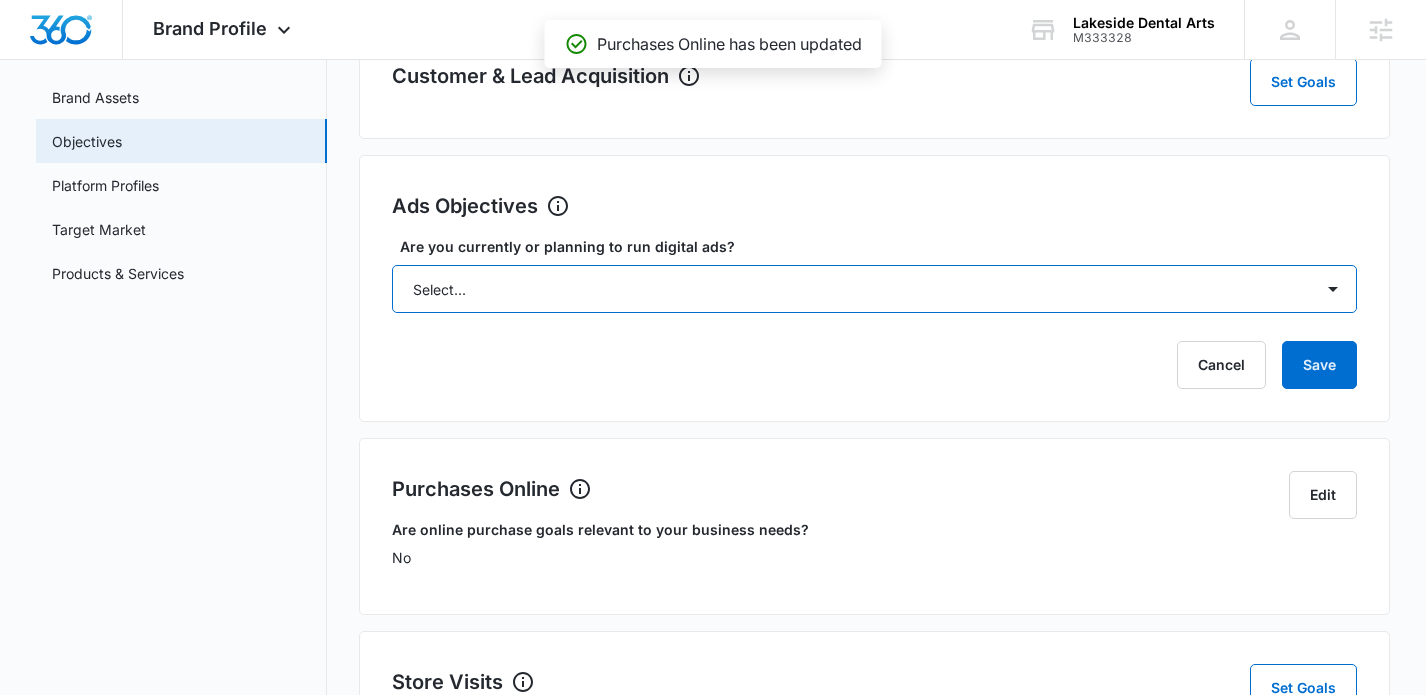 click on "Select... Yes No Yes, but don't currently have the data" at bounding box center (875, 289) 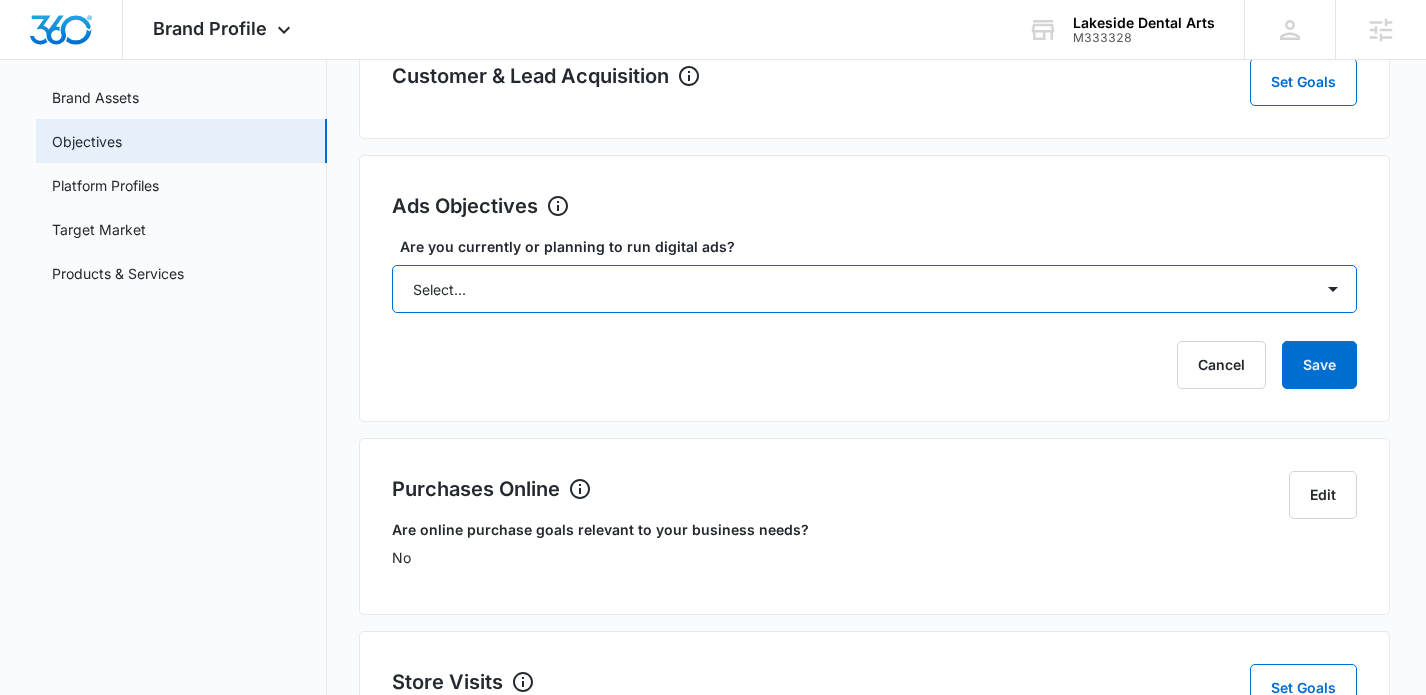 select on "yes, but later" 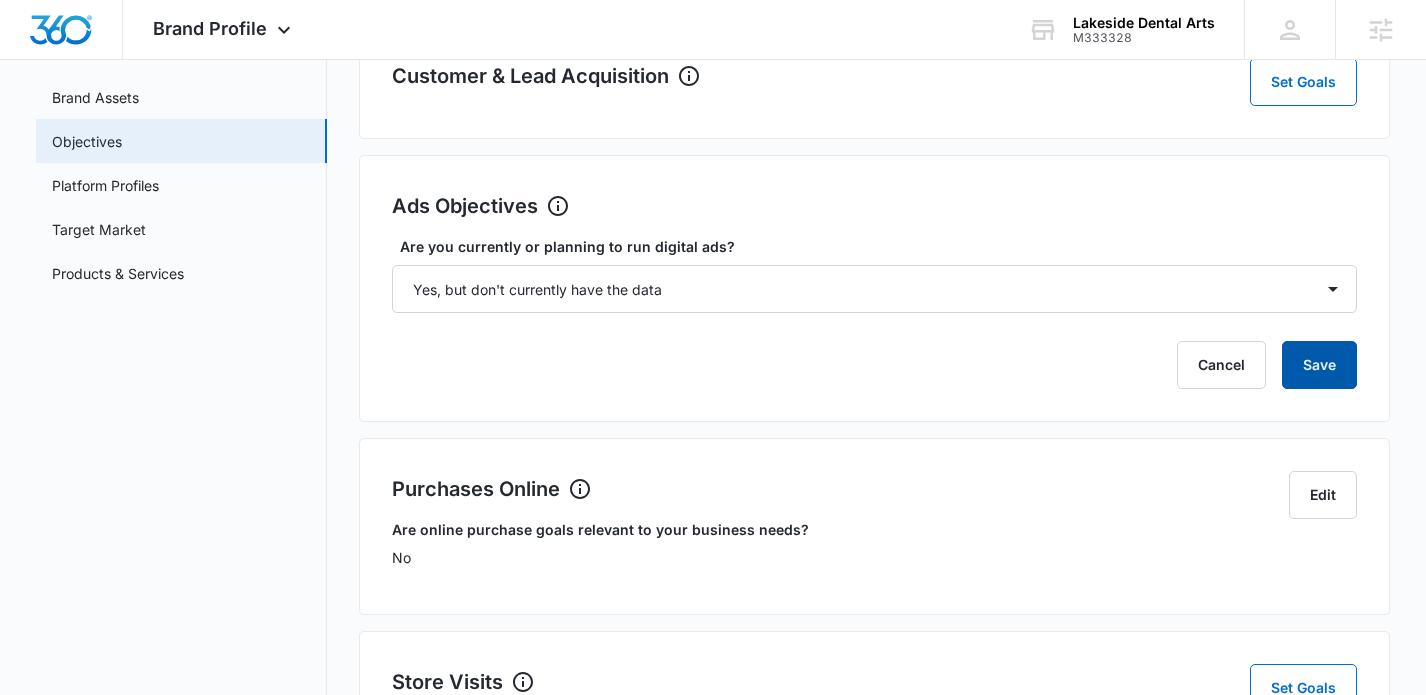 click on "Save" at bounding box center [1319, 365] 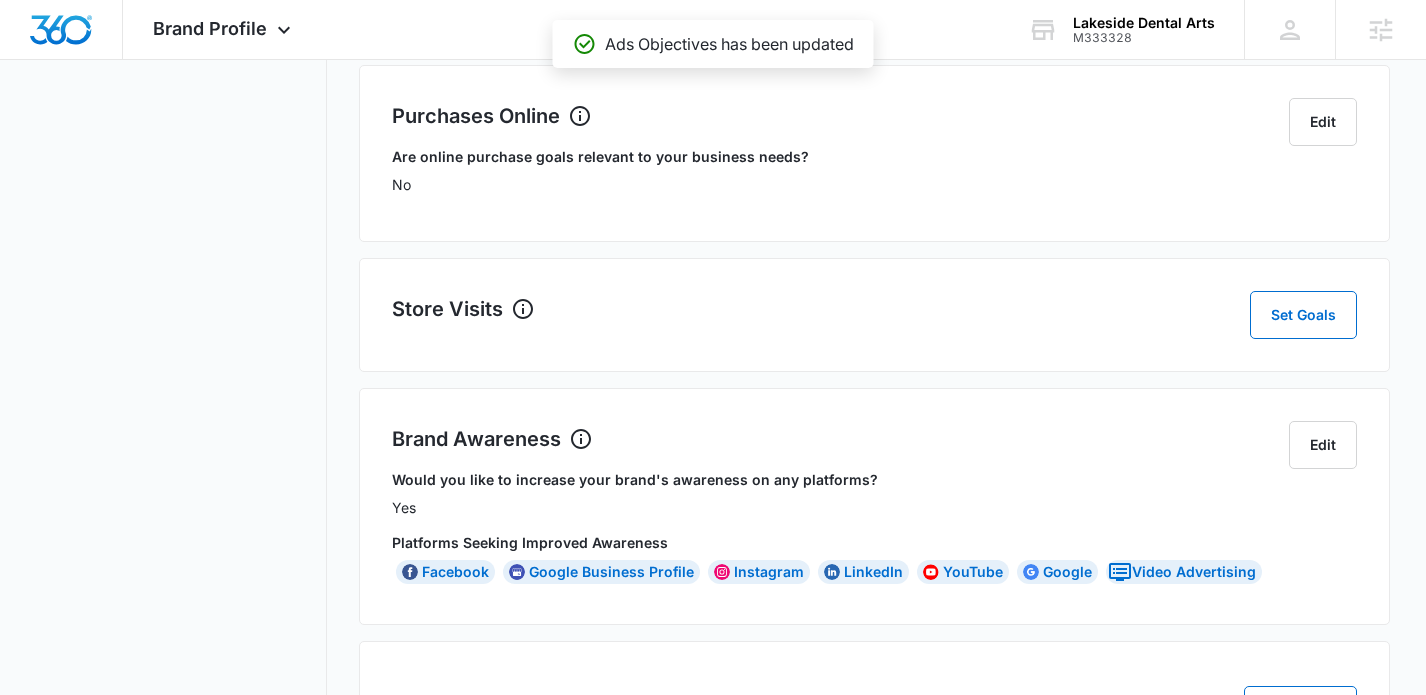 scroll, scrollTop: 591, scrollLeft: 0, axis: vertical 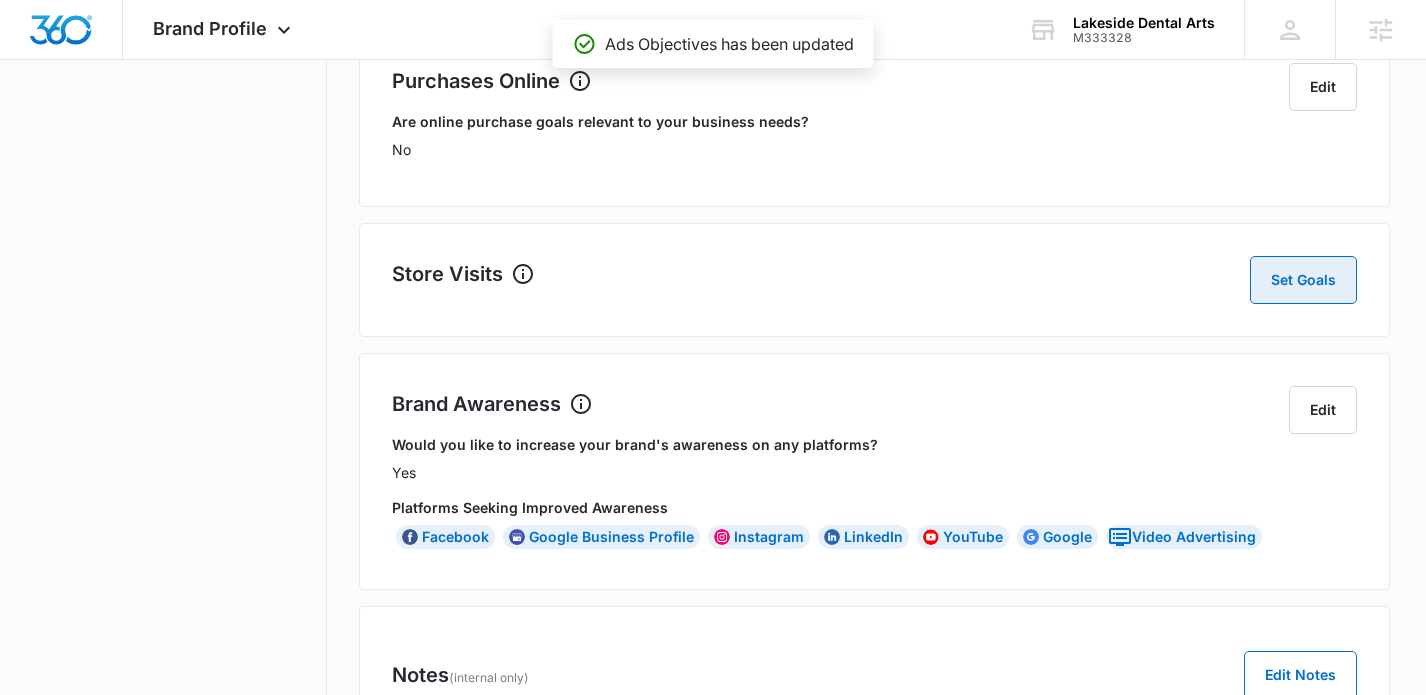 click on "Customer & Lead Acquisition Set Goals Ads Objectives Set Goals Are you currently or planning to run digital ads? Select... Yes No Yes, but don't currently have the data Cancel Loading Save Purchases Online Edit Are online purchase goals relevant to your business needs? No Store Visits Set Goals Brand Awareness Edit Would you like to increase your brand's awareness on any platforms? Yes Platforms Seeking Improved Awareness Facebook Google Business Profile Instagram LinkedIn YouTube Google Video Advertising Notes  (internal only) Edit Notes Objectives last updated 07/10/2025 by Sophia Elmore" at bounding box center [875, 199] 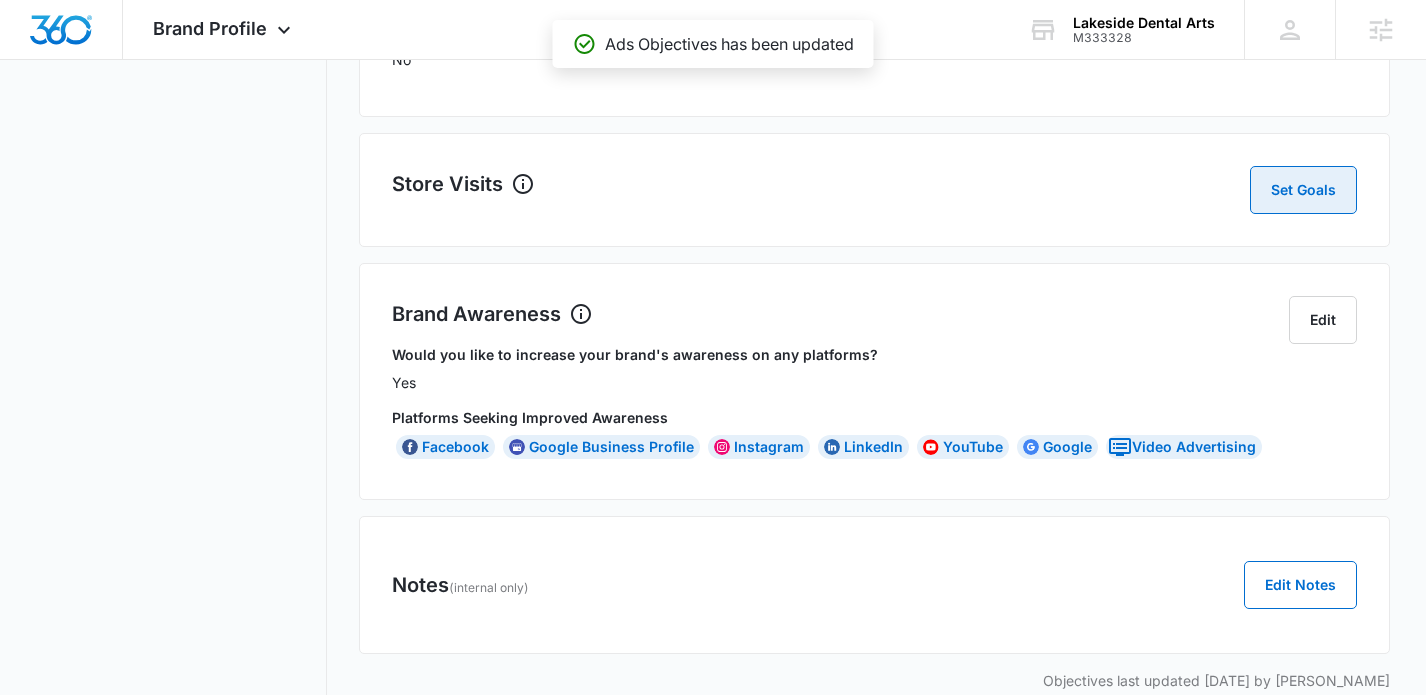 click on "Set Goals" at bounding box center (1303, 190) 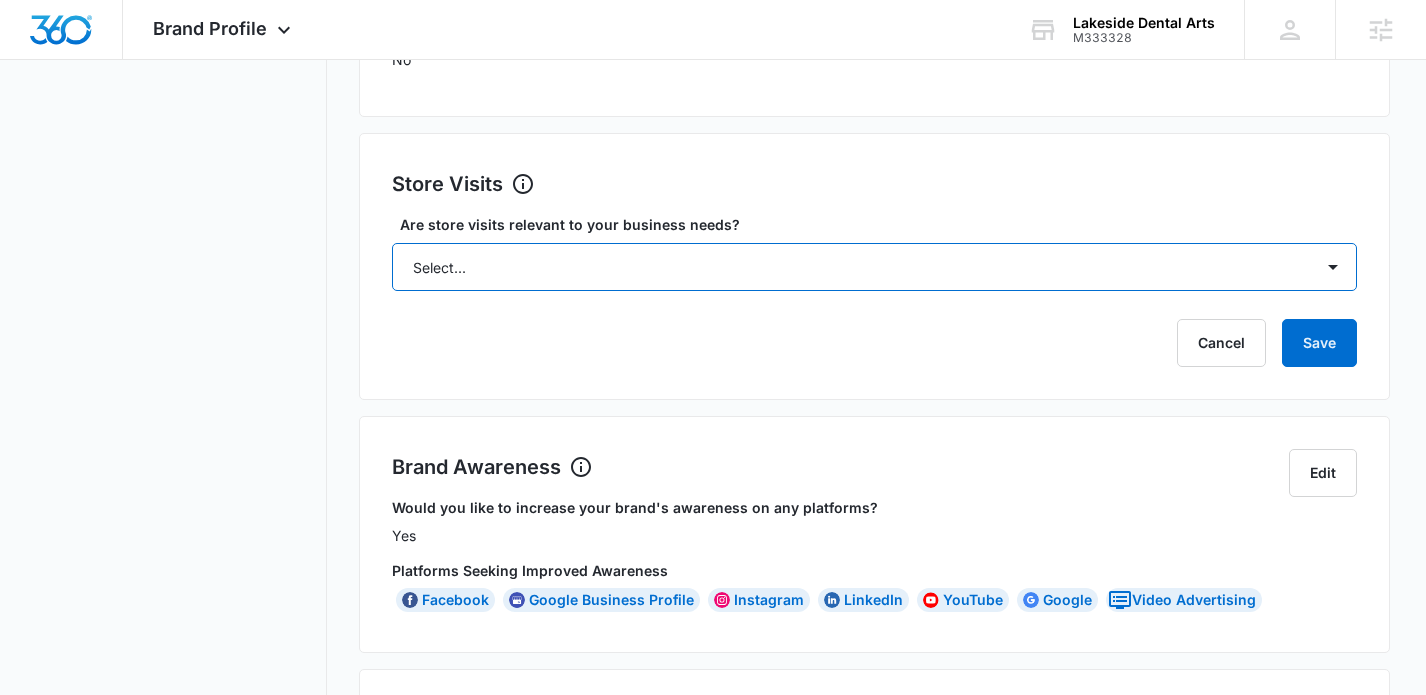 click on "Select... Yes No Yes, but don't currently have the data" at bounding box center [875, 267] 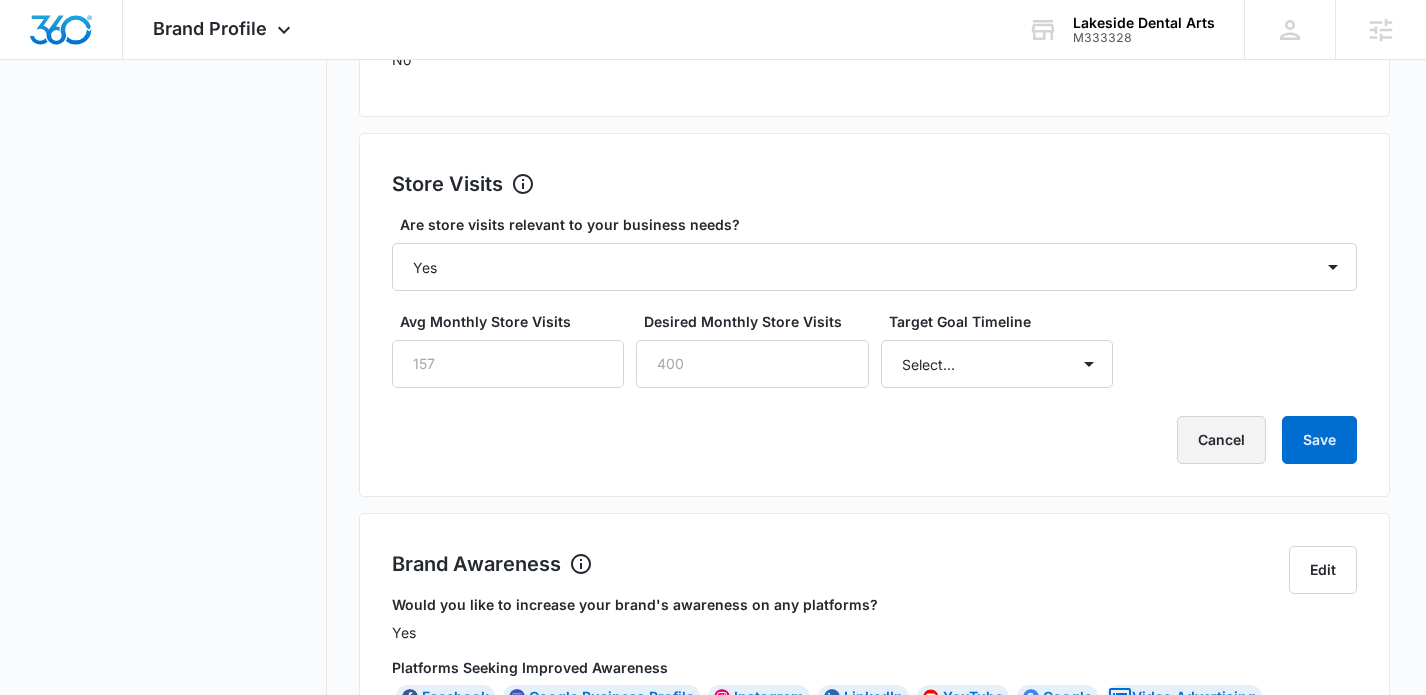 click on "Cancel" at bounding box center [1221, 440] 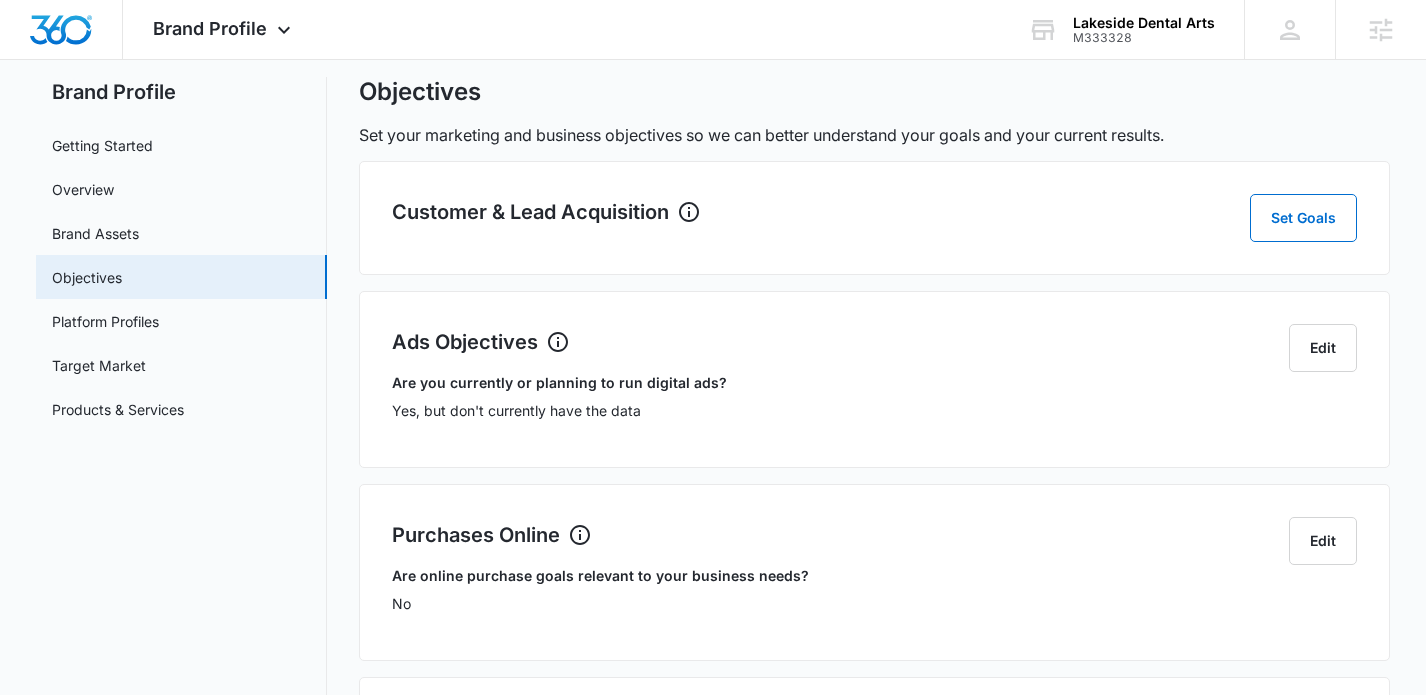 scroll, scrollTop: 0, scrollLeft: 0, axis: both 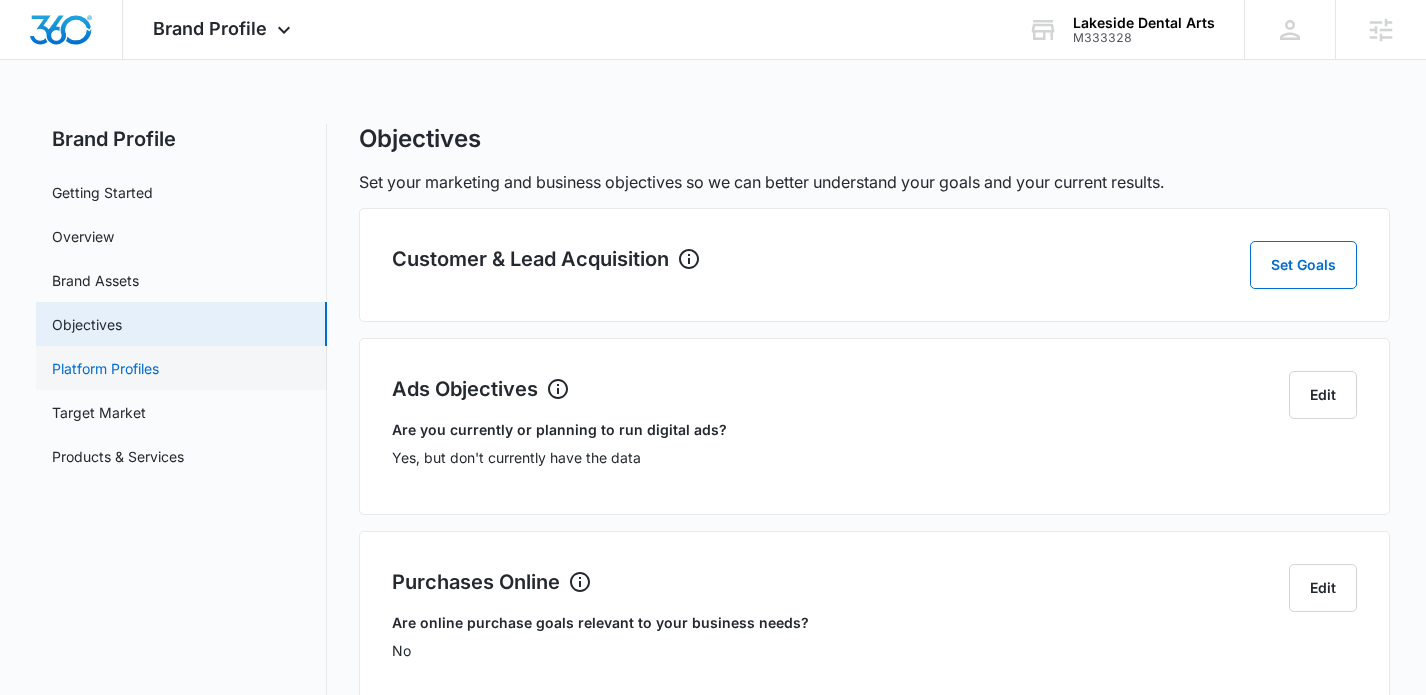 click on "Platform Profiles" at bounding box center [105, 368] 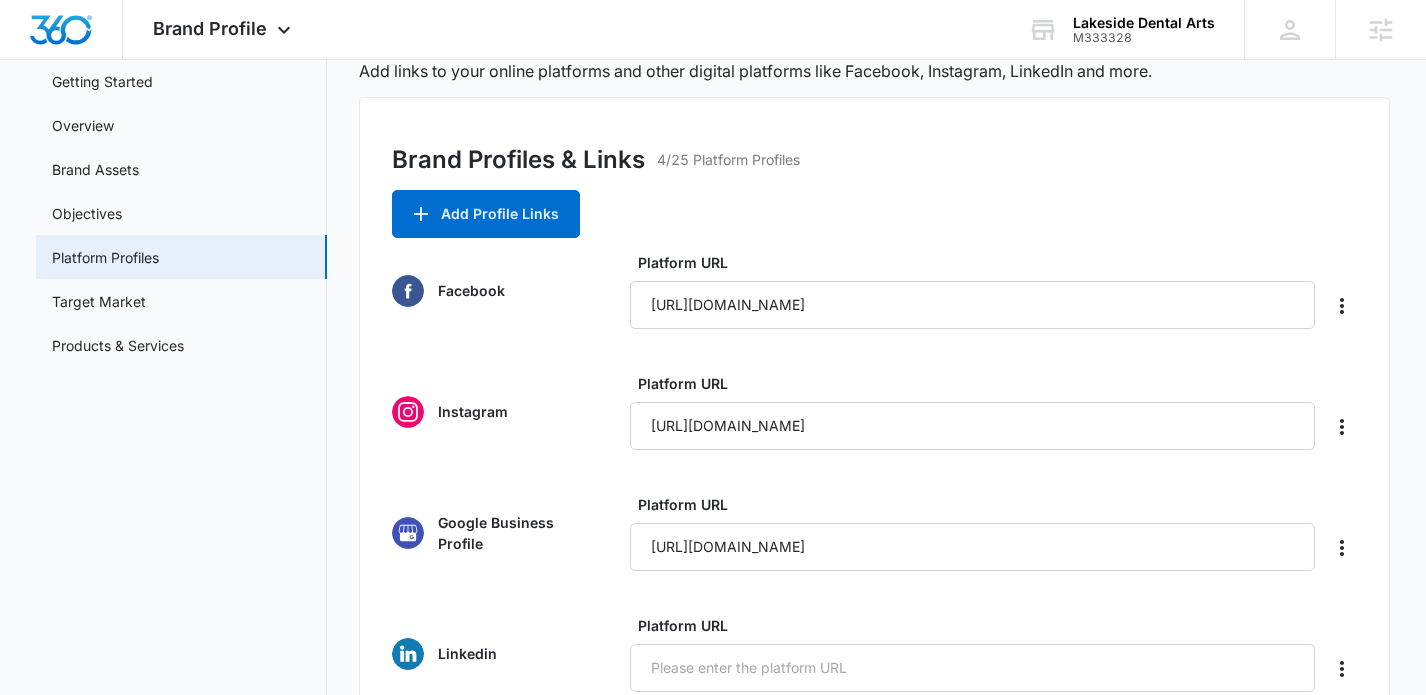 scroll, scrollTop: 107, scrollLeft: 0, axis: vertical 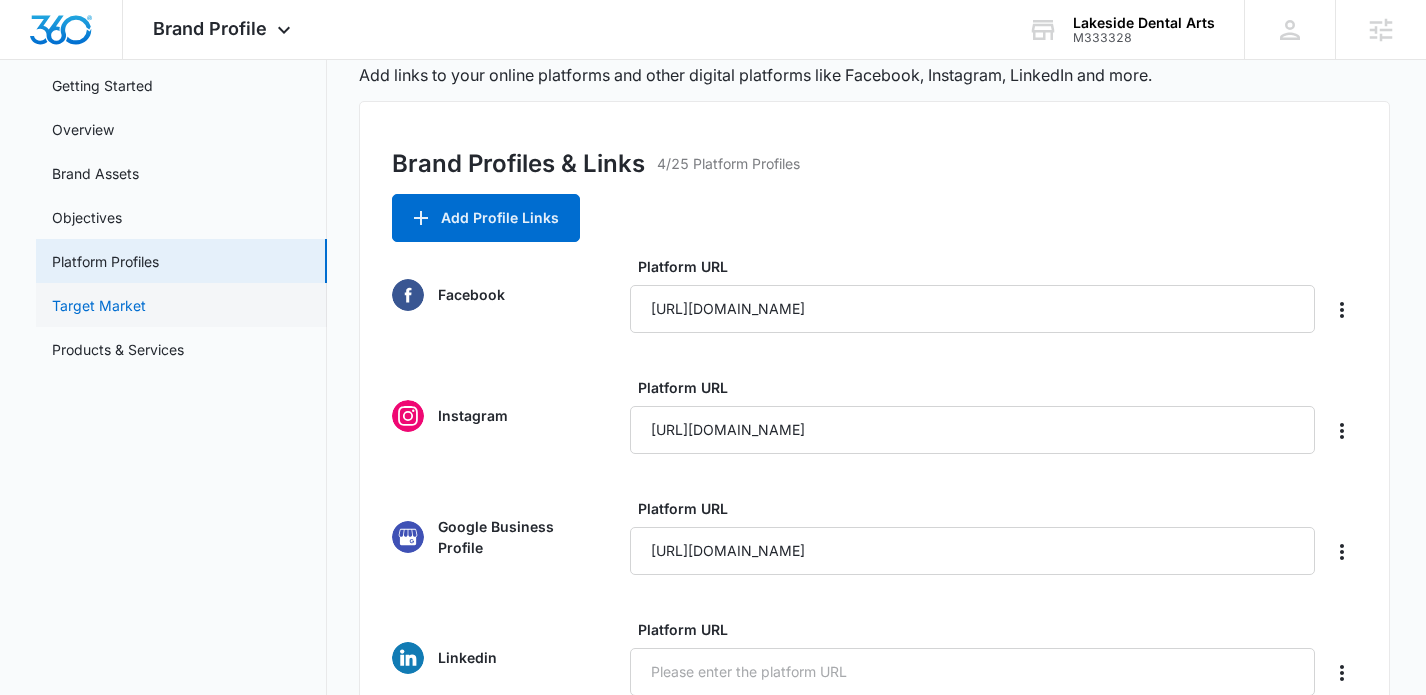 click on "Target Market" at bounding box center (99, 305) 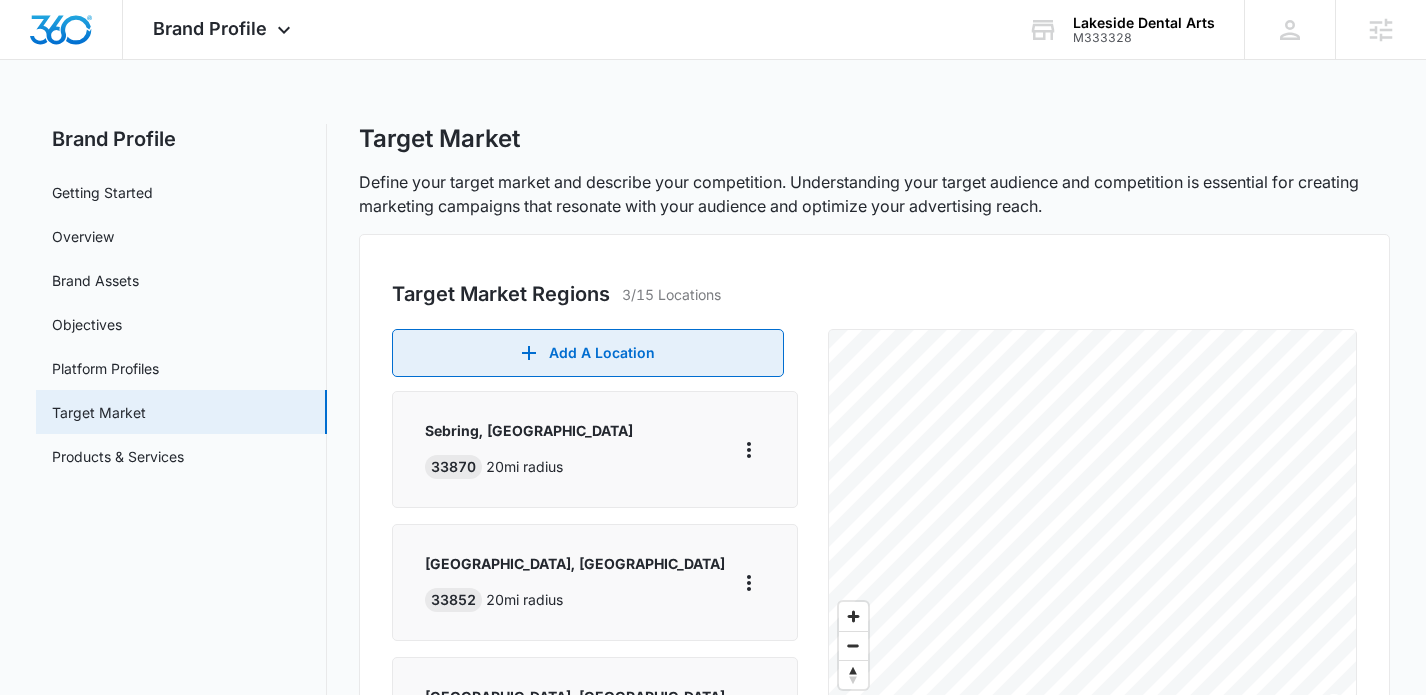 scroll, scrollTop: 61, scrollLeft: 0, axis: vertical 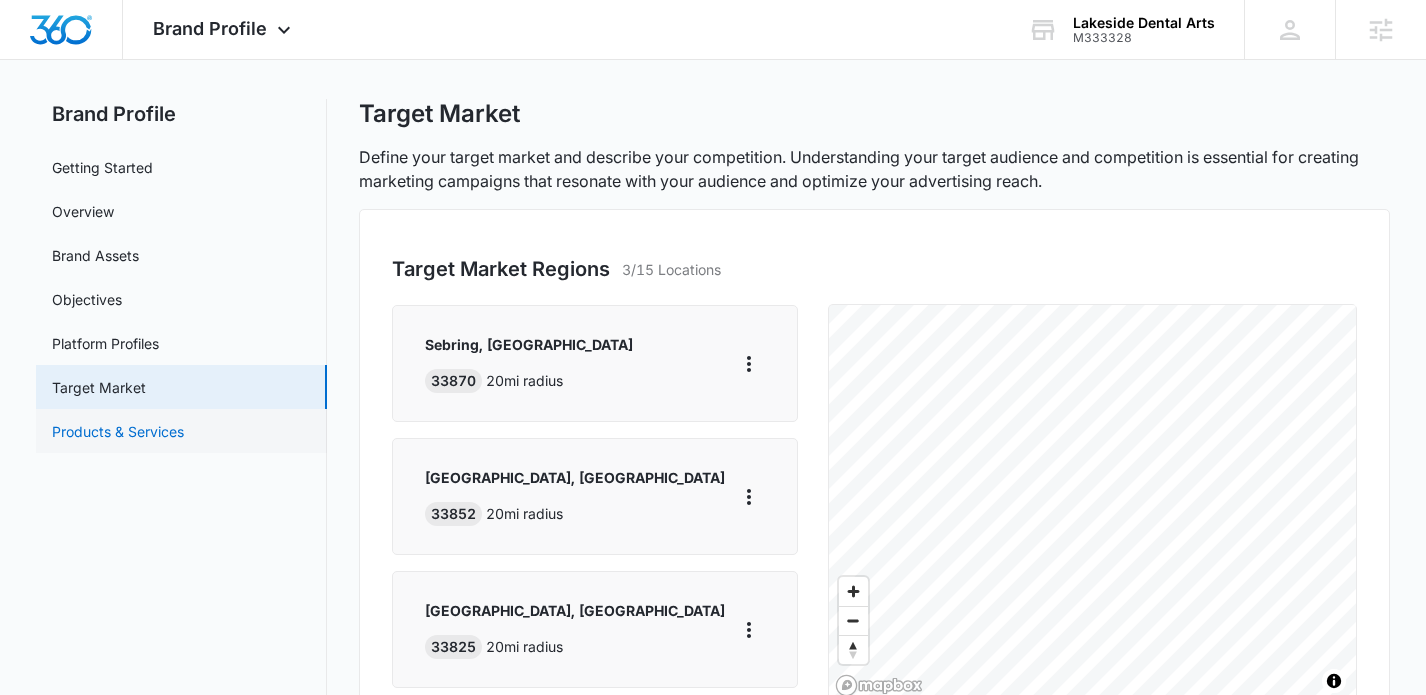 click on "Products & Services" at bounding box center (118, 431) 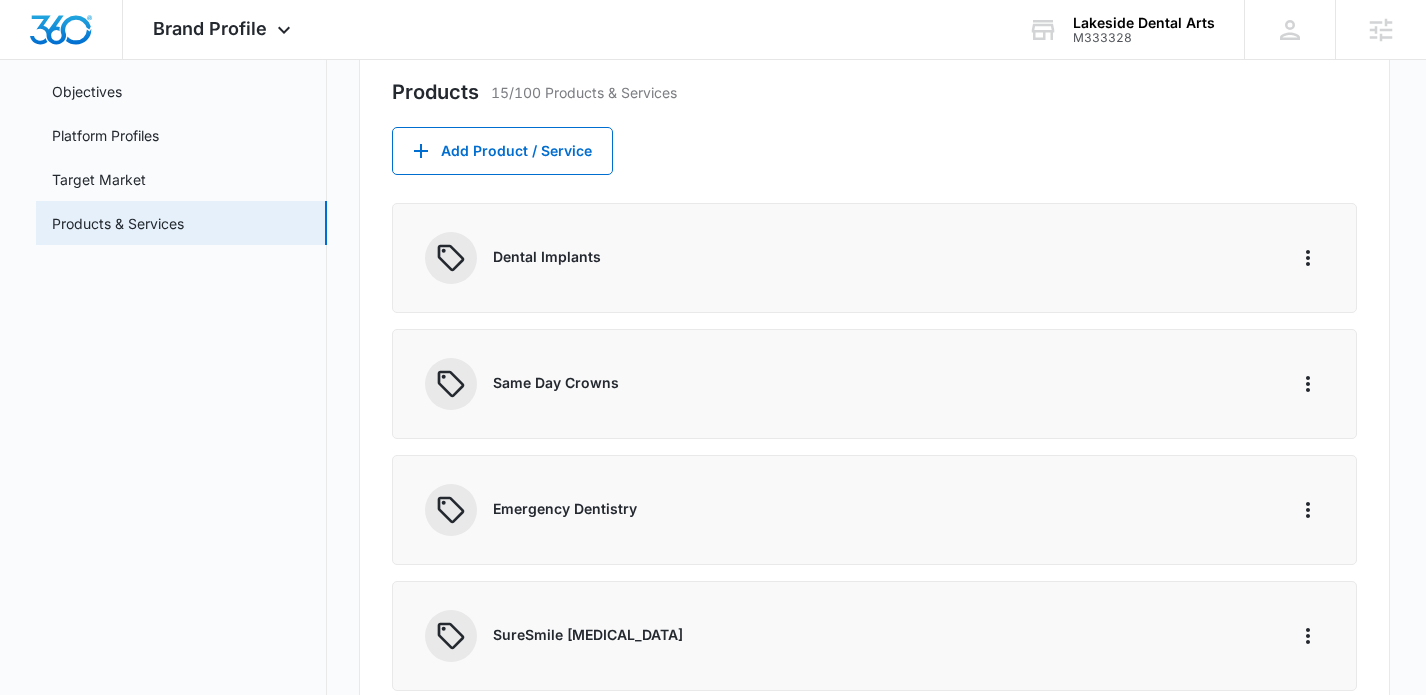 scroll, scrollTop: 0, scrollLeft: 0, axis: both 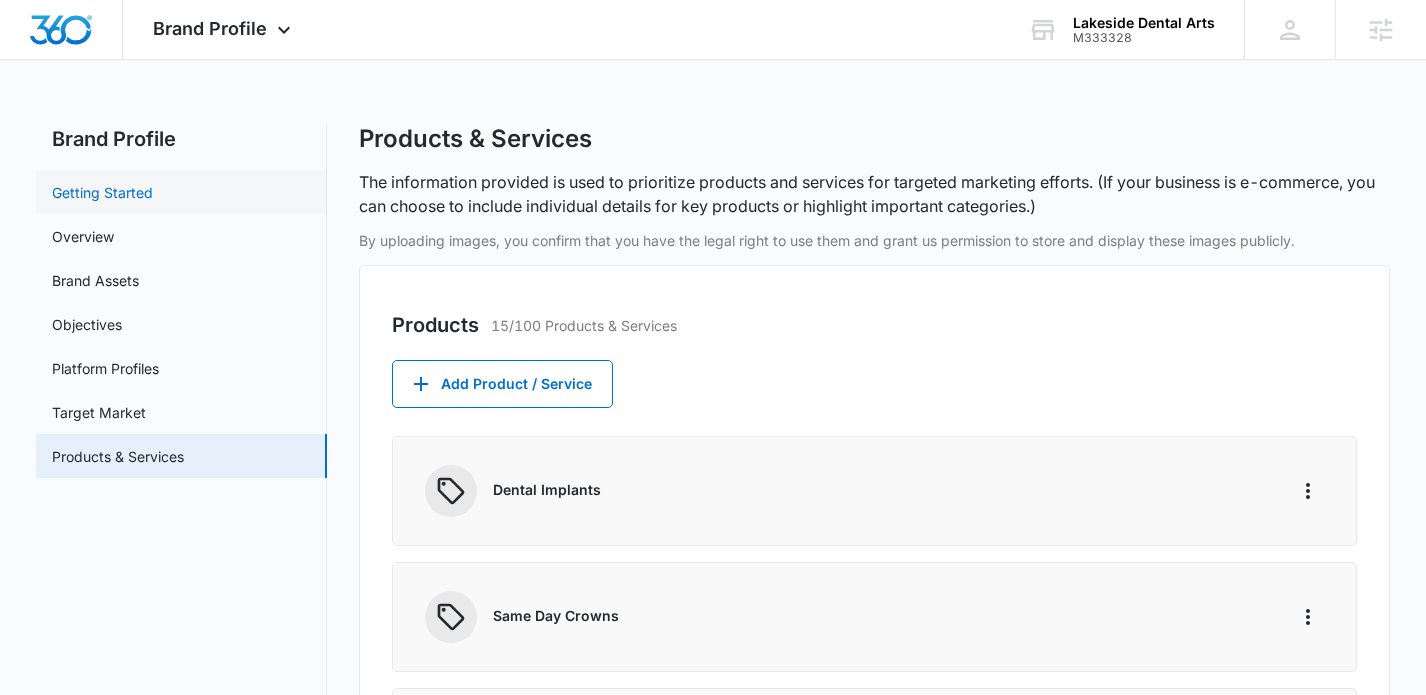click on "Getting Started" at bounding box center (102, 192) 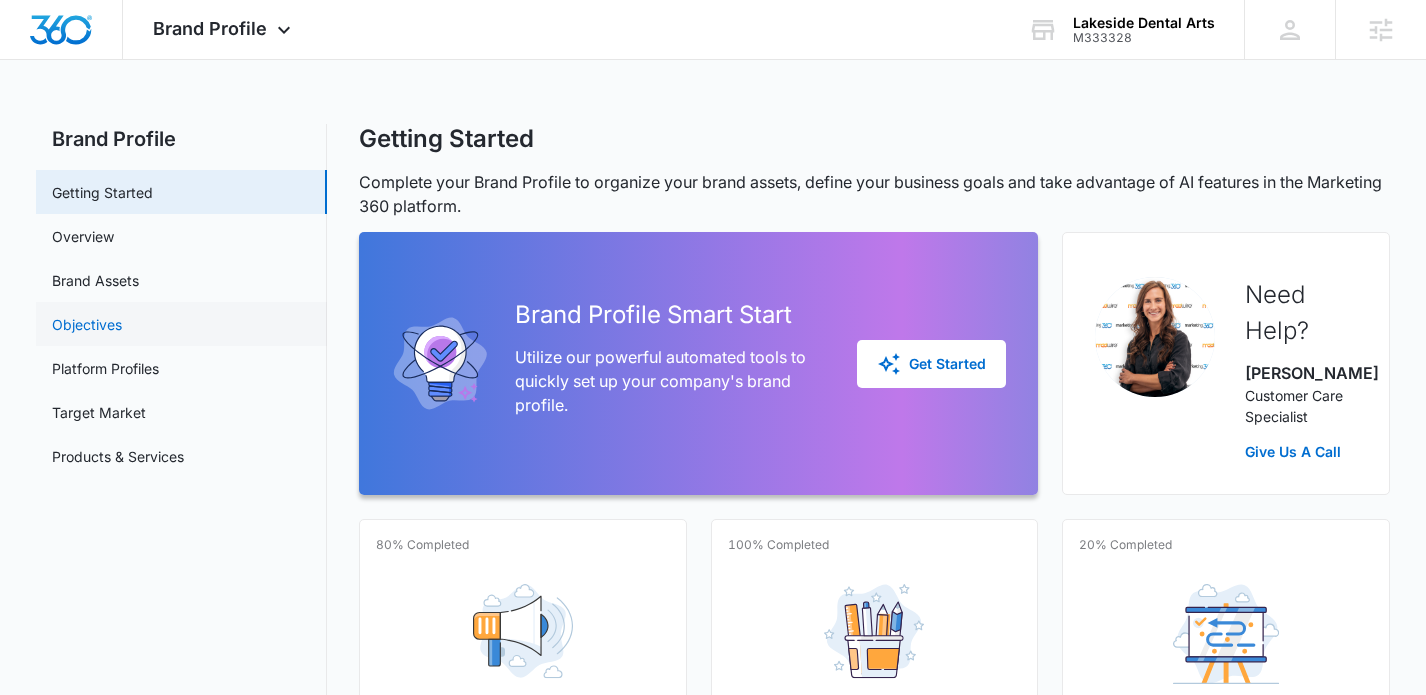click on "Objectives" at bounding box center [87, 324] 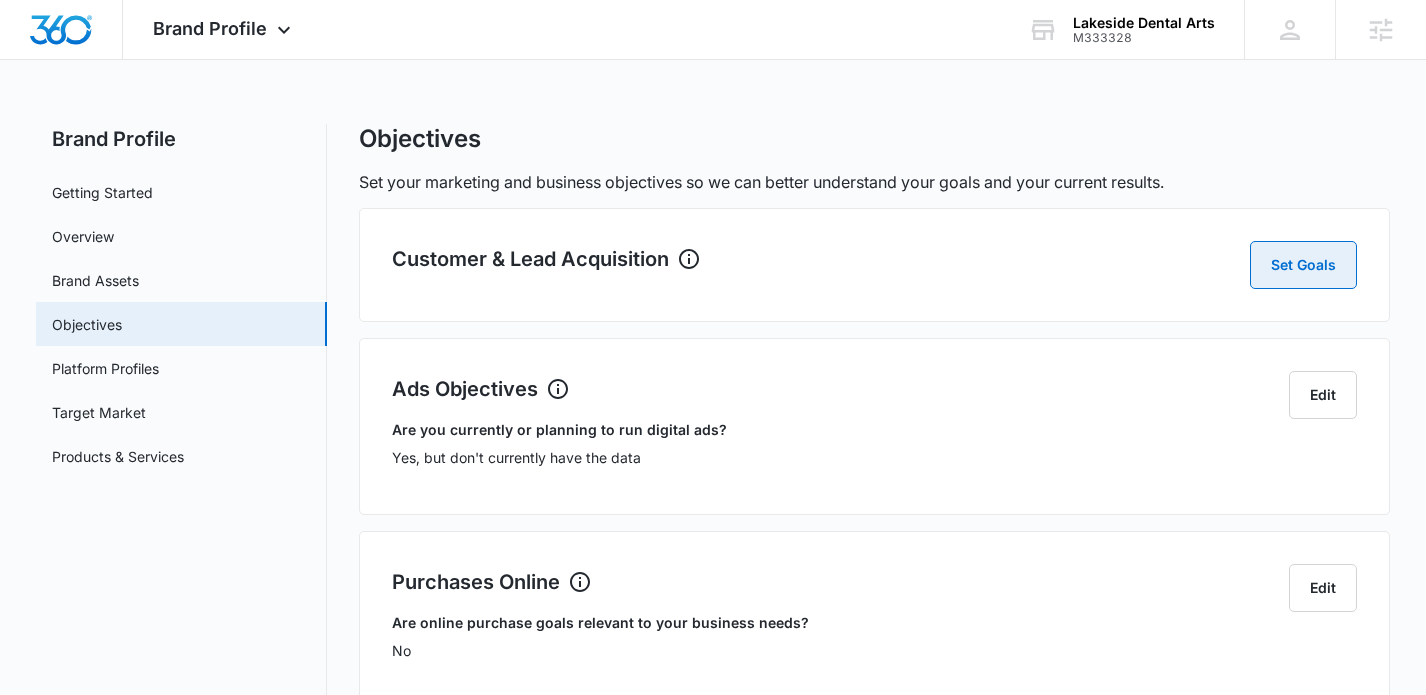 click on "Set Goals" at bounding box center [1303, 265] 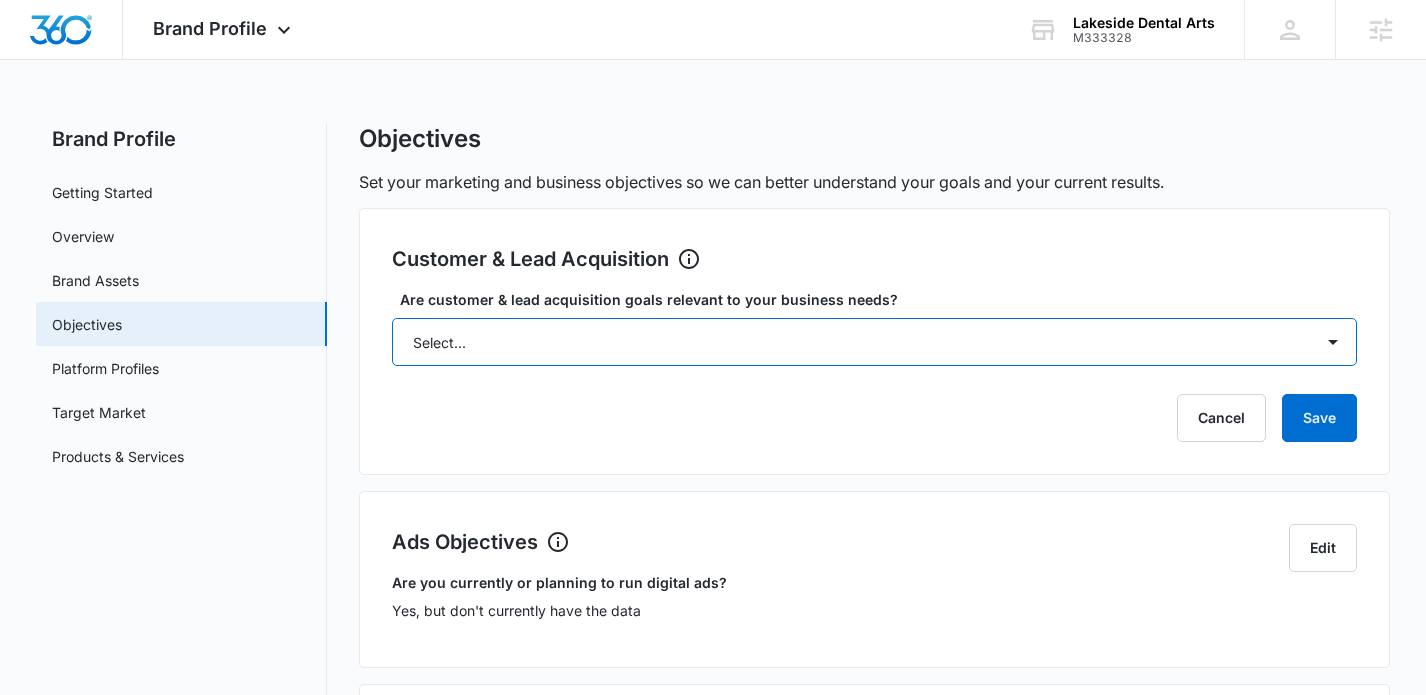 click on "Select... Yes No Yes, but don't currently have the data" at bounding box center [875, 342] 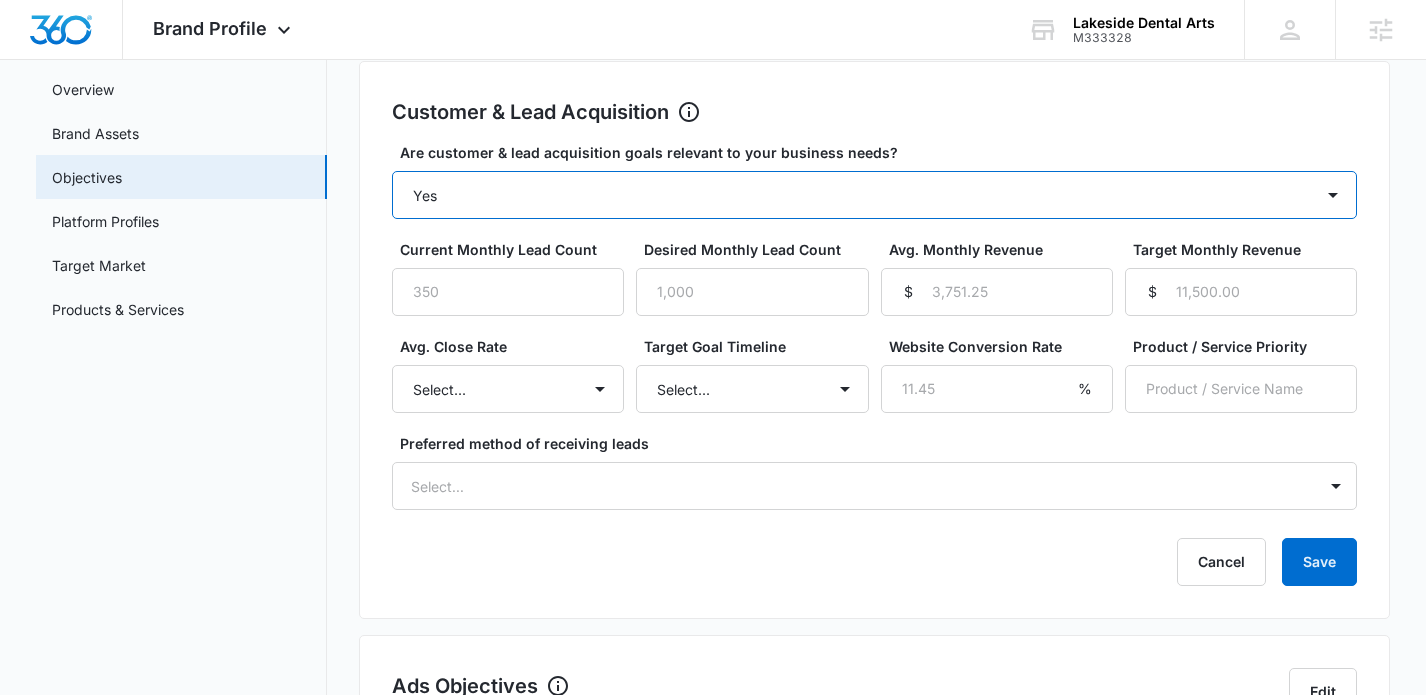 scroll, scrollTop: 156, scrollLeft: 0, axis: vertical 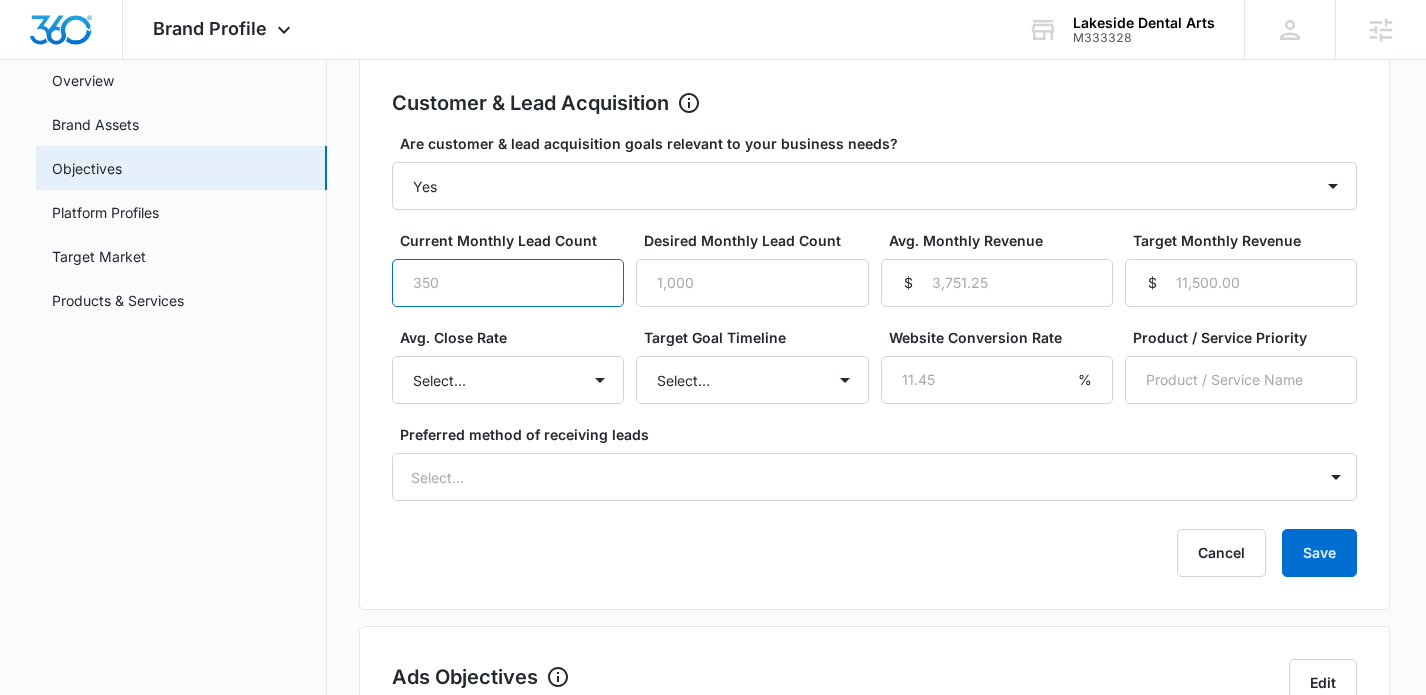 click on "Current Monthly Lead Count" at bounding box center [508, 283] 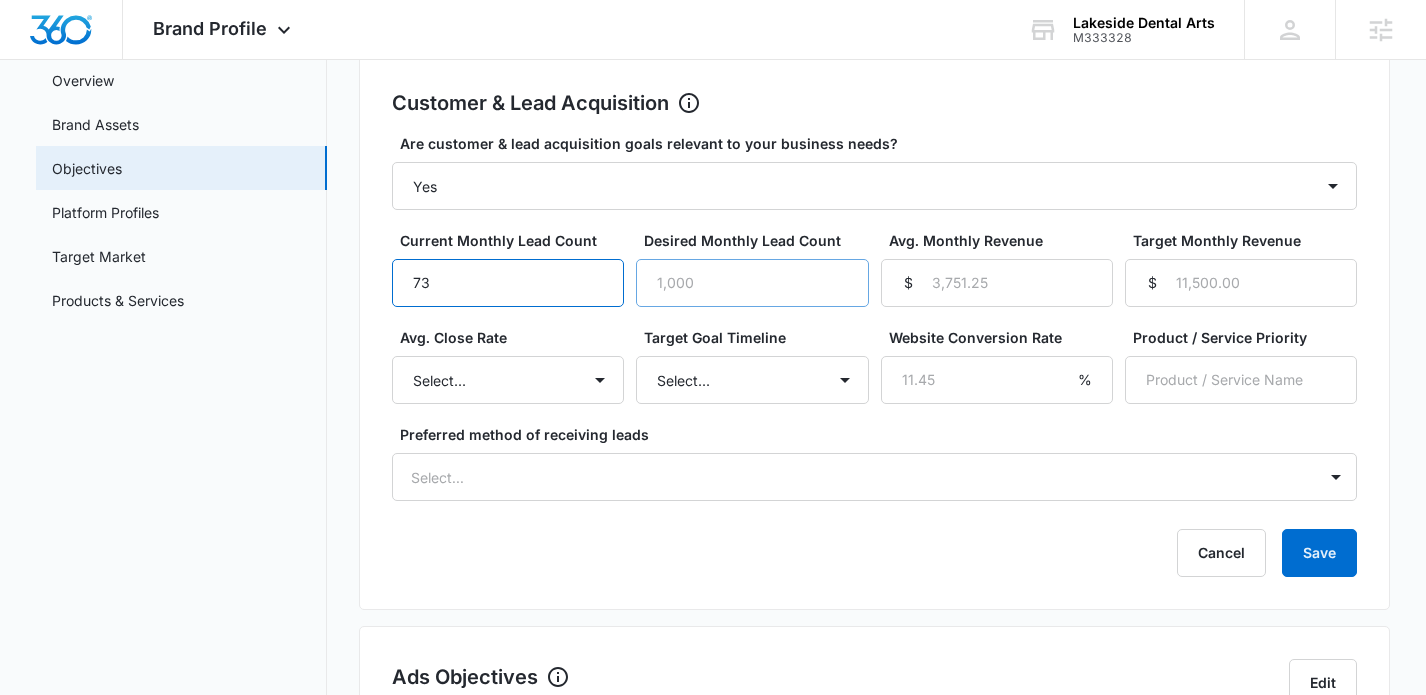 type on "73" 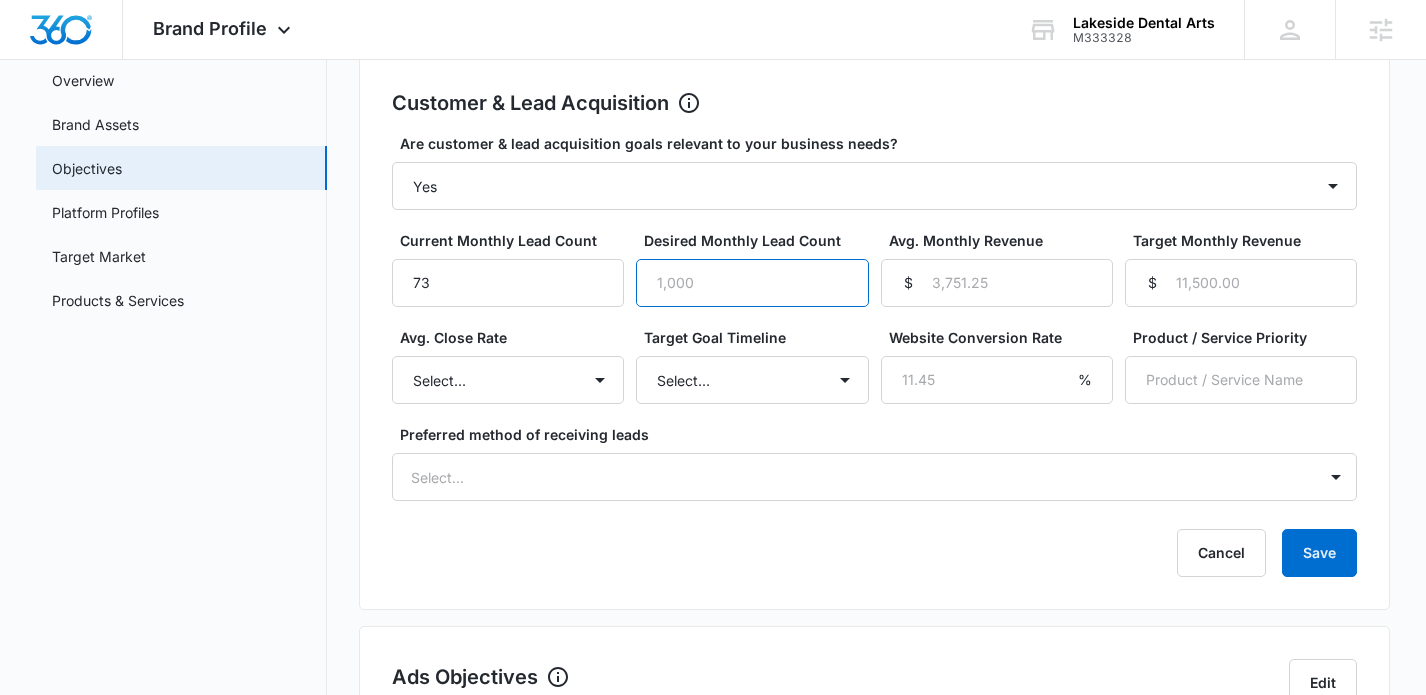 click on "Desired Monthly Lead Count" at bounding box center [752, 283] 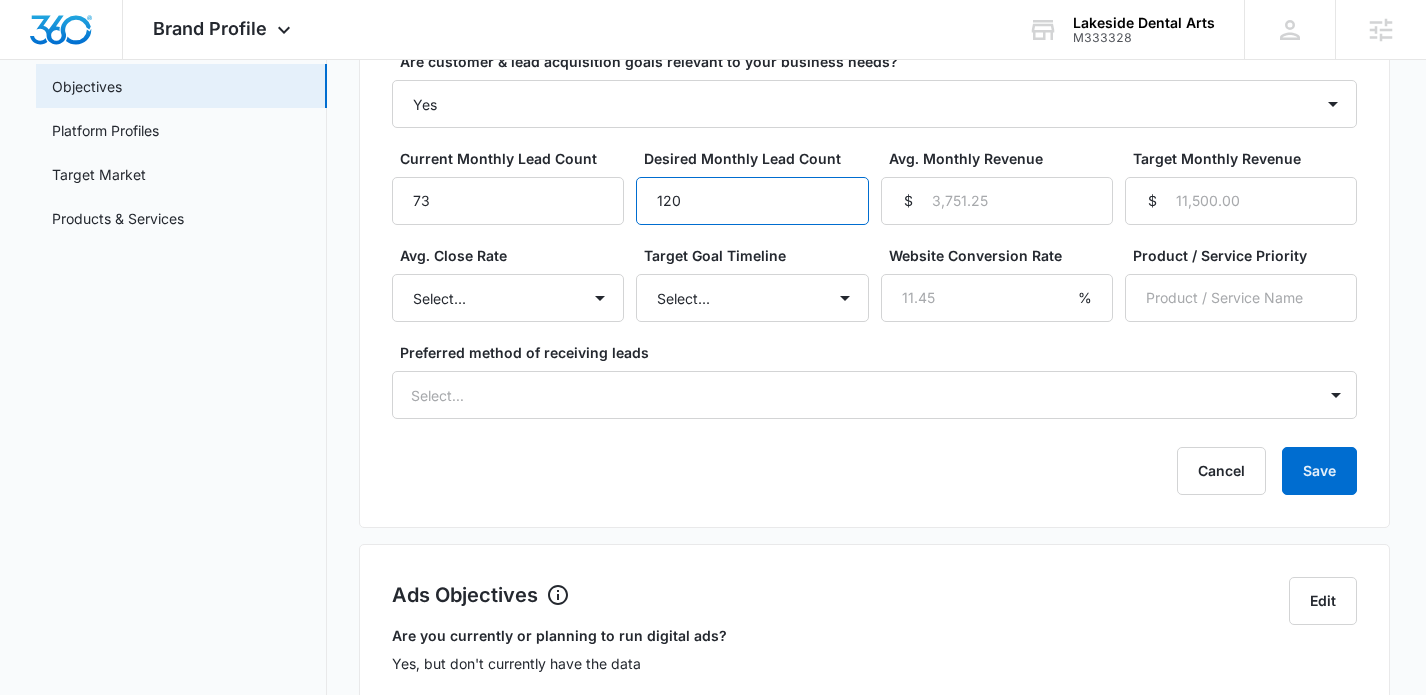 scroll, scrollTop: 244, scrollLeft: 0, axis: vertical 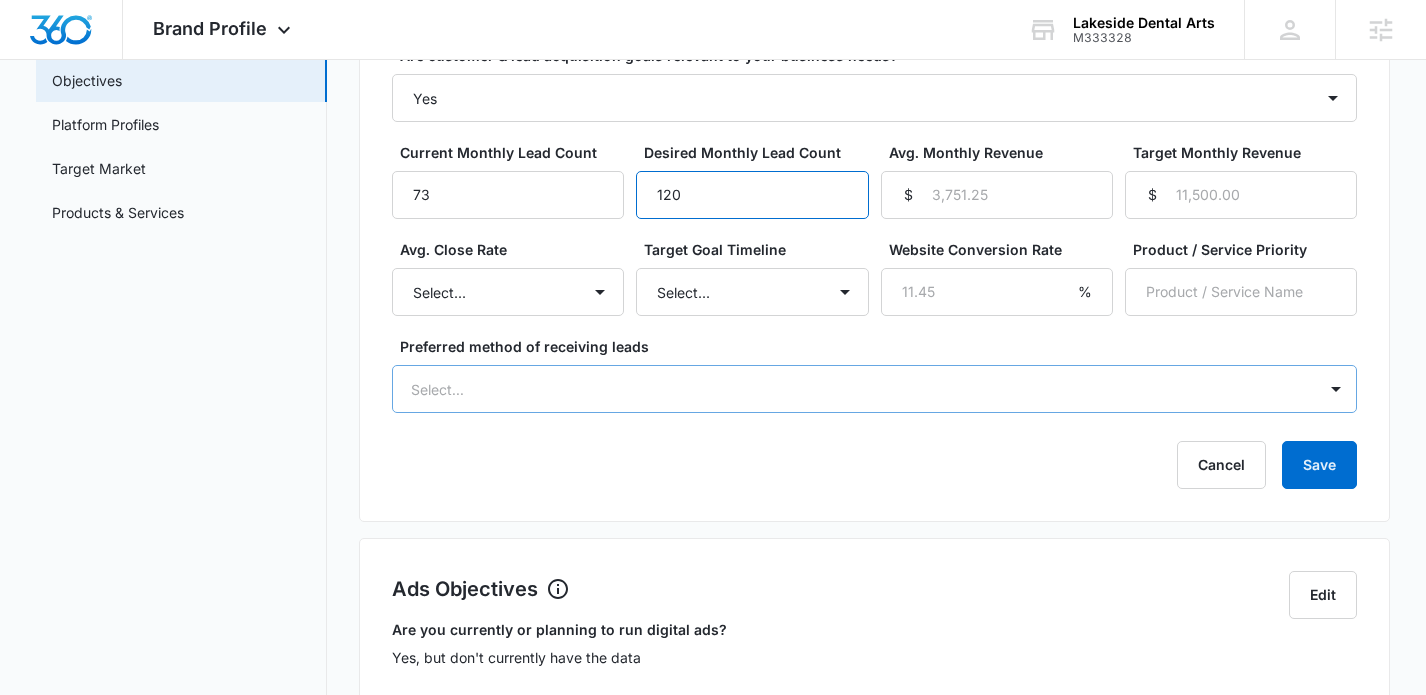 type on "120" 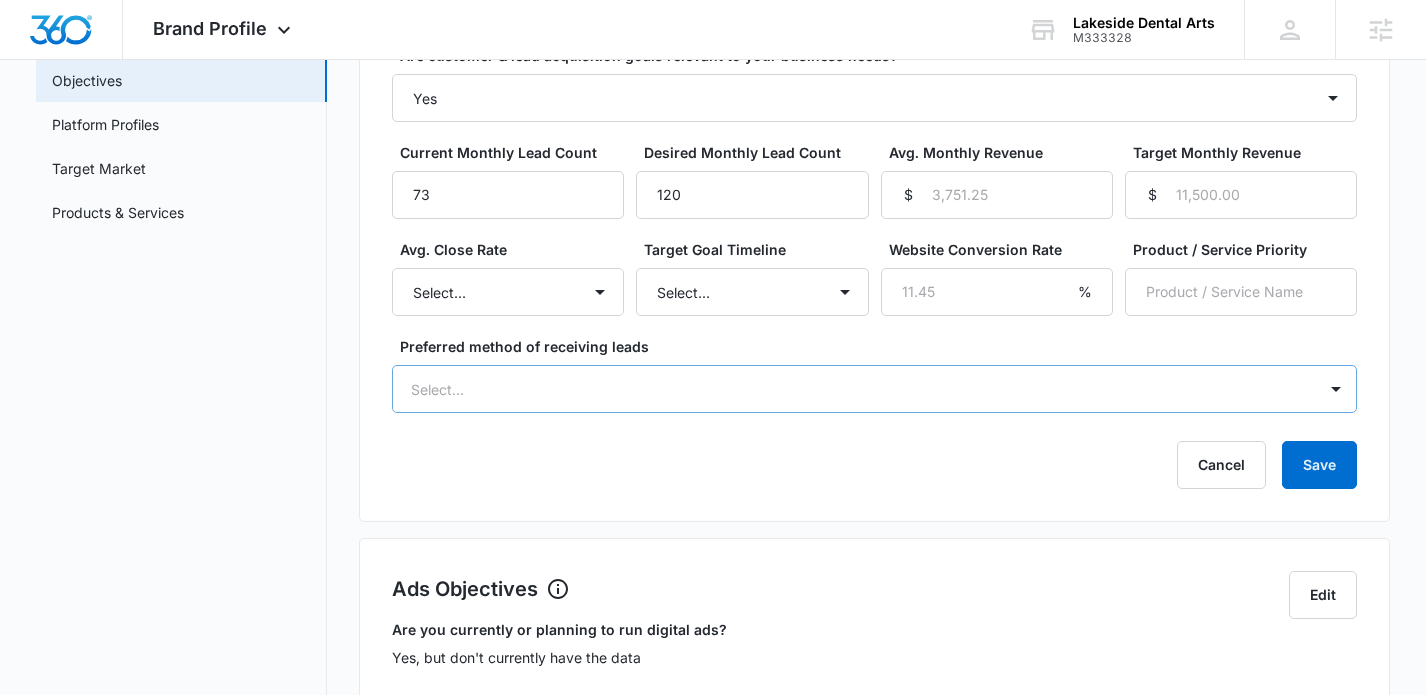 click at bounding box center [851, 389] 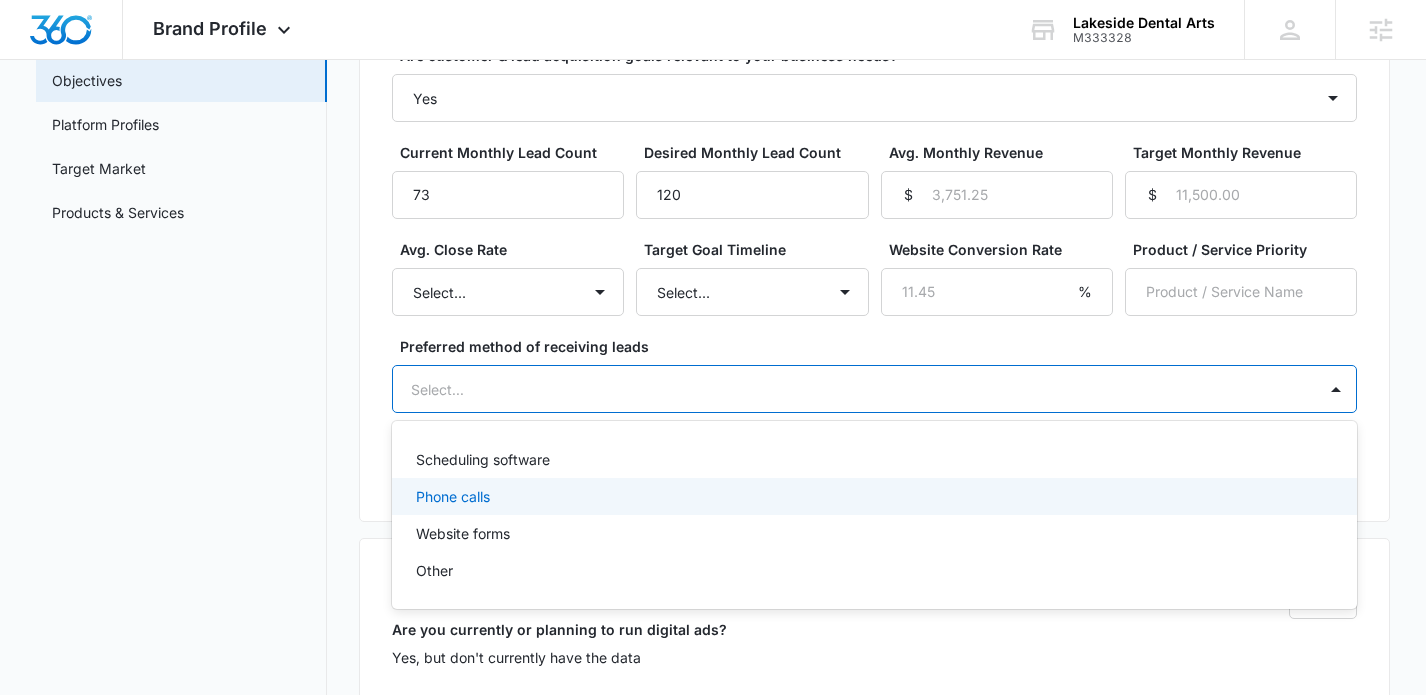 click on "Phone calls" at bounding box center [873, 496] 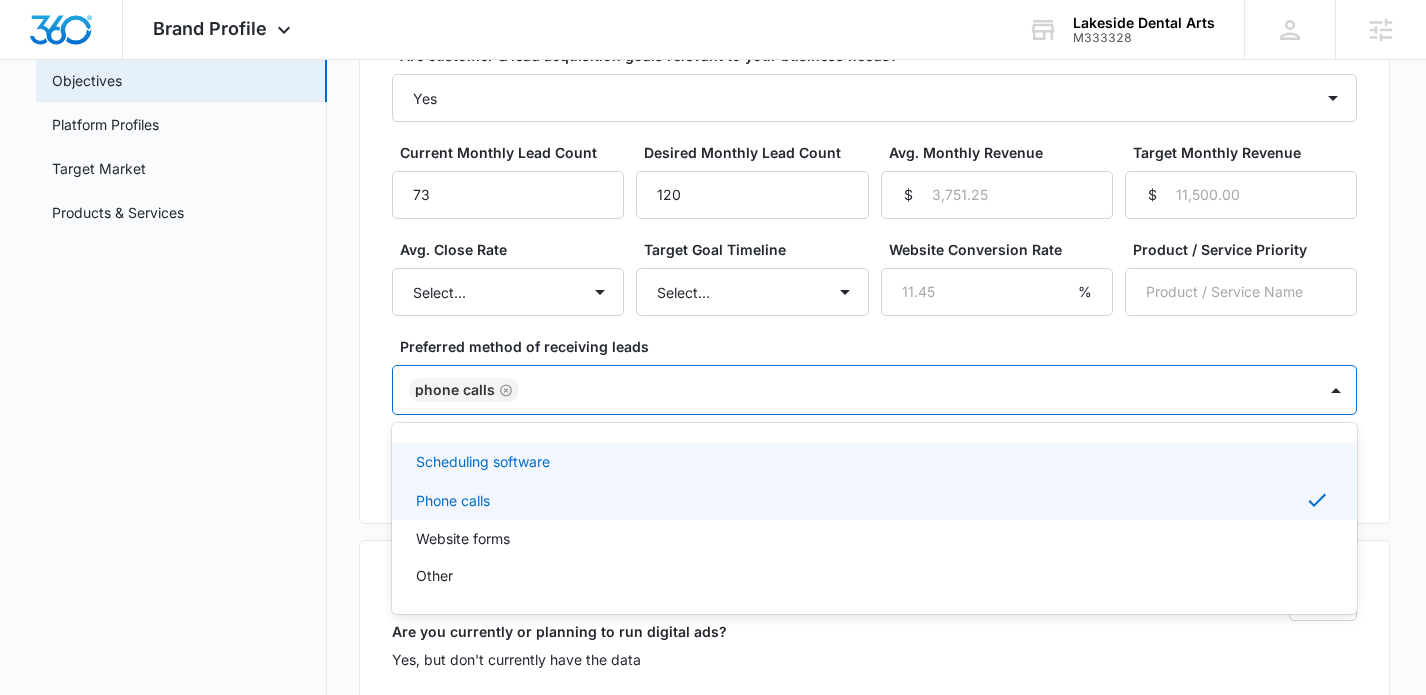 click on "Preferred method of receiving leads" at bounding box center [883, 346] 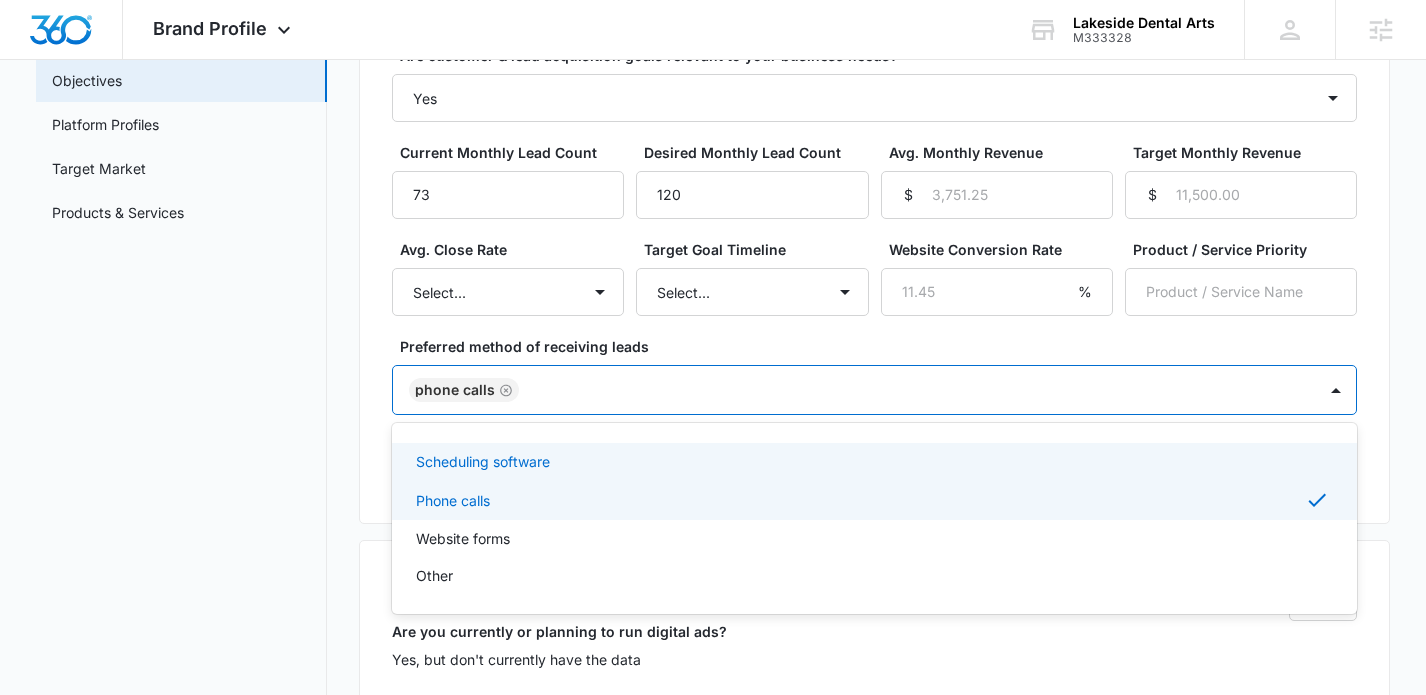 click at bounding box center (908, 390) 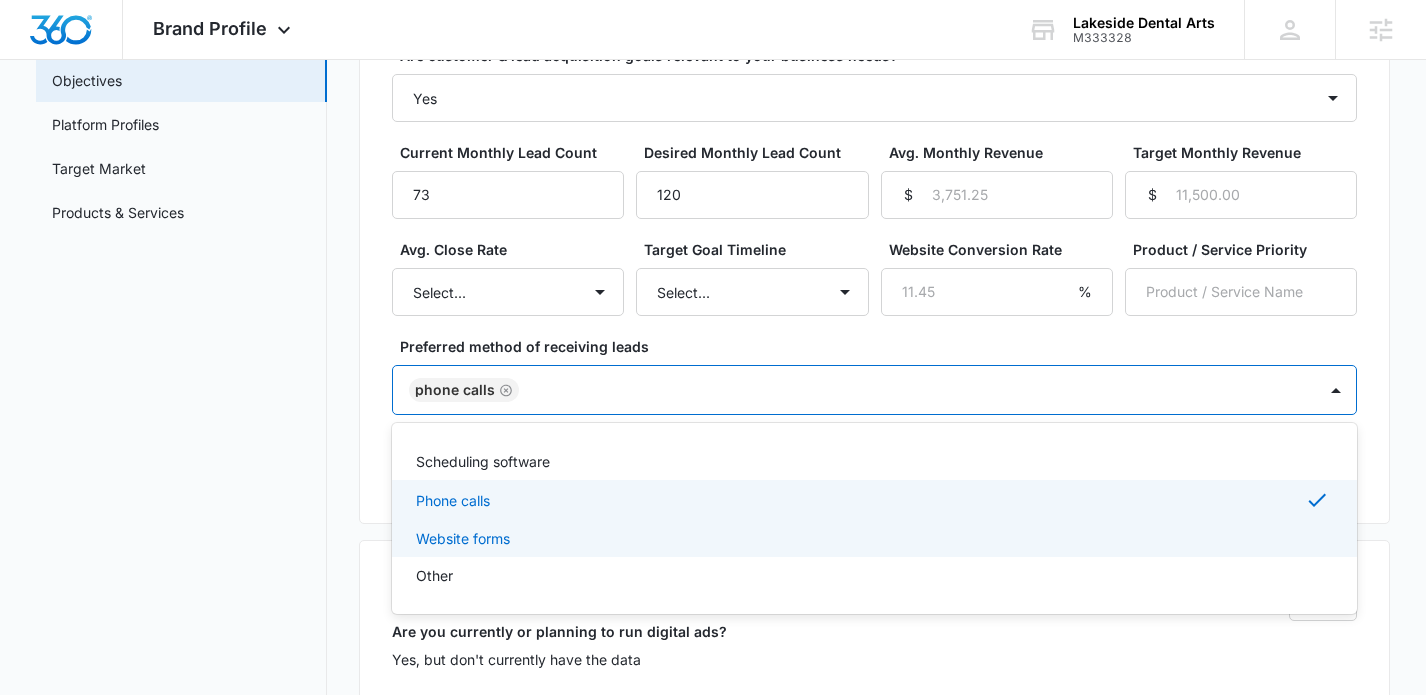 click on "Website forms" at bounding box center [873, 538] 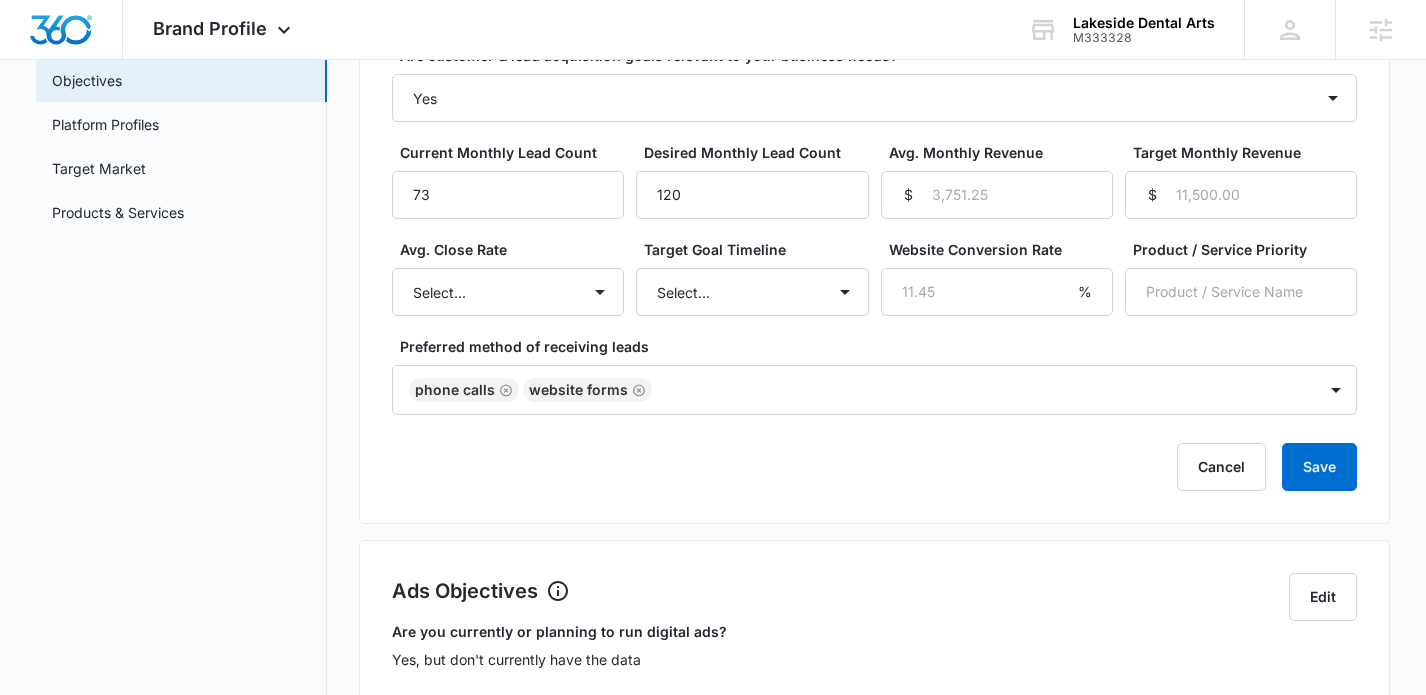 click on "Preferred method of receiving leads Phone calls Website forms" at bounding box center (875, 375) 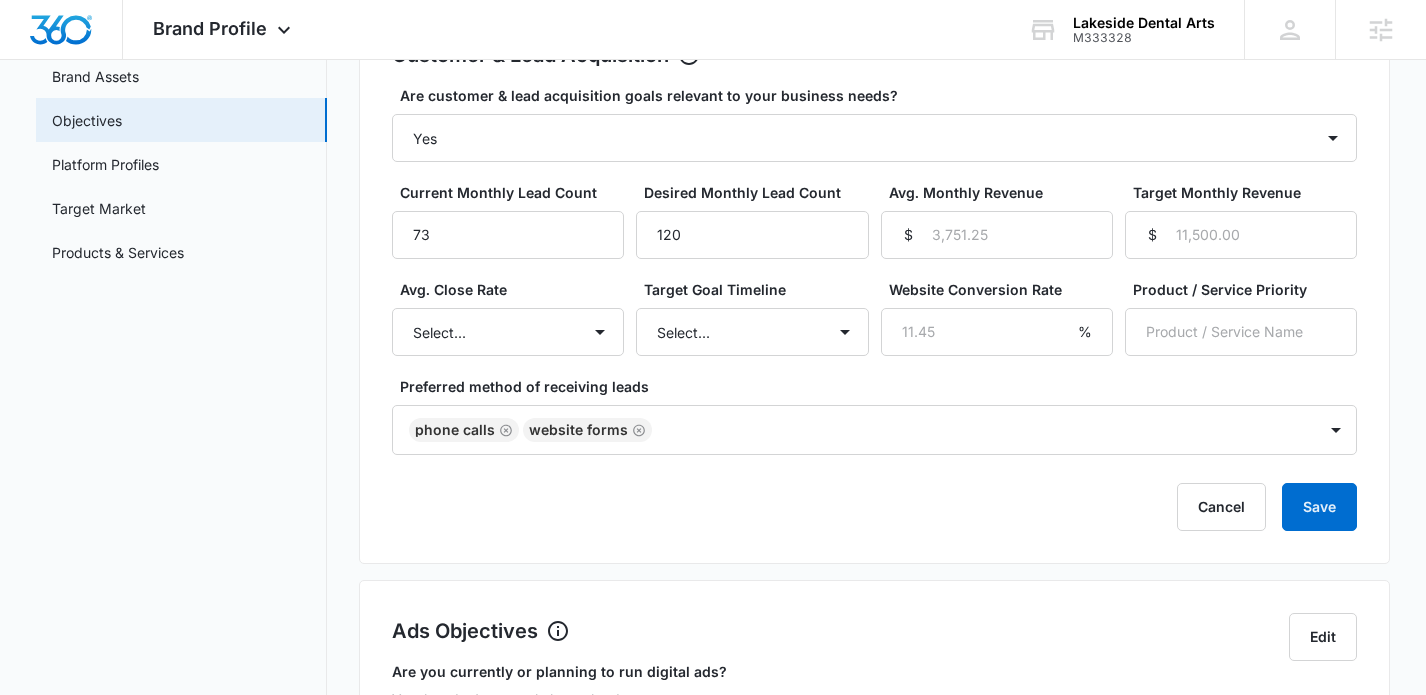 scroll, scrollTop: 201, scrollLeft: 0, axis: vertical 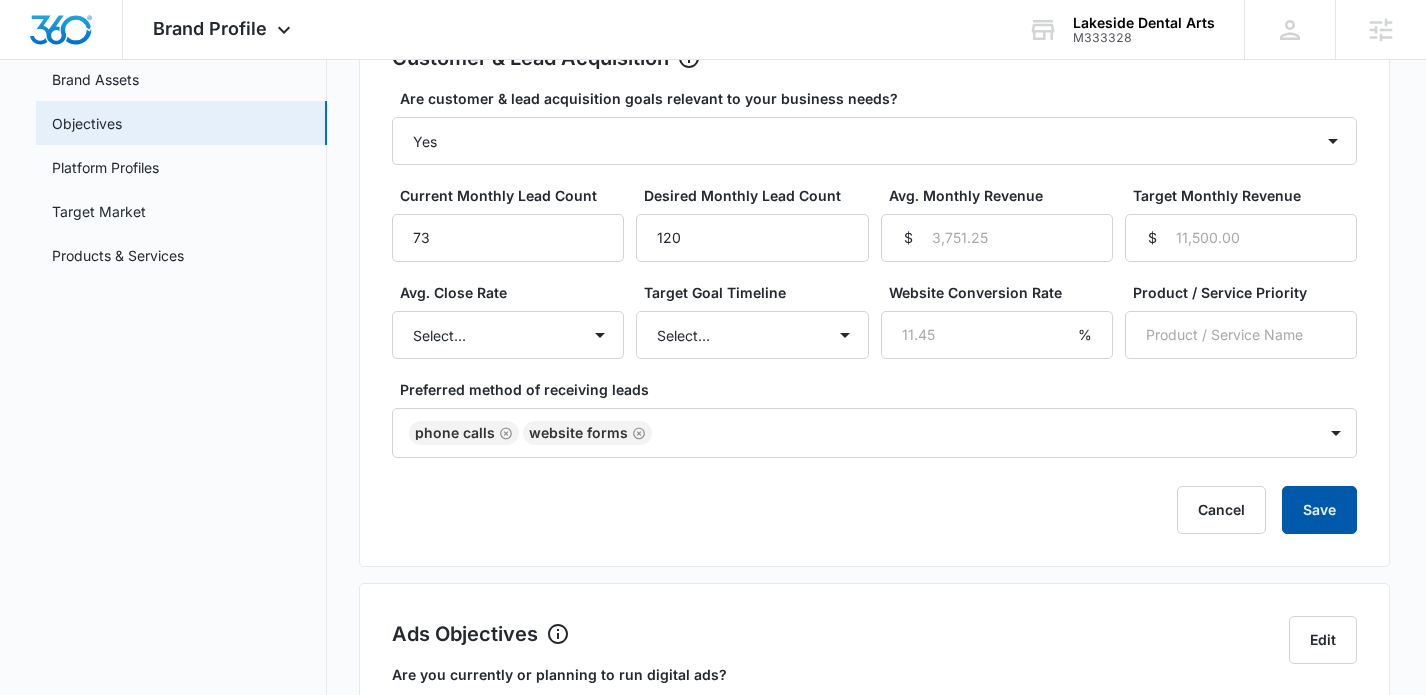 click on "Save" at bounding box center [1319, 510] 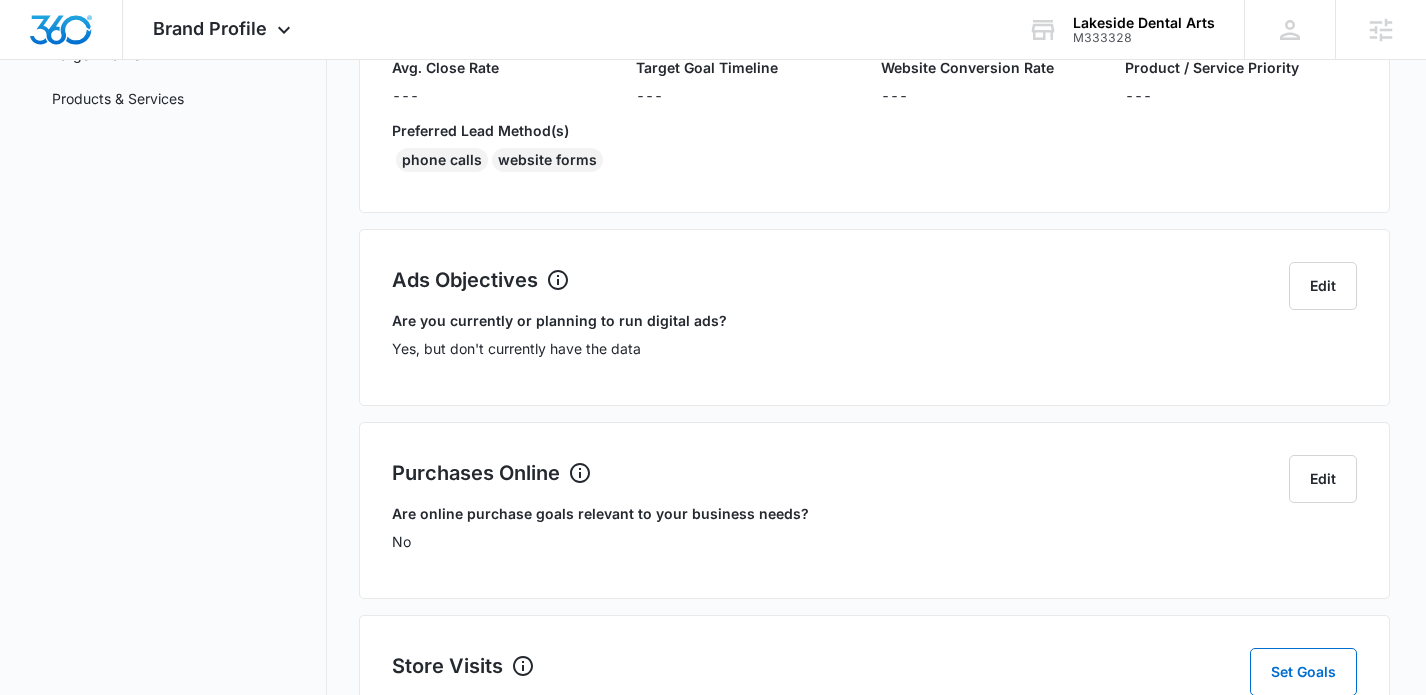 scroll, scrollTop: 386, scrollLeft: 0, axis: vertical 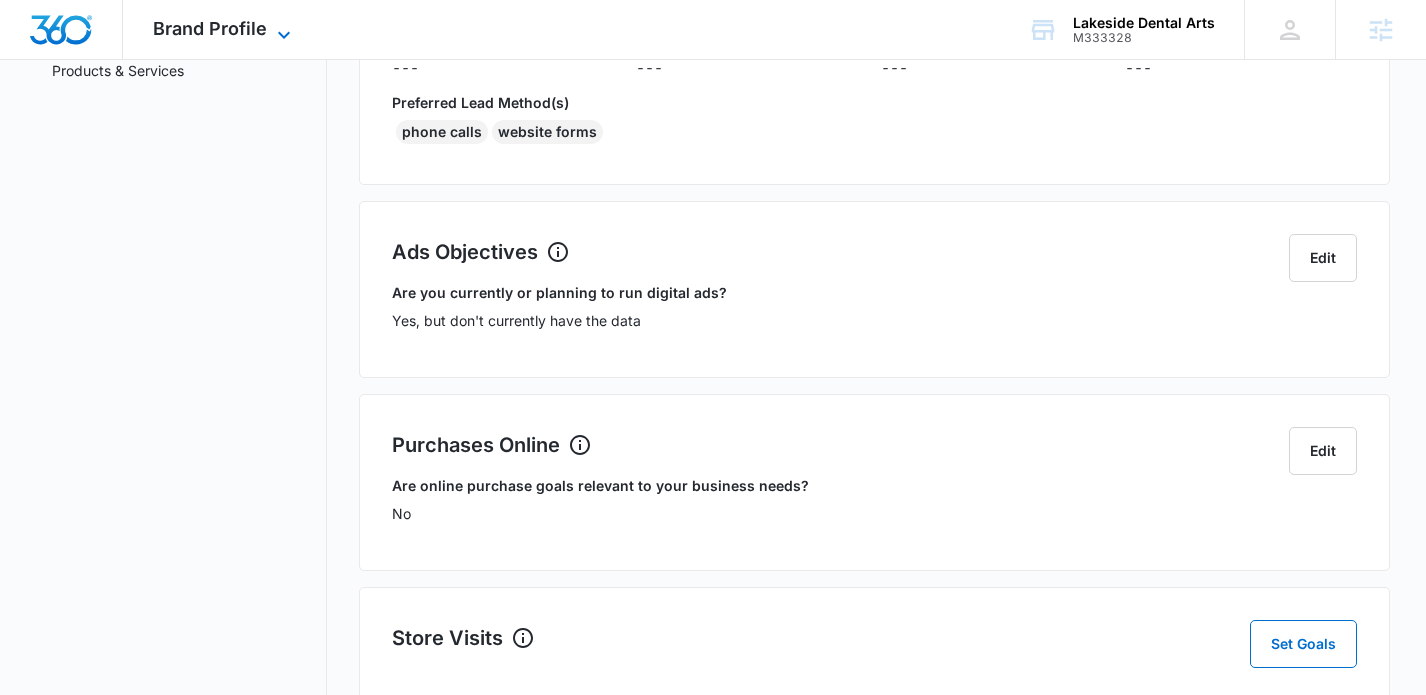 click on "Brand Profile" at bounding box center (210, 28) 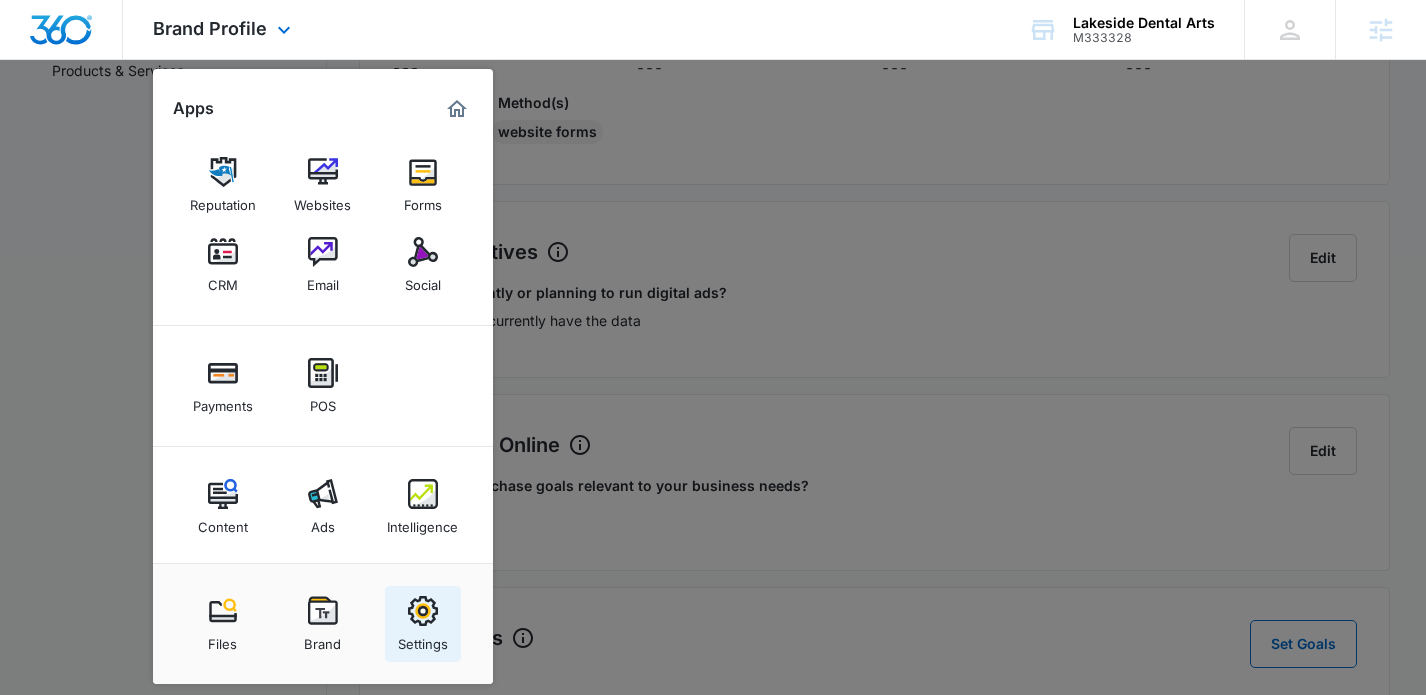 click on "Settings" at bounding box center [423, 639] 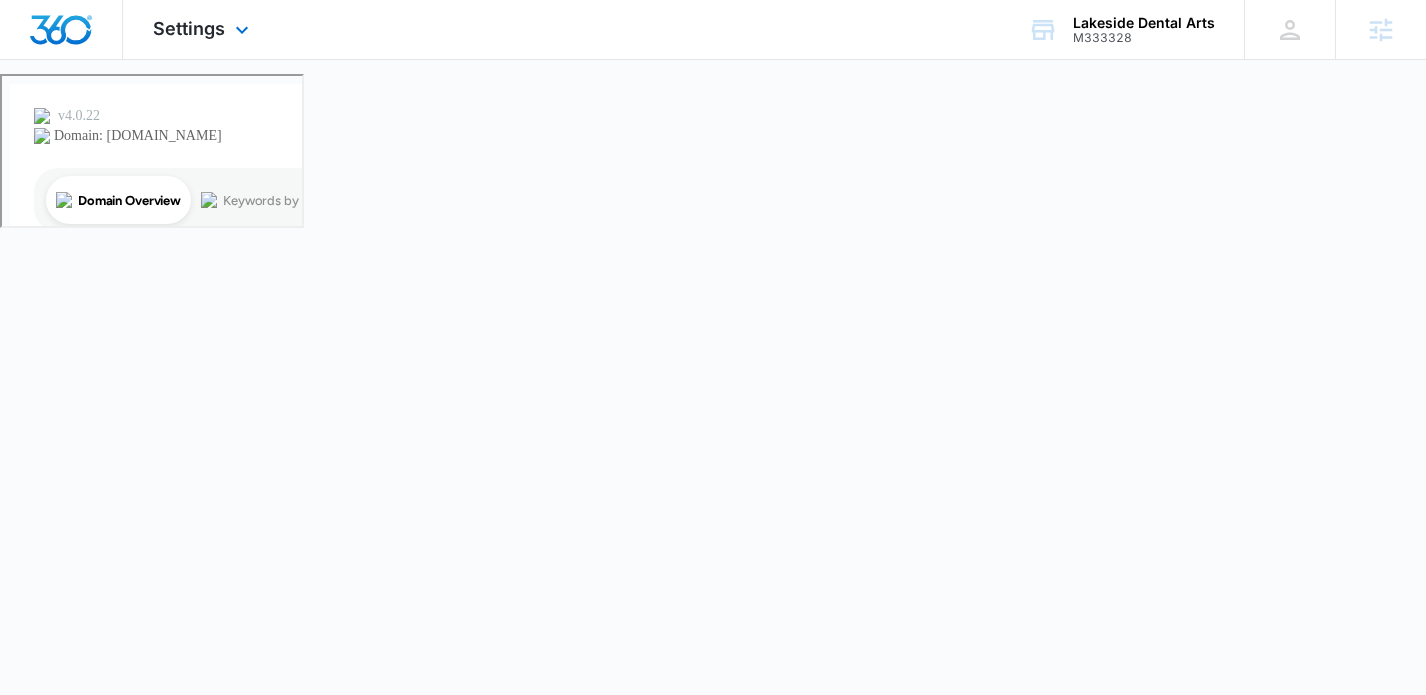 scroll, scrollTop: 0, scrollLeft: 0, axis: both 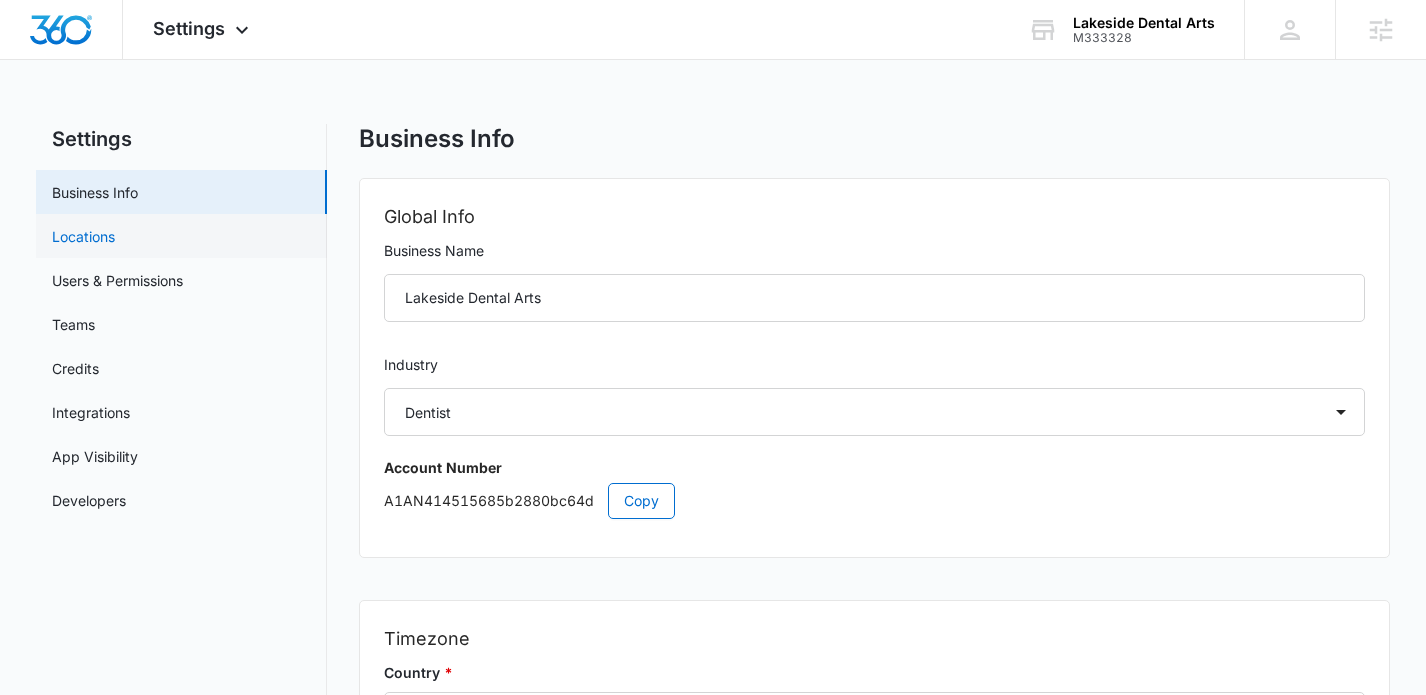 click on "Locations" at bounding box center (83, 236) 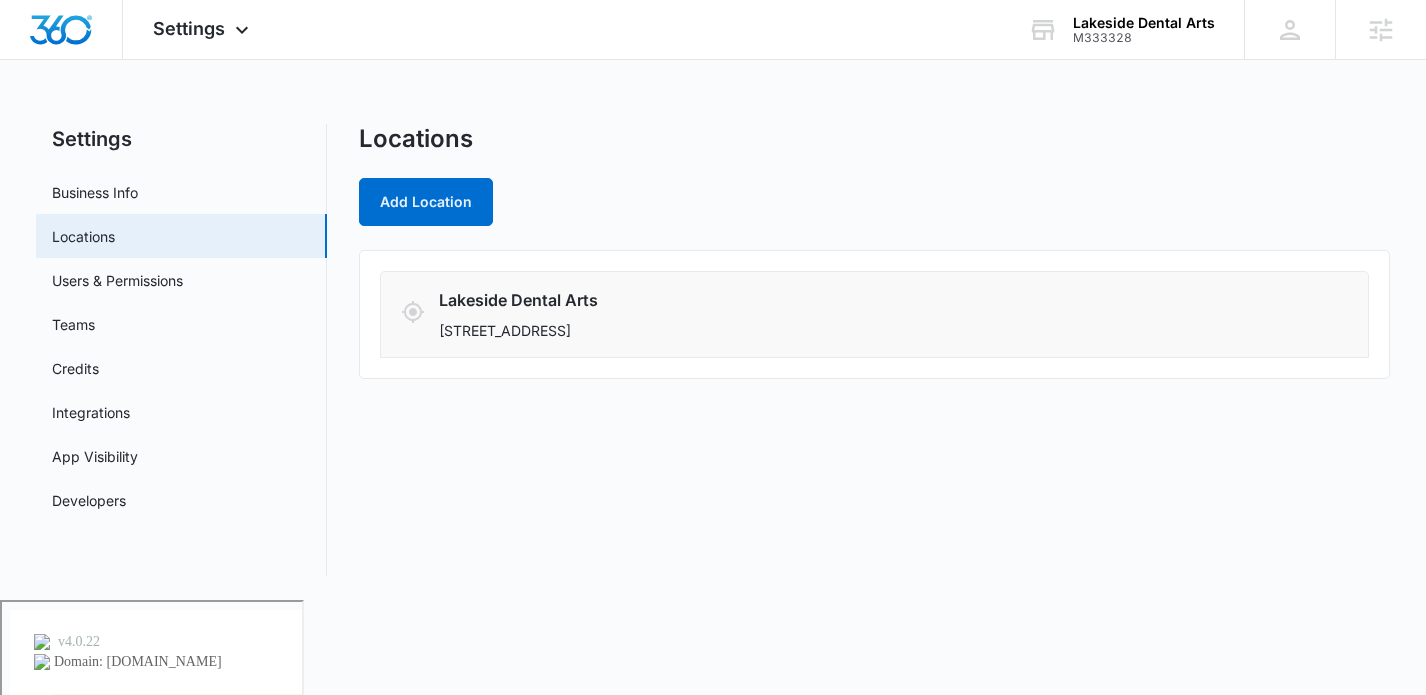 click on "Lakeside Dental Arts 2660 US 27 South,   Sebring, FL 33870" at bounding box center [875, 314] 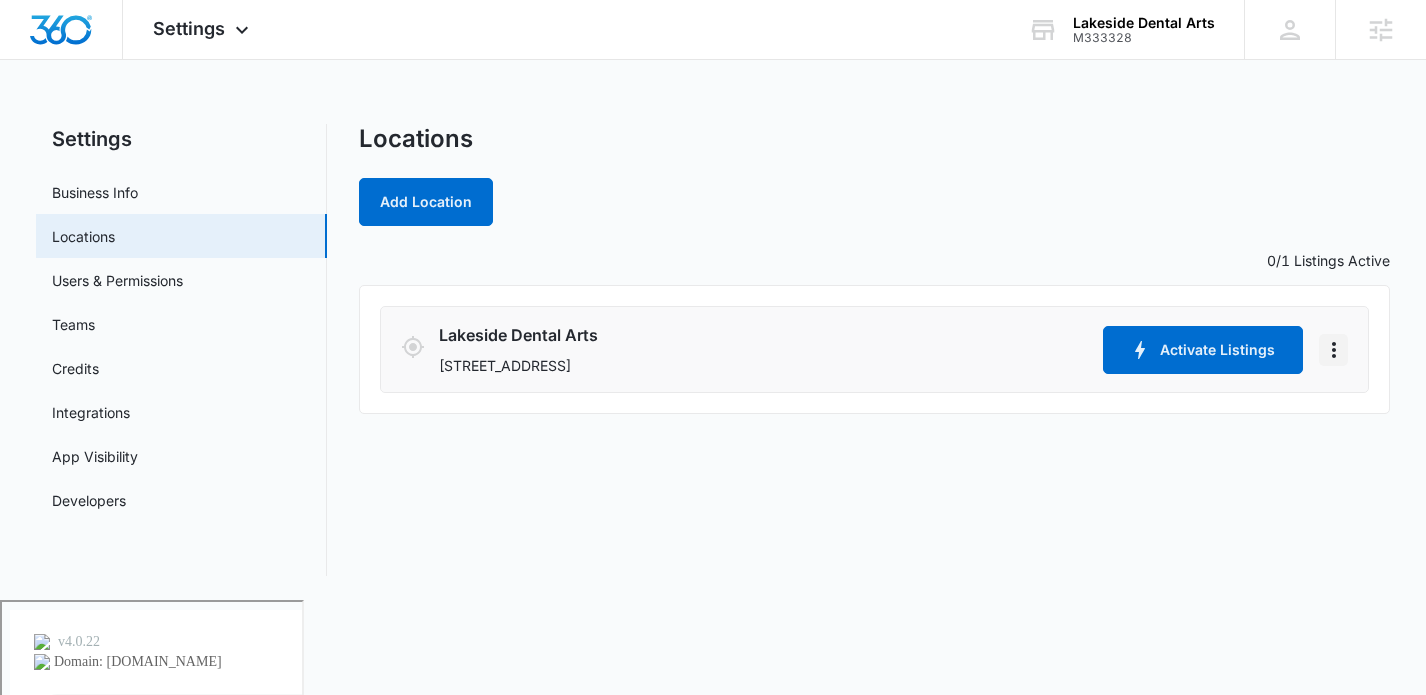 click 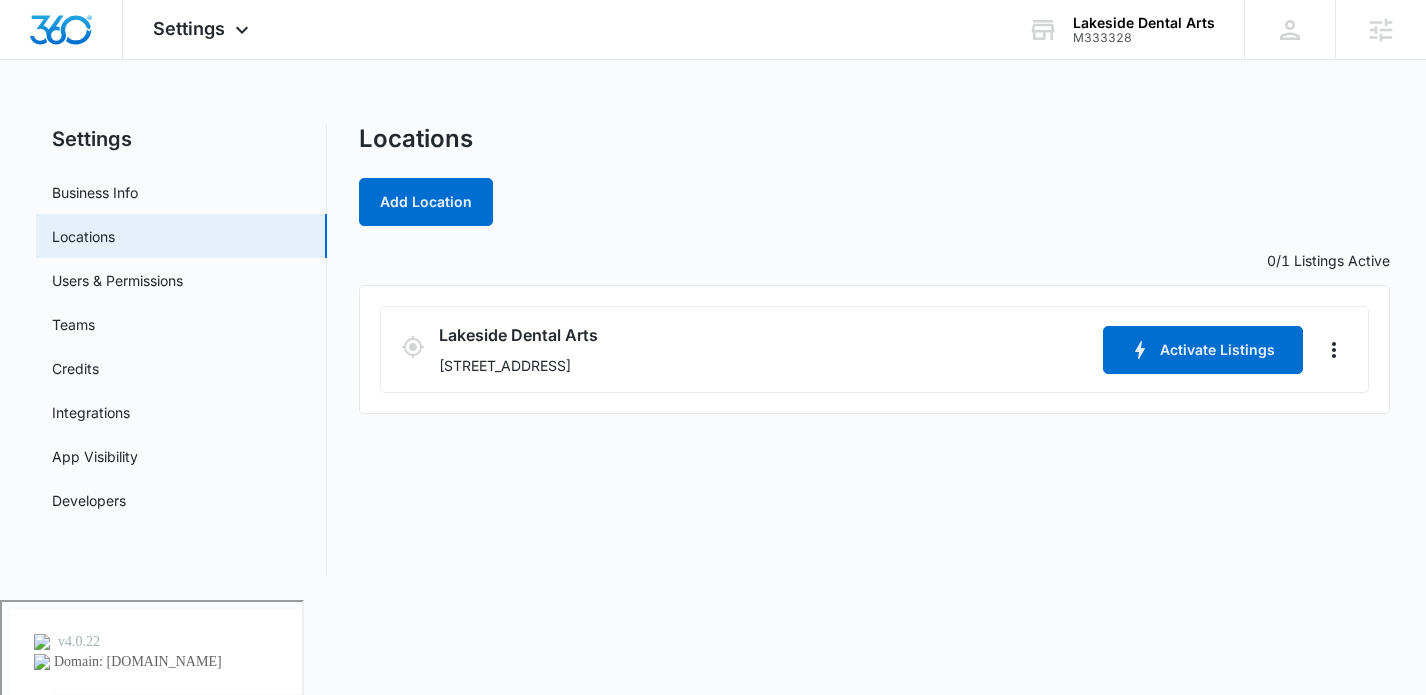 click on "Locations Add Location 0/1 Listings Active Lakeside Dental Arts 2660 US 27 South,   Sebring, FL 33870 Activate Listings" at bounding box center (875, 350) 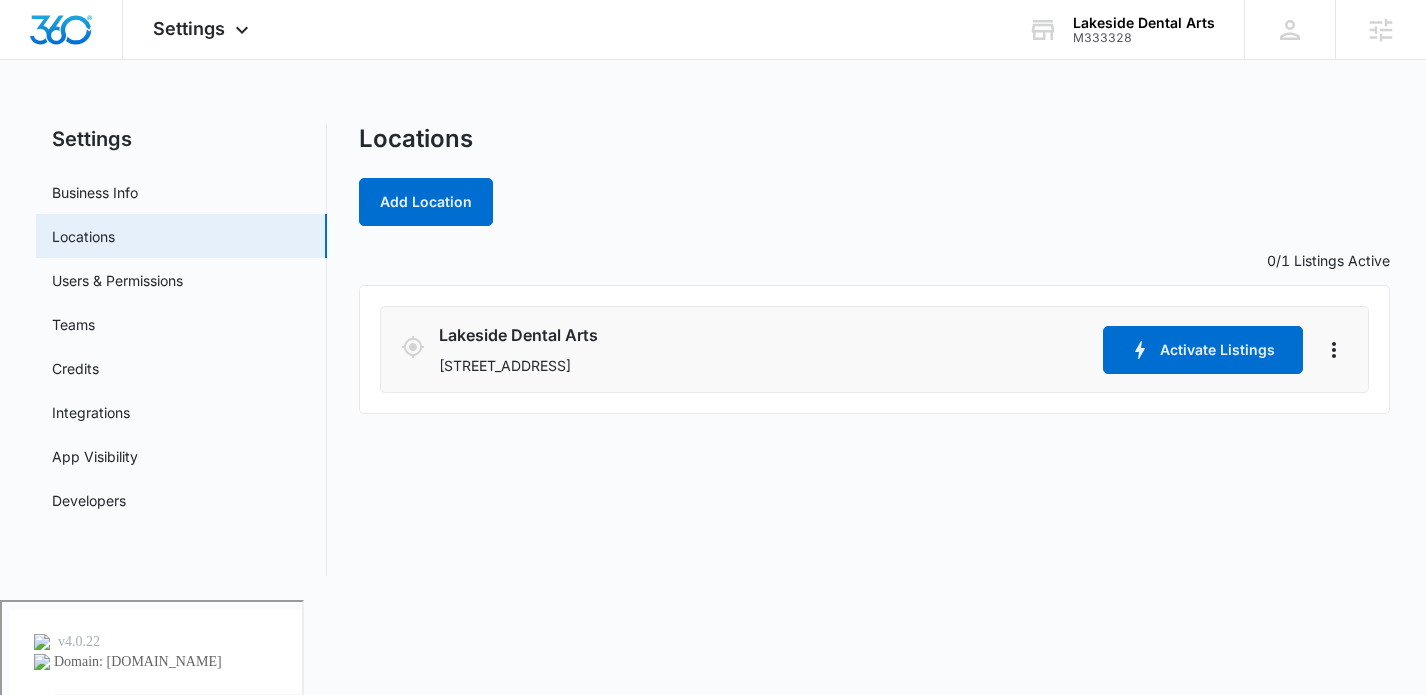 click on "2660 US 27 South,   Sebring, FL 33870" at bounding box center (767, 365) 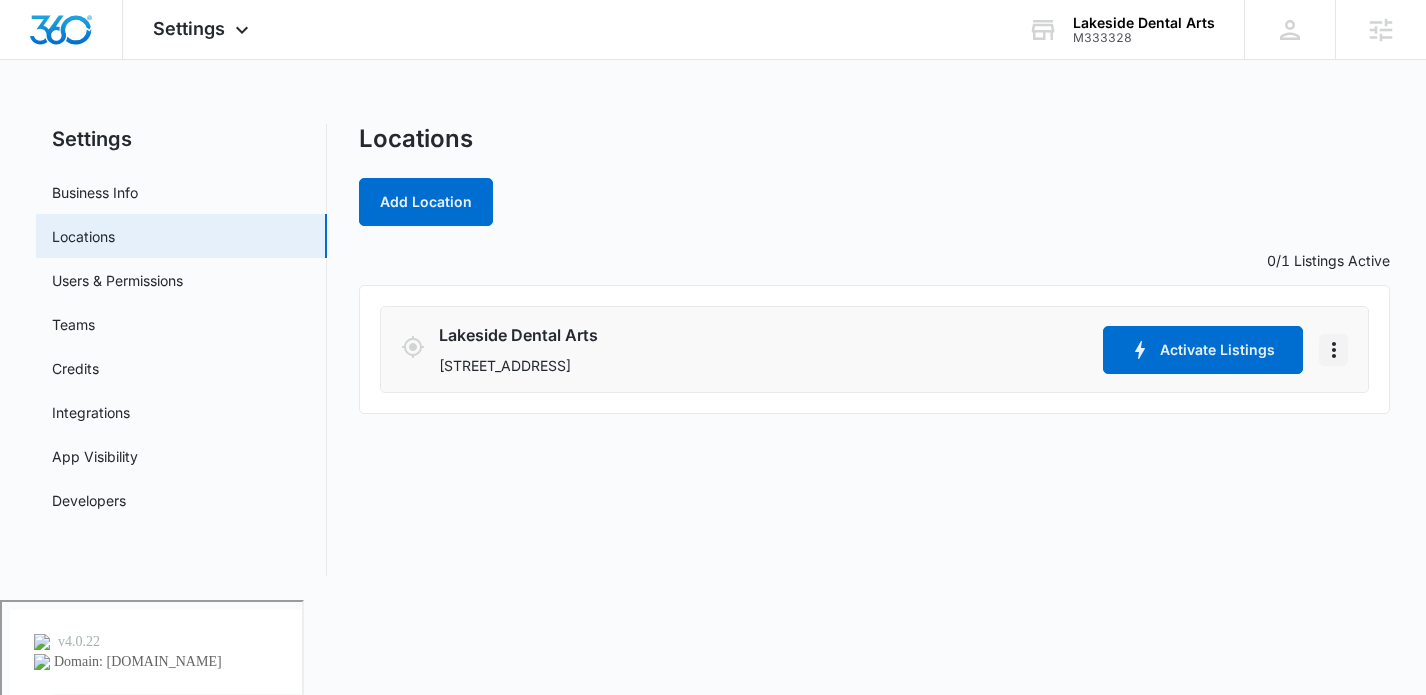 click at bounding box center [1333, 350] 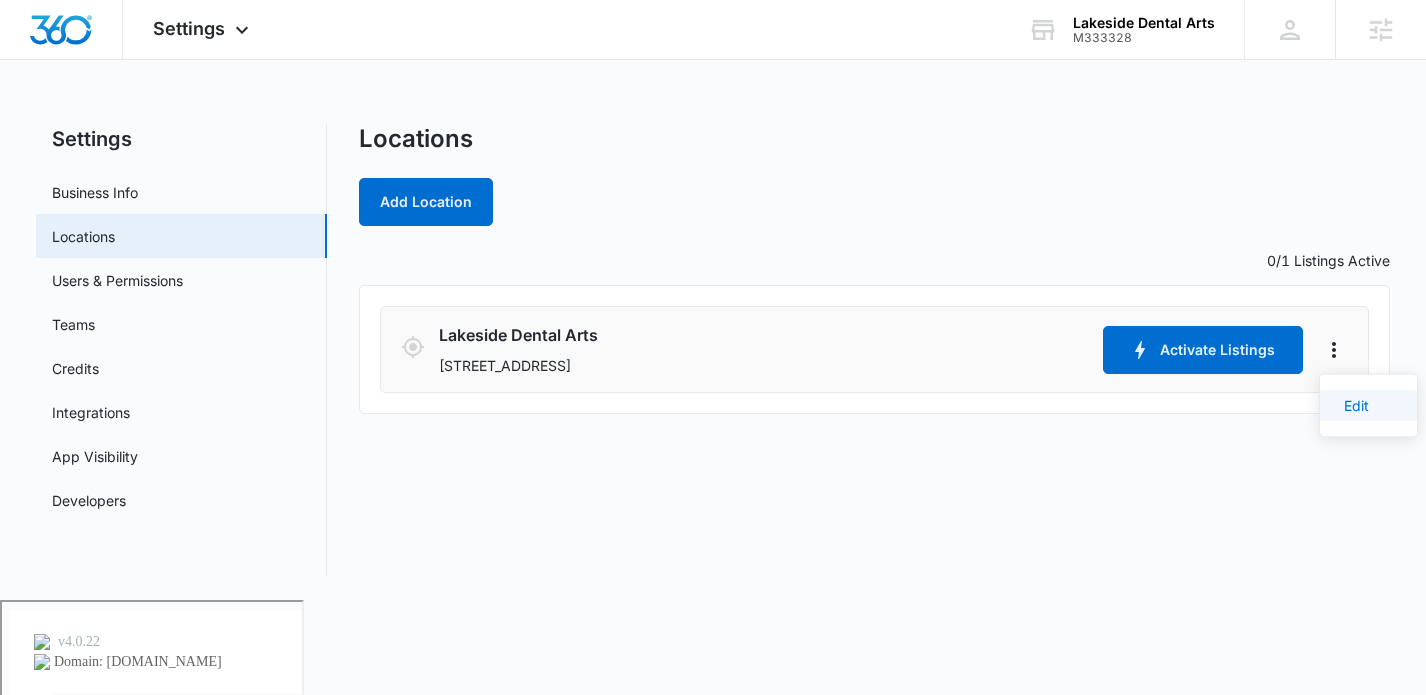 click on "Edit" at bounding box center [1356, 405] 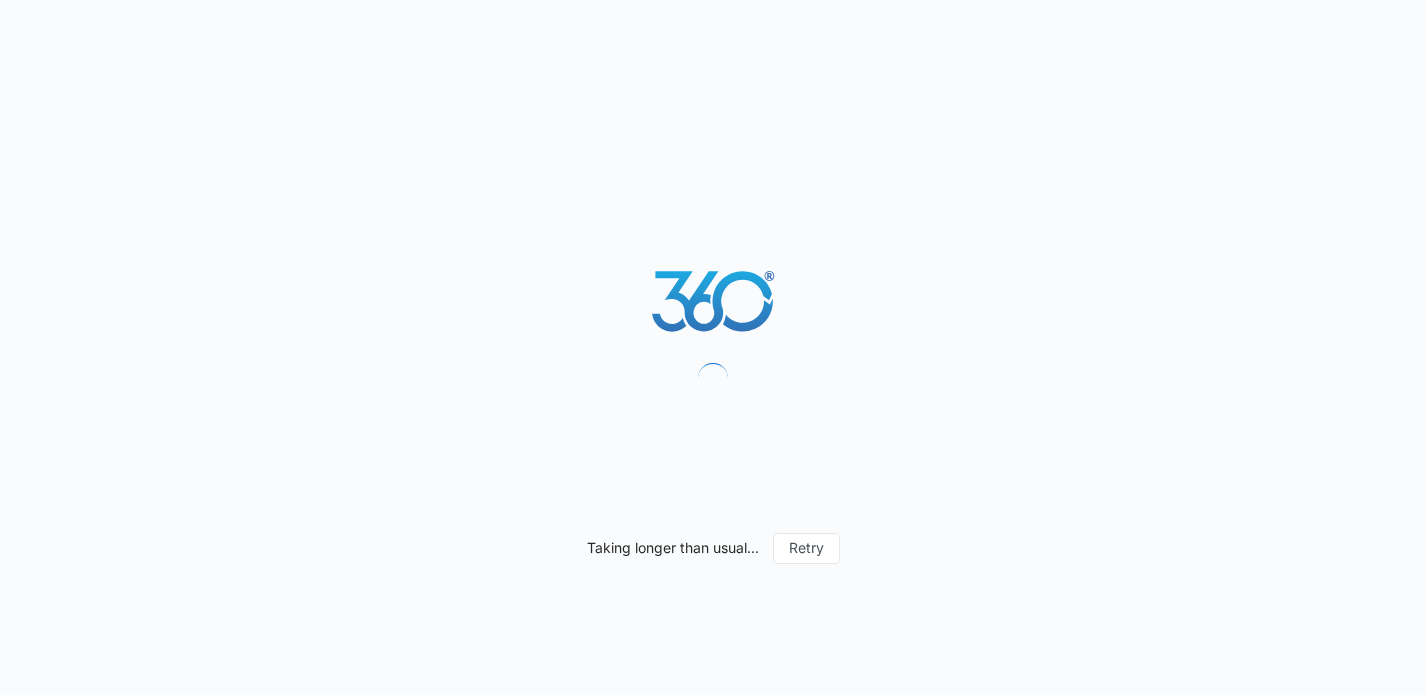 scroll, scrollTop: 0, scrollLeft: 0, axis: both 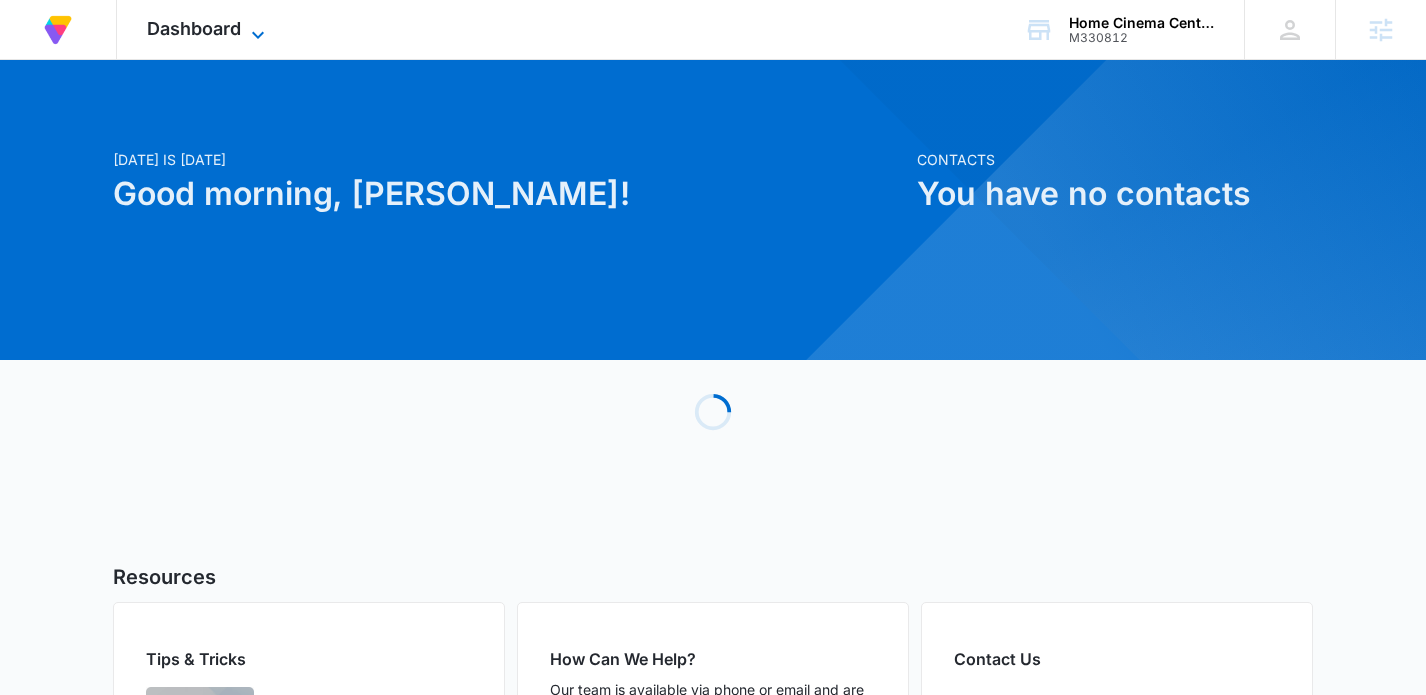 click on "Dashboard" at bounding box center (194, 28) 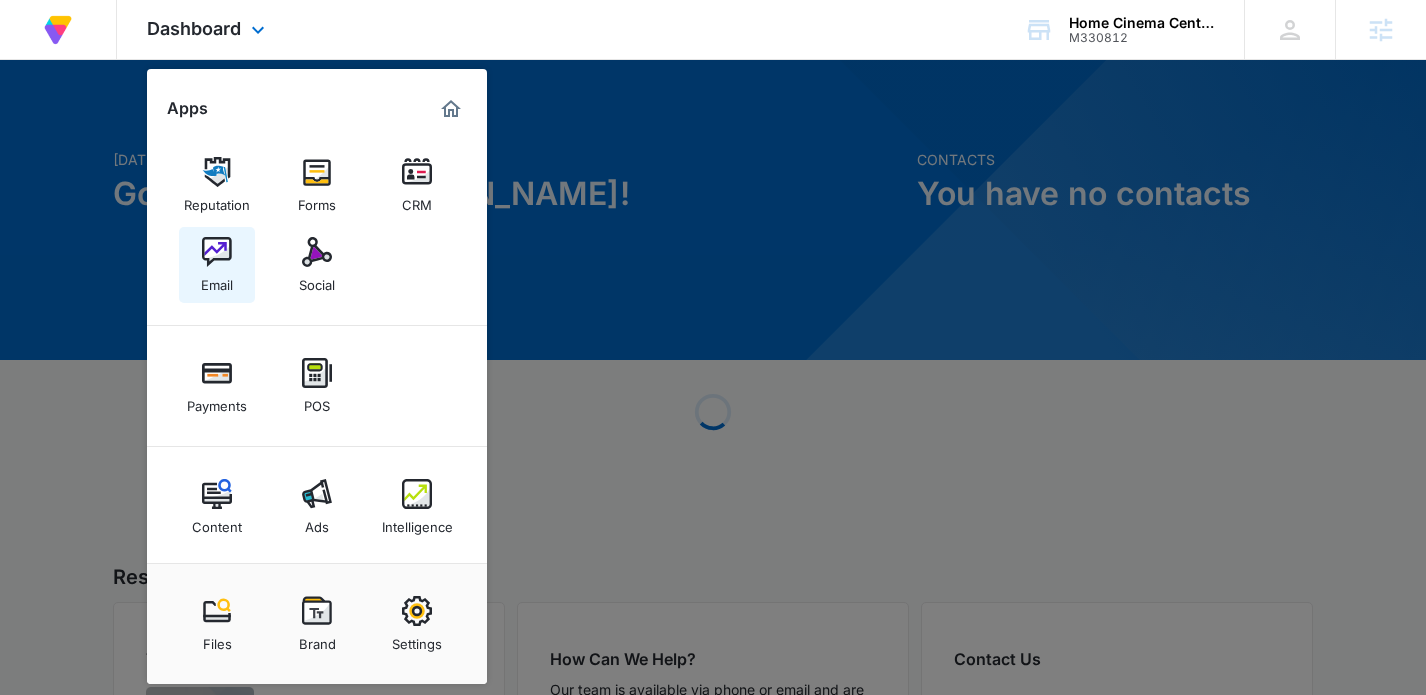 click on "Email" at bounding box center (217, 280) 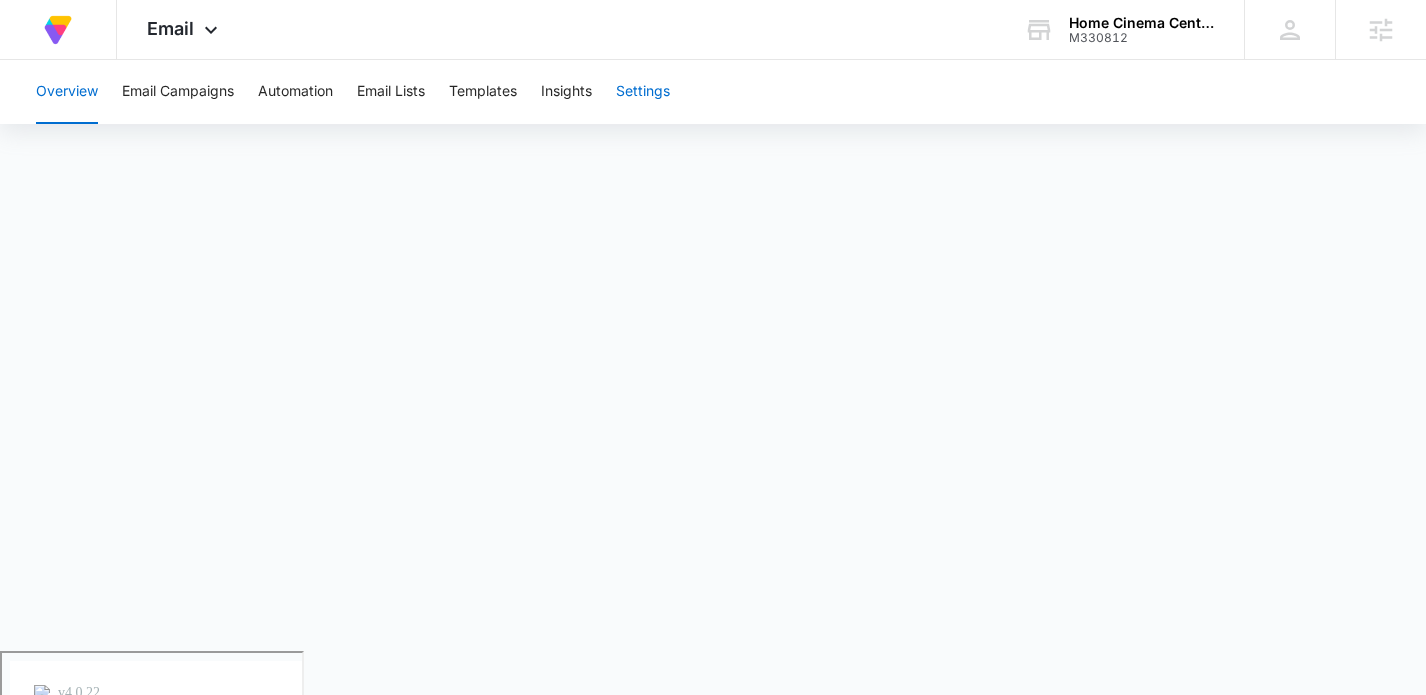 click on "Settings" at bounding box center (643, 92) 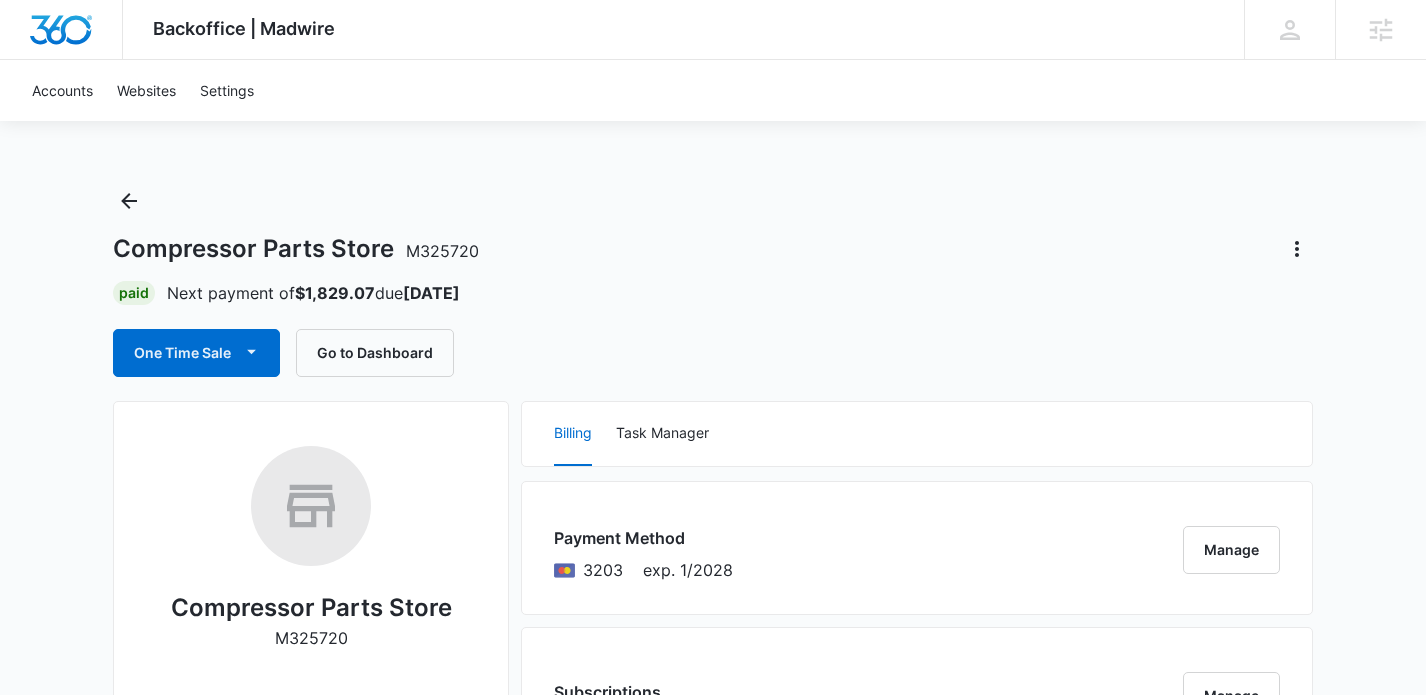 scroll, scrollTop: 586, scrollLeft: 0, axis: vertical 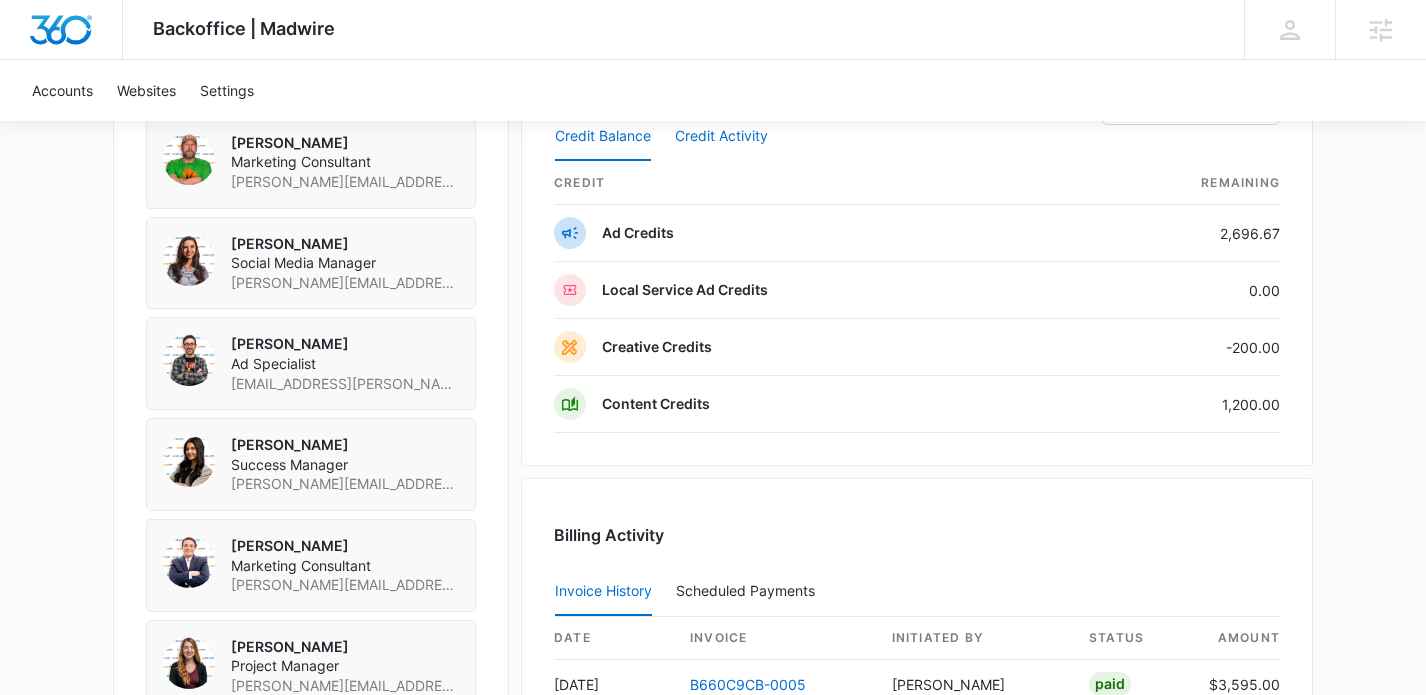 click on "Credit Activity" at bounding box center (721, 137) 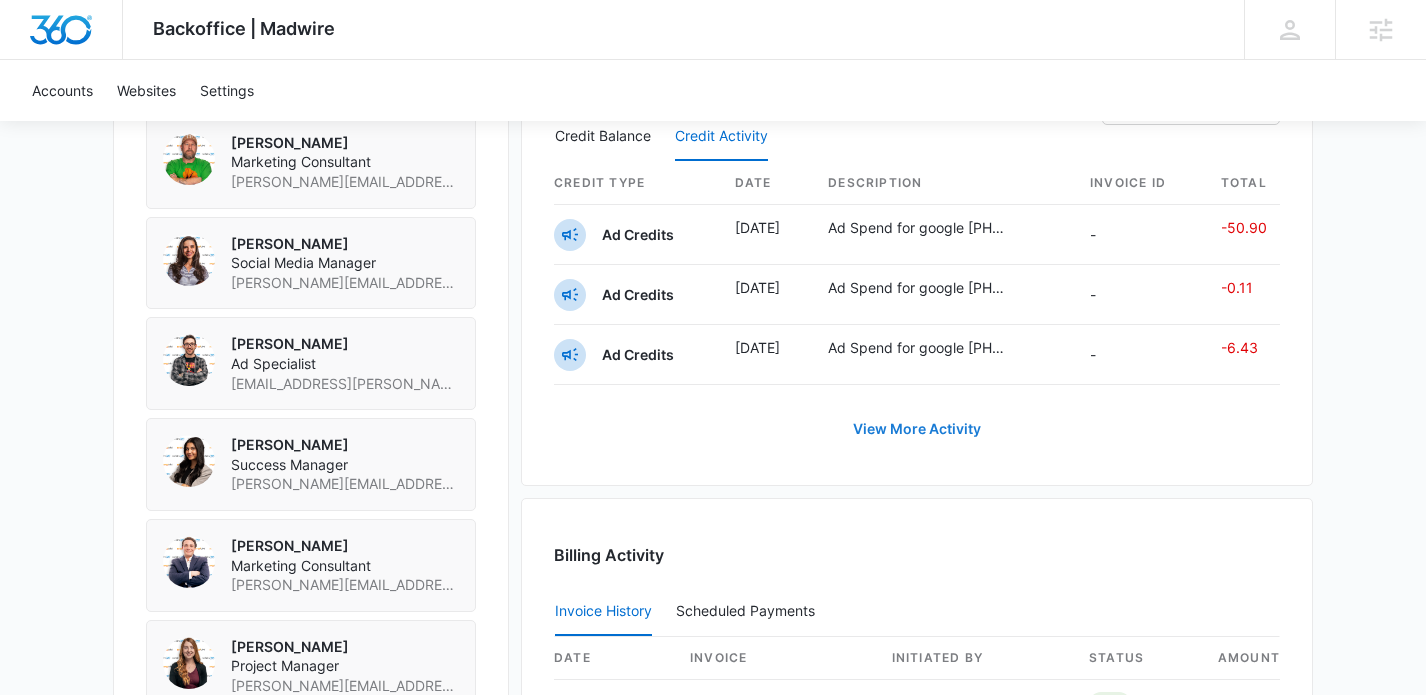 click on "View More Activity" at bounding box center (917, 429) 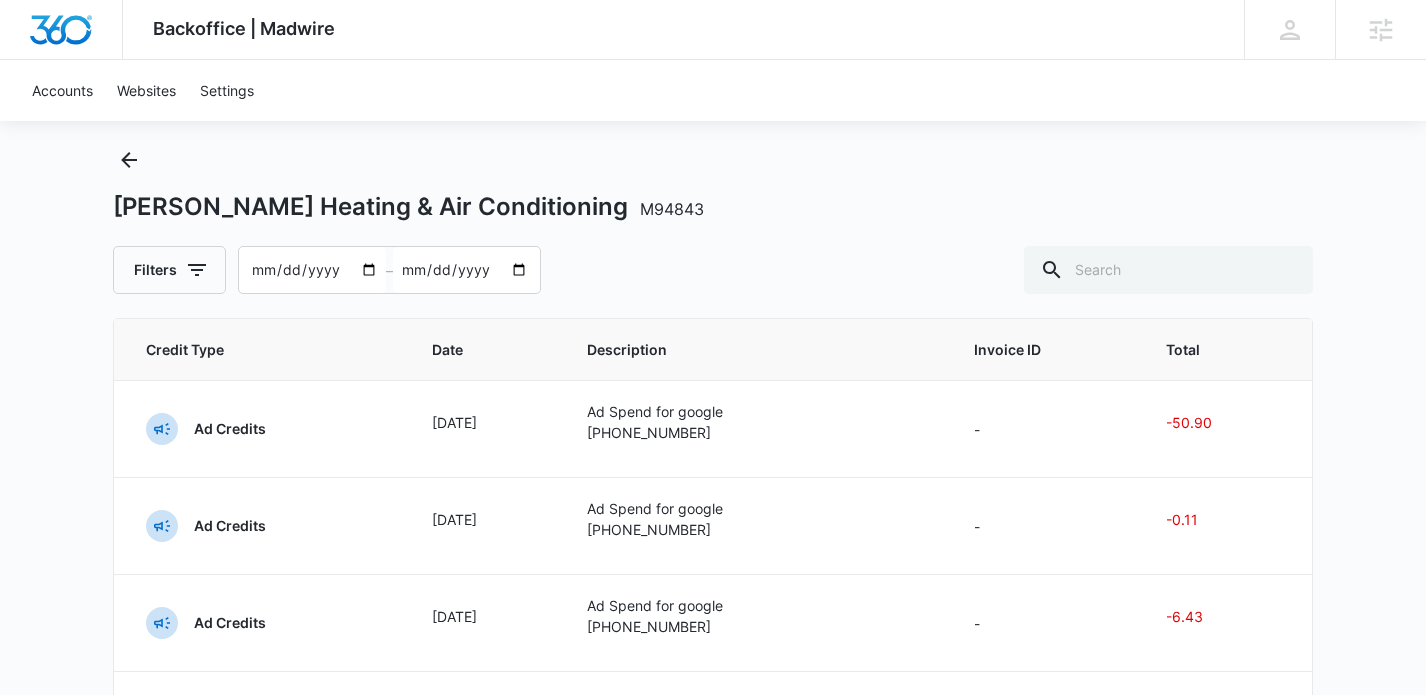 scroll, scrollTop: 0, scrollLeft: 0, axis: both 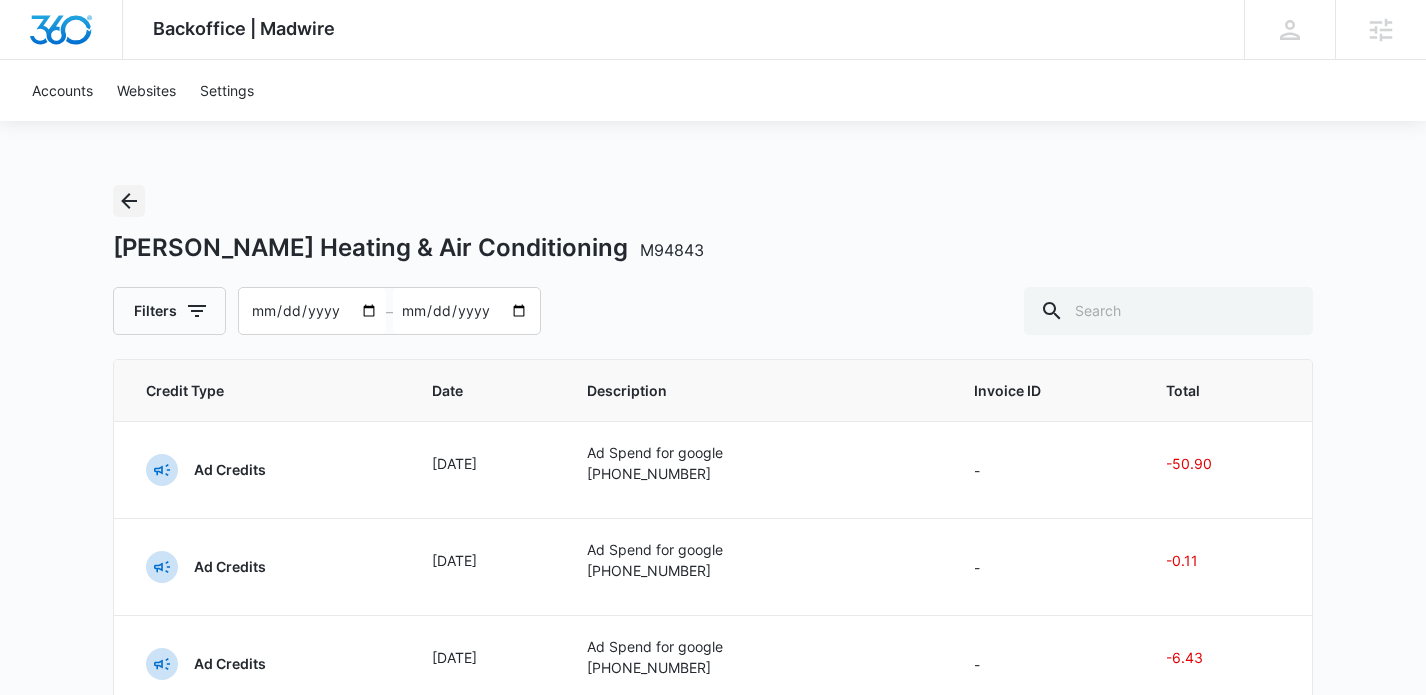 click 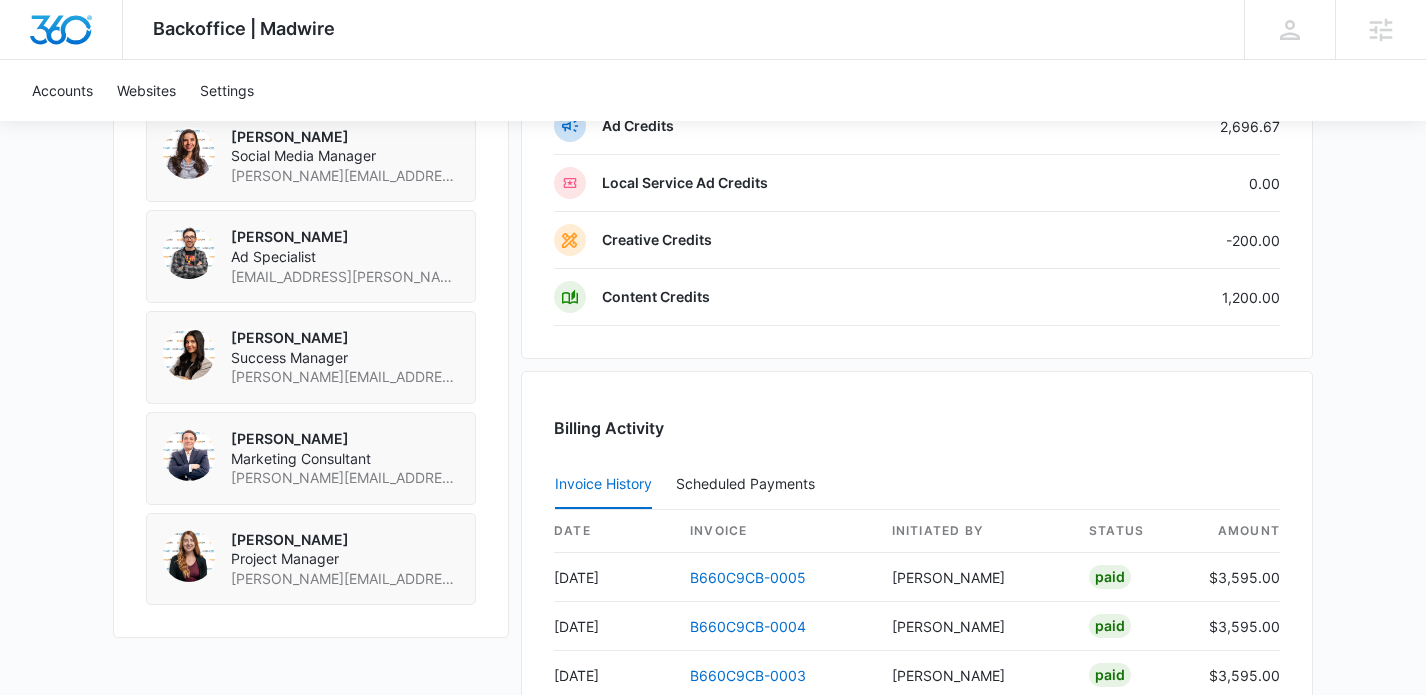 scroll, scrollTop: 1736, scrollLeft: 0, axis: vertical 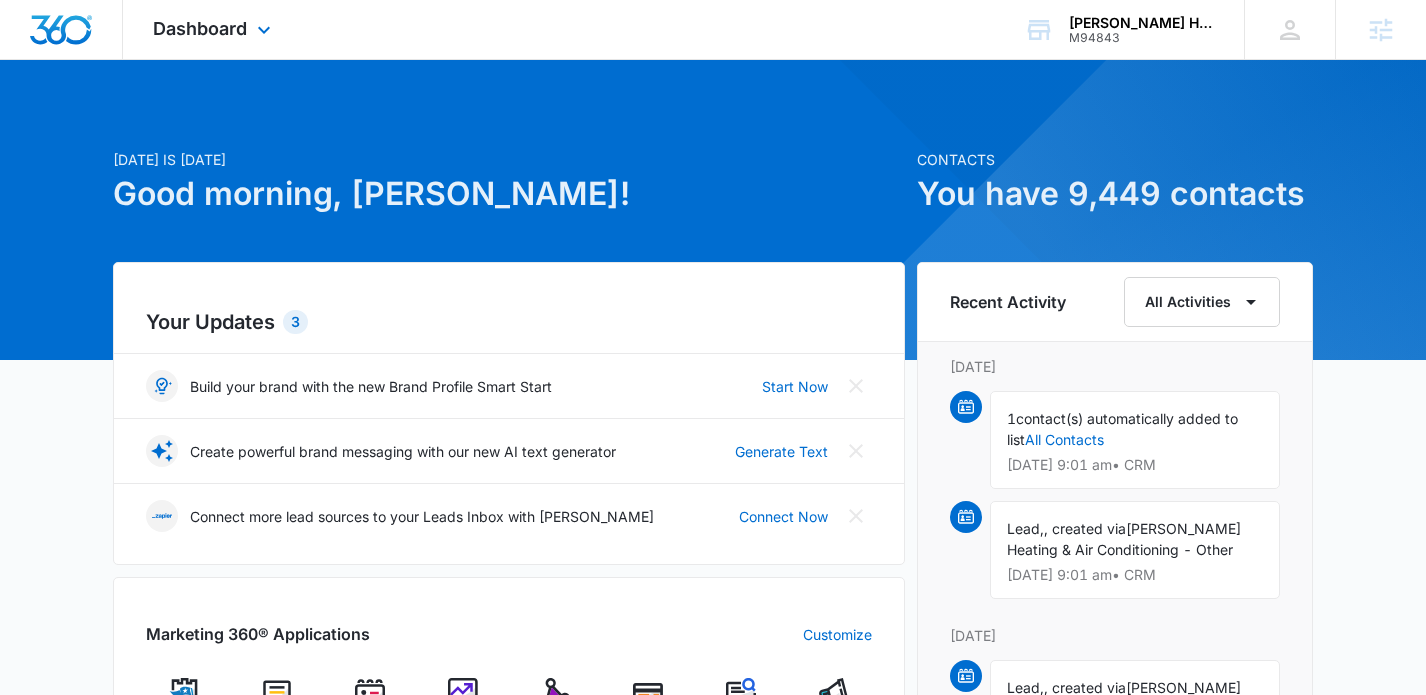 click on "Dashboard Apps Reputation Forms CRM Email Social Payments POS Content Ads Intelligence Files Brand Settings" at bounding box center [214, 29] 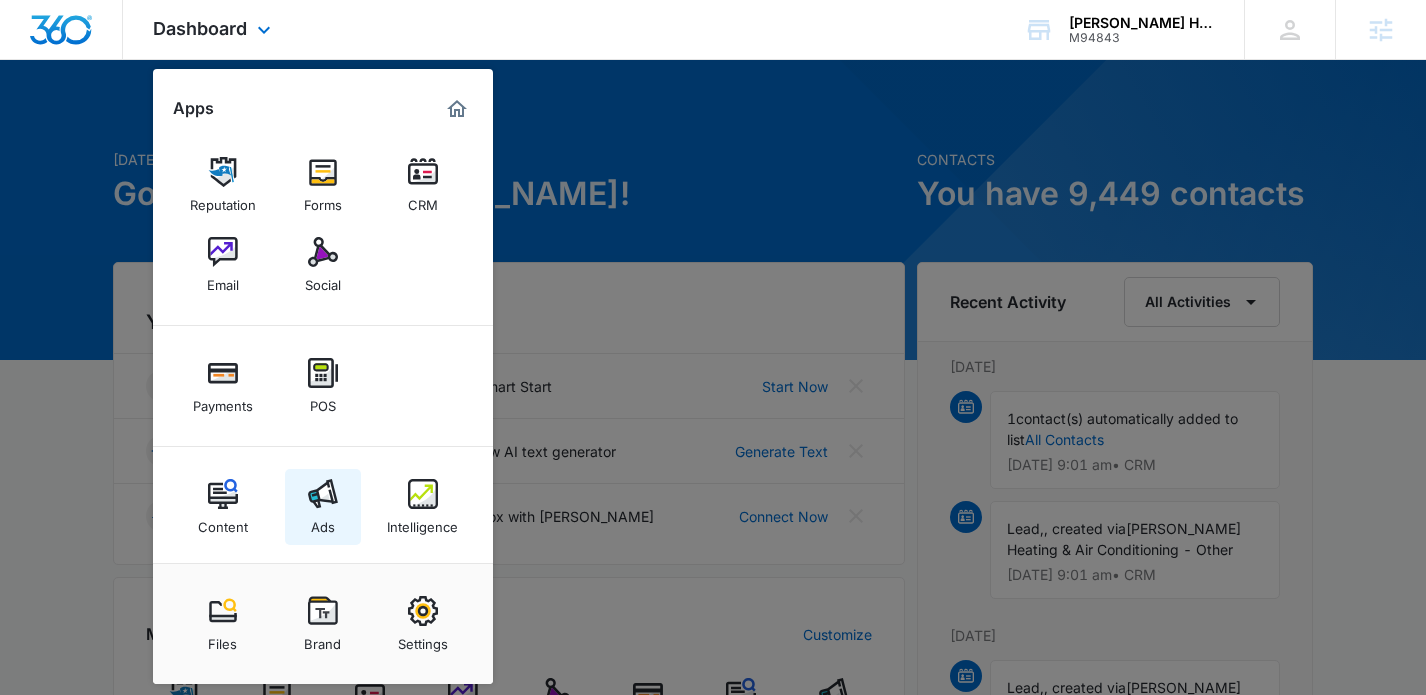 click on "Ads" at bounding box center (323, 507) 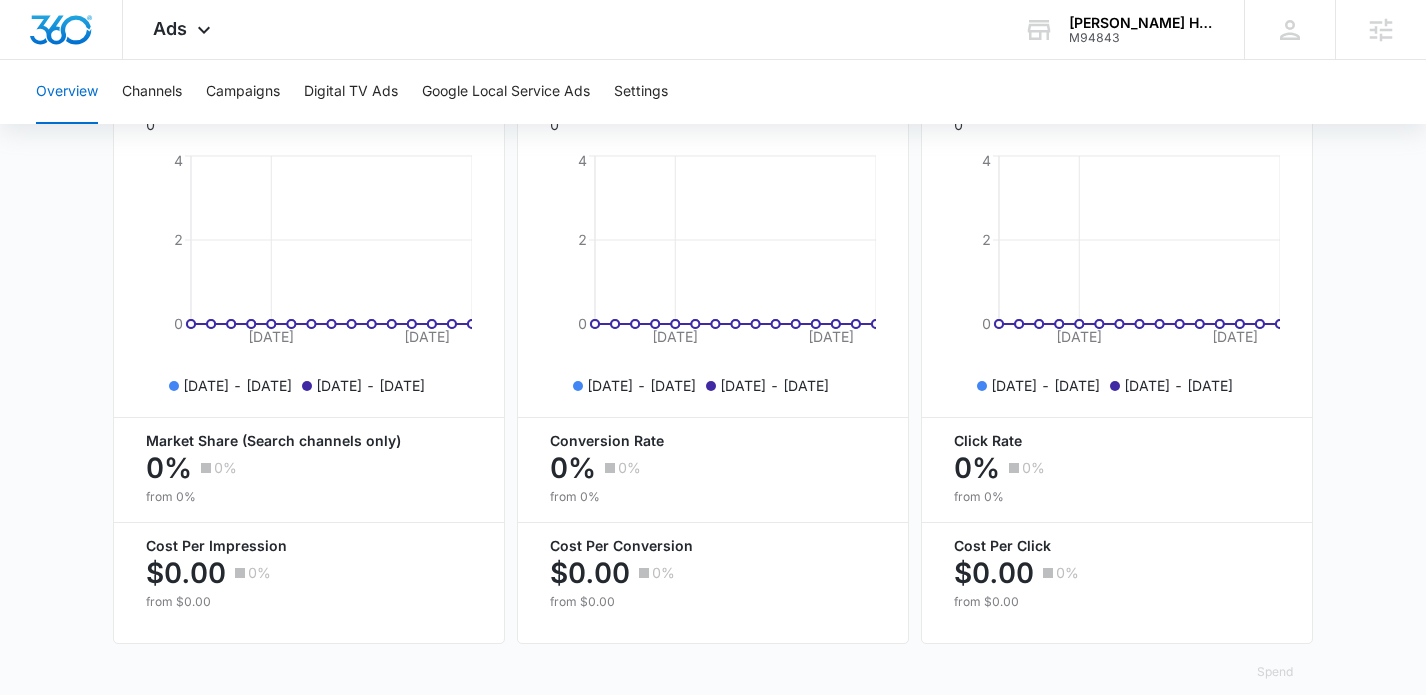 scroll, scrollTop: 852, scrollLeft: 0, axis: vertical 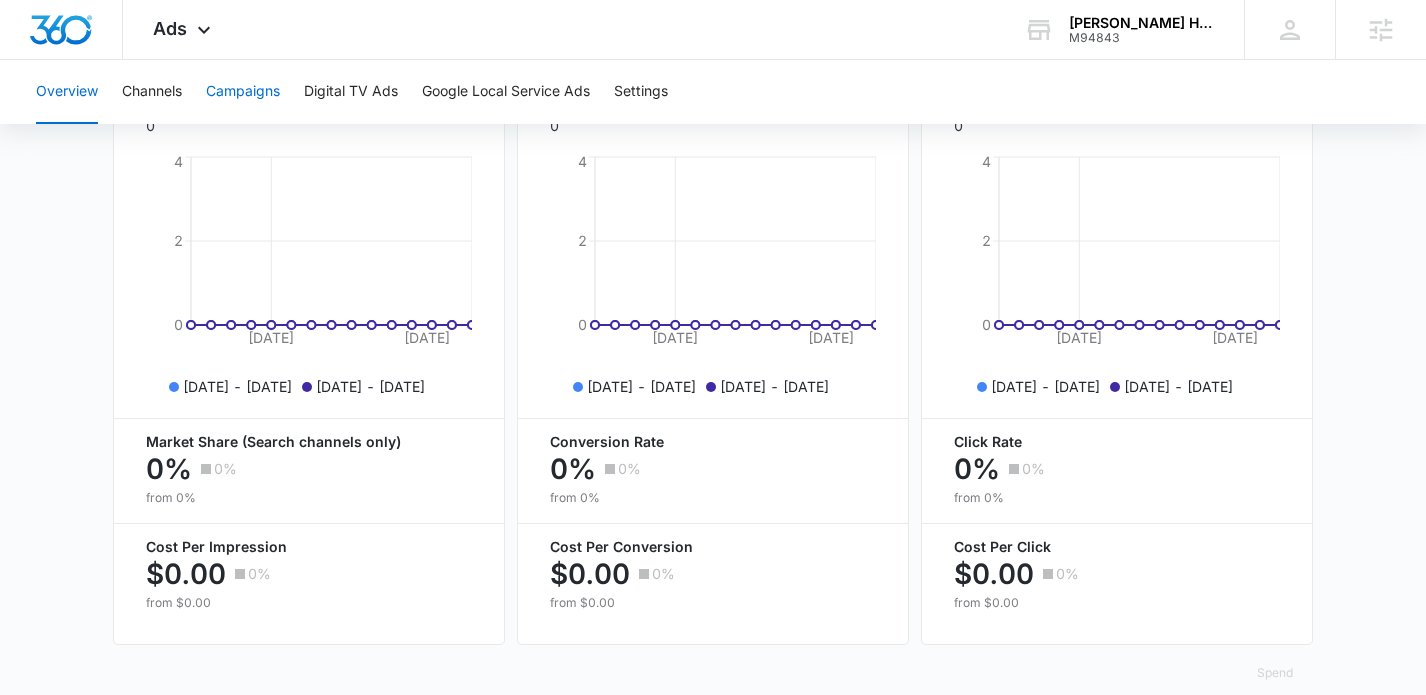 click on "Campaigns" at bounding box center [243, 92] 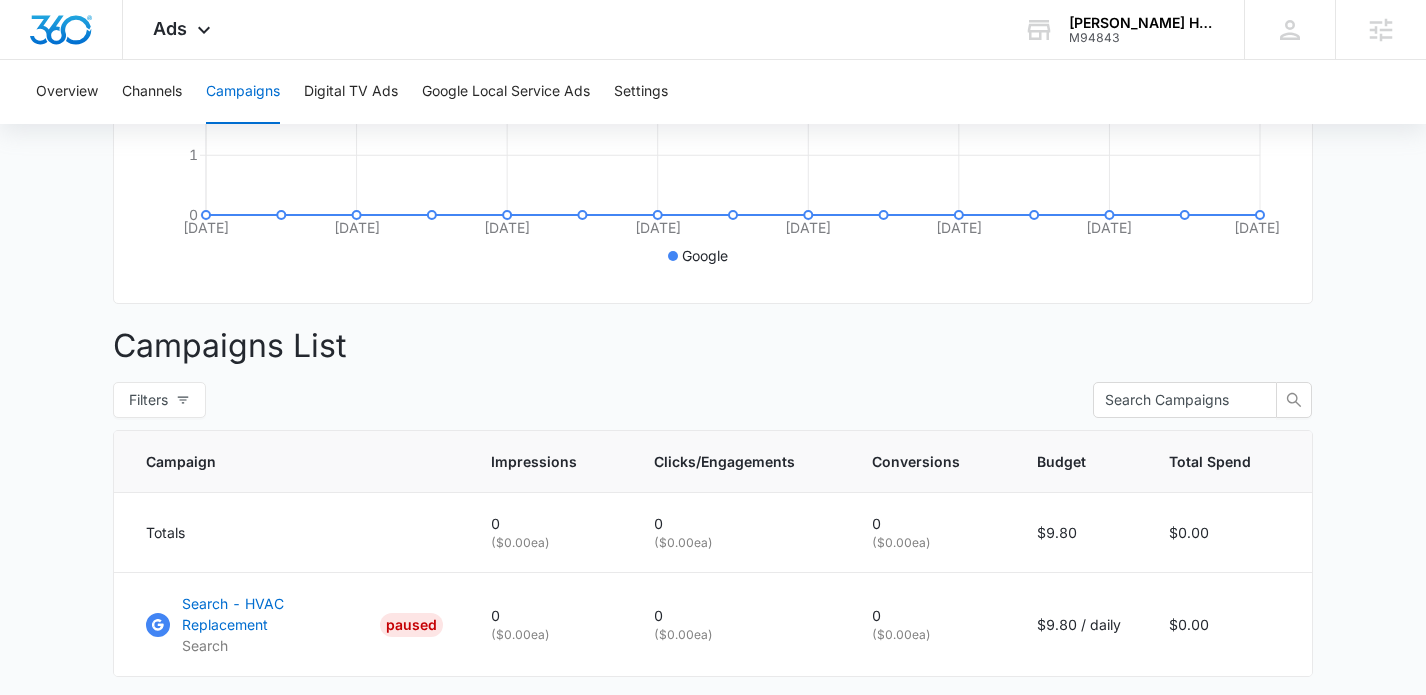 scroll, scrollTop: 648, scrollLeft: 0, axis: vertical 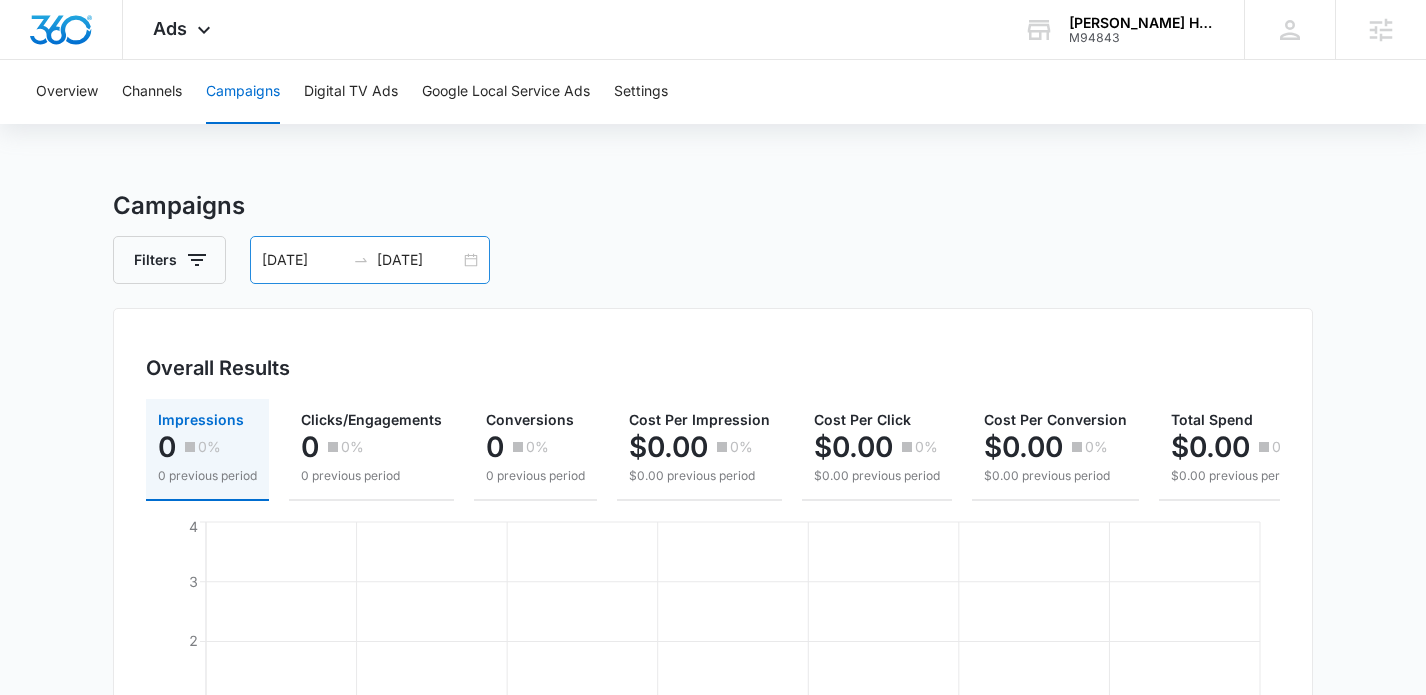 click on "04/15/2025 04/29/2025" at bounding box center (370, 260) 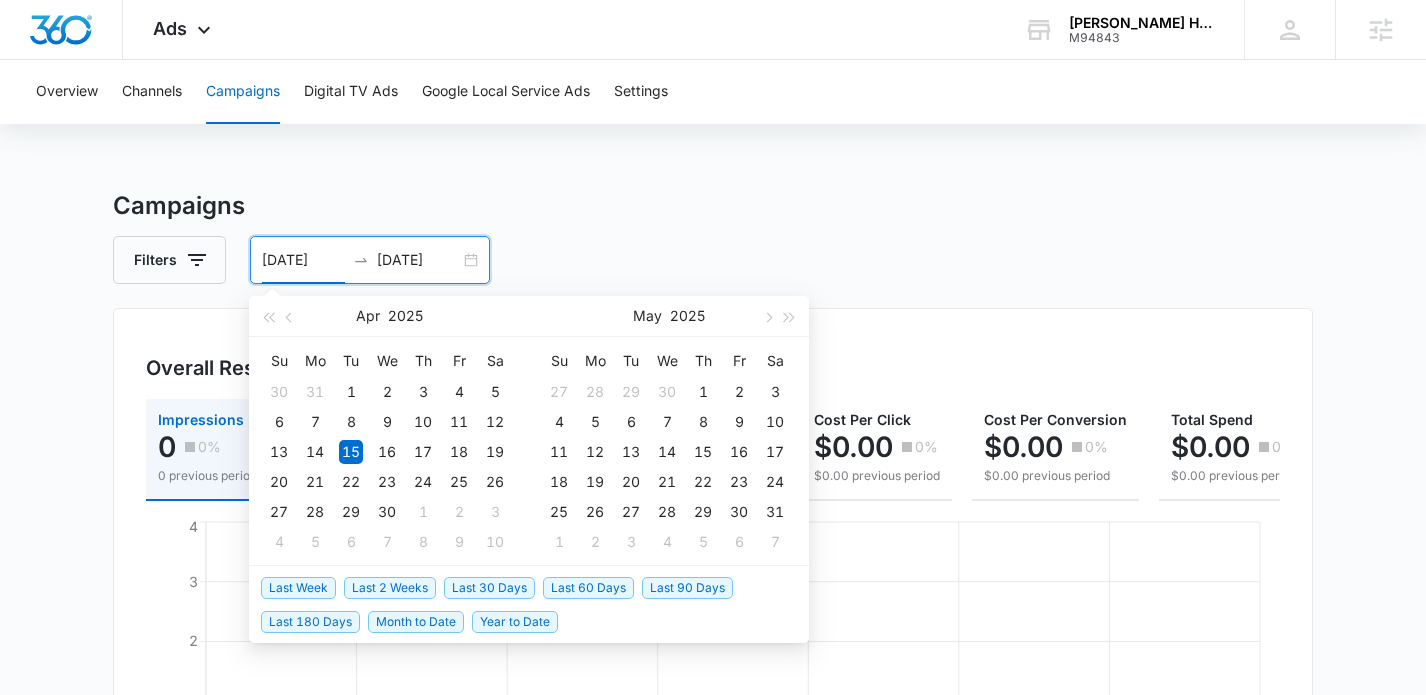 click on "Last 30 Days" at bounding box center [489, 588] 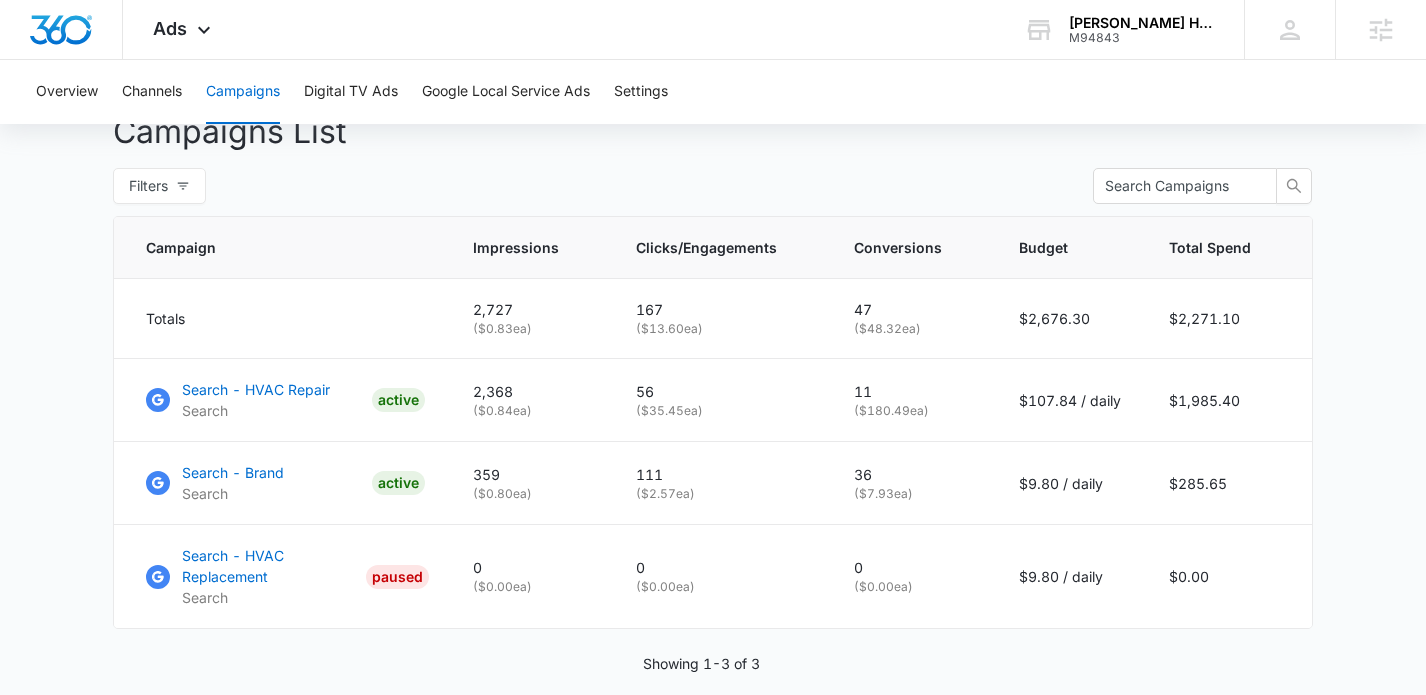 scroll, scrollTop: 767, scrollLeft: 0, axis: vertical 